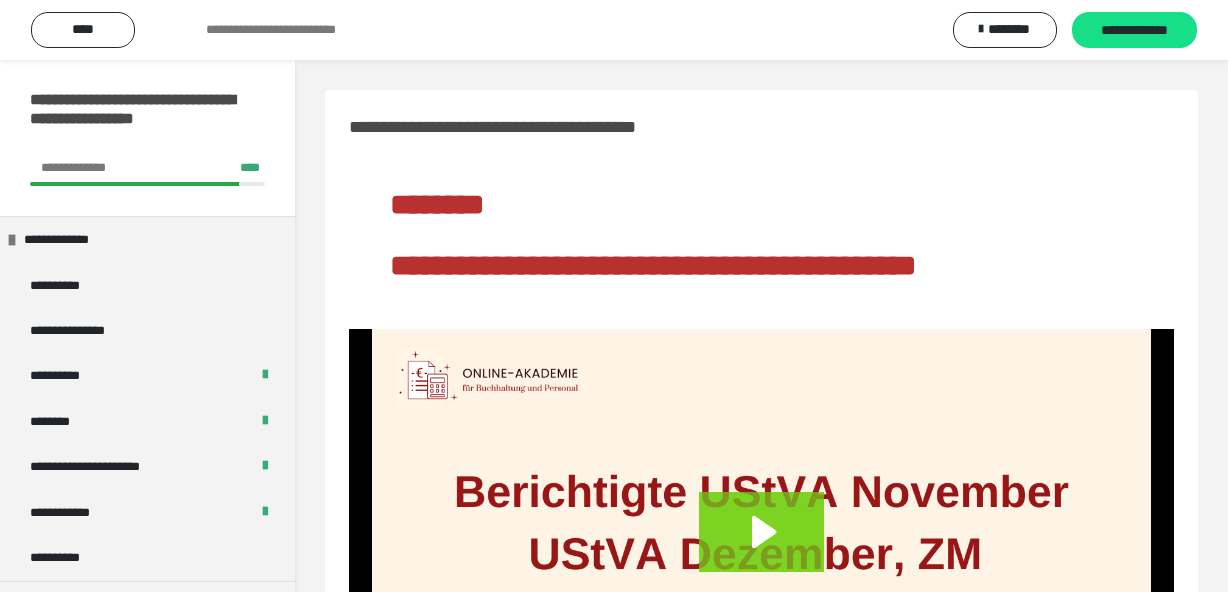 scroll, scrollTop: 230, scrollLeft: 0, axis: vertical 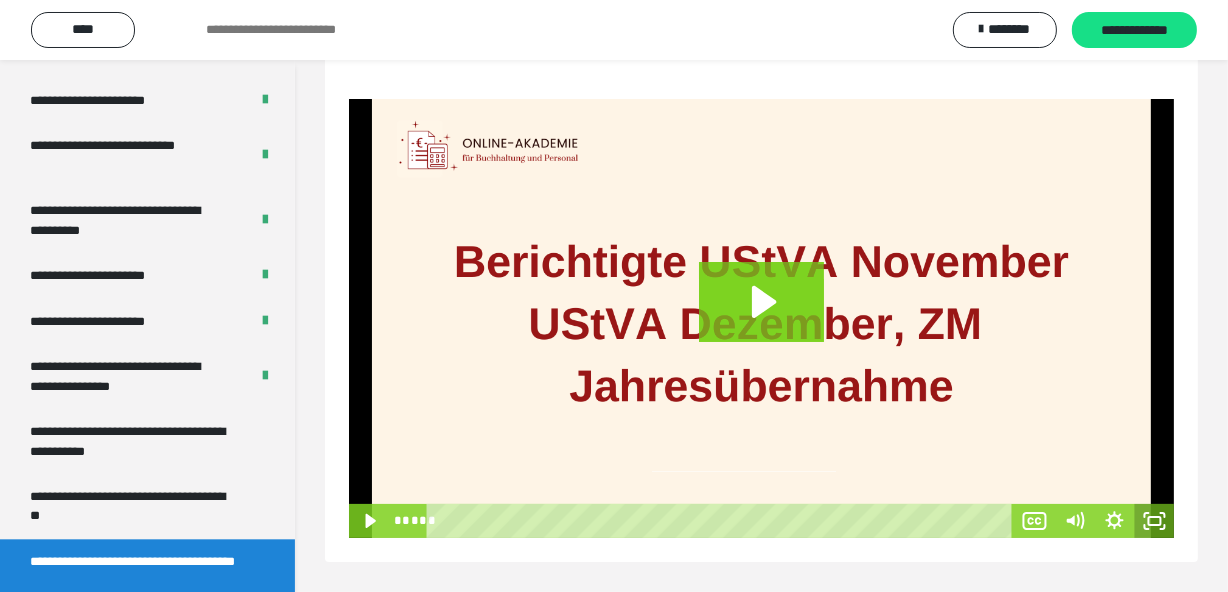 click 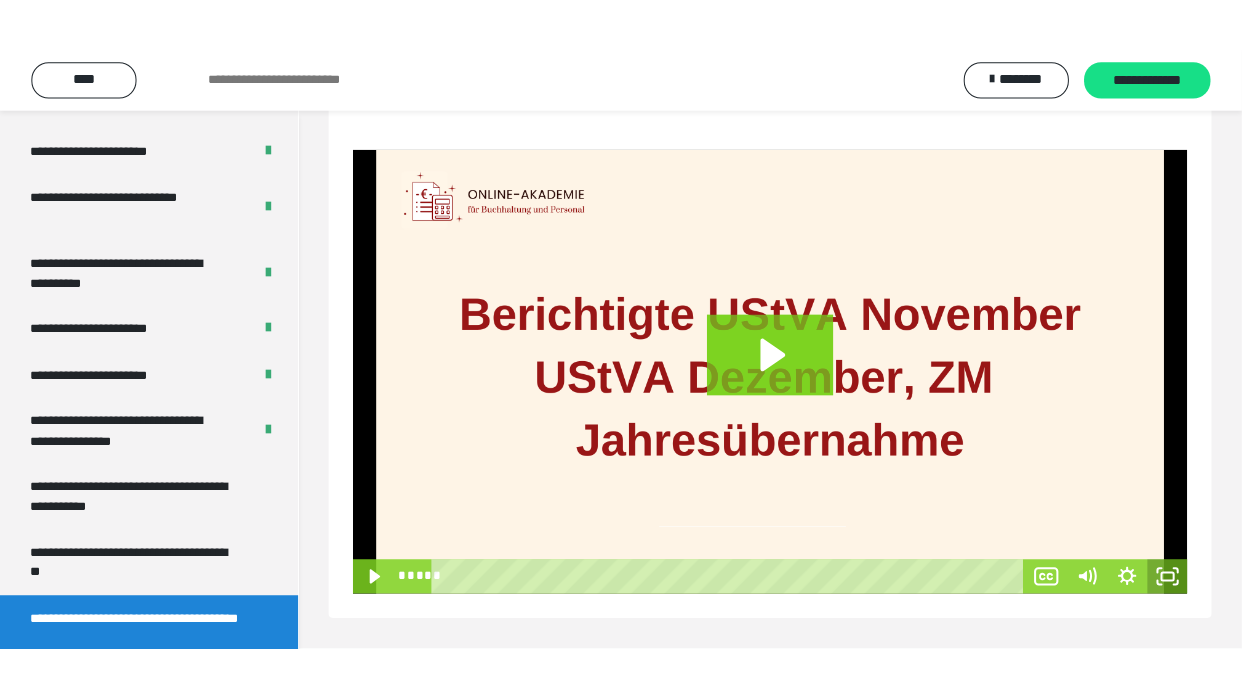 scroll, scrollTop: 132, scrollLeft: 0, axis: vertical 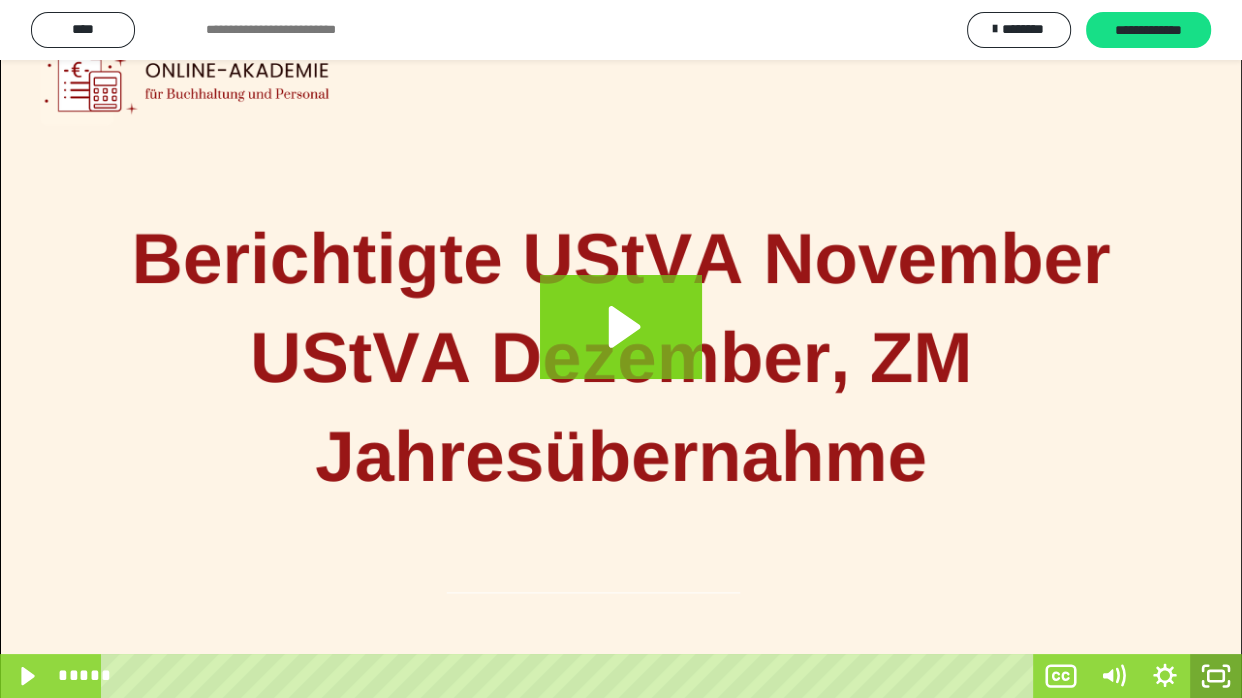 click 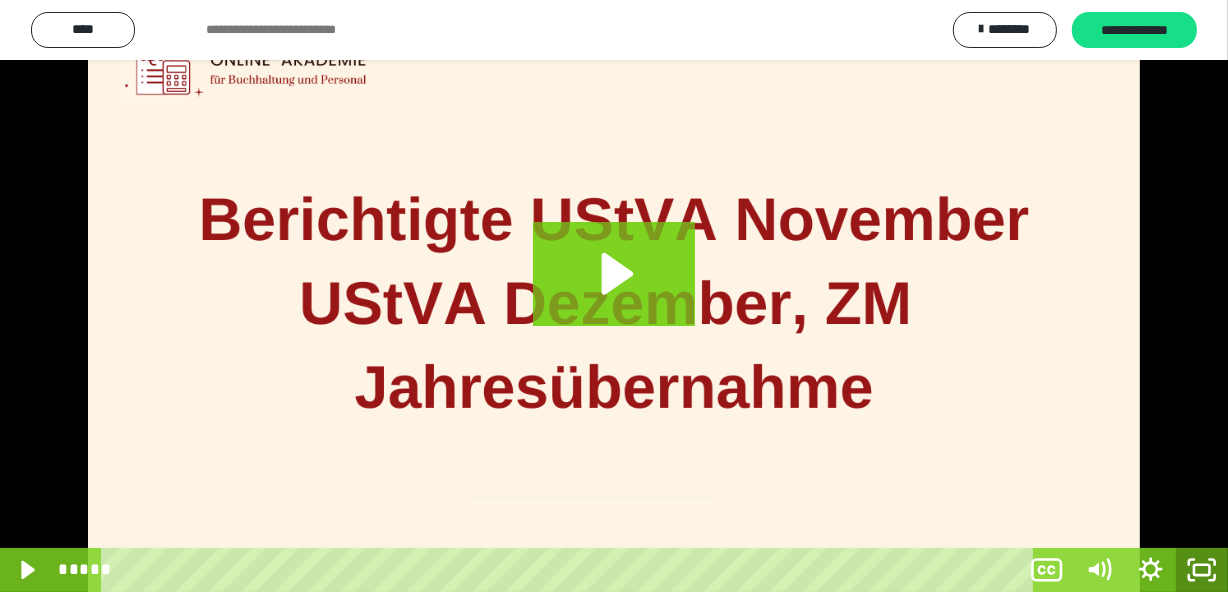 scroll, scrollTop: 4076, scrollLeft: 0, axis: vertical 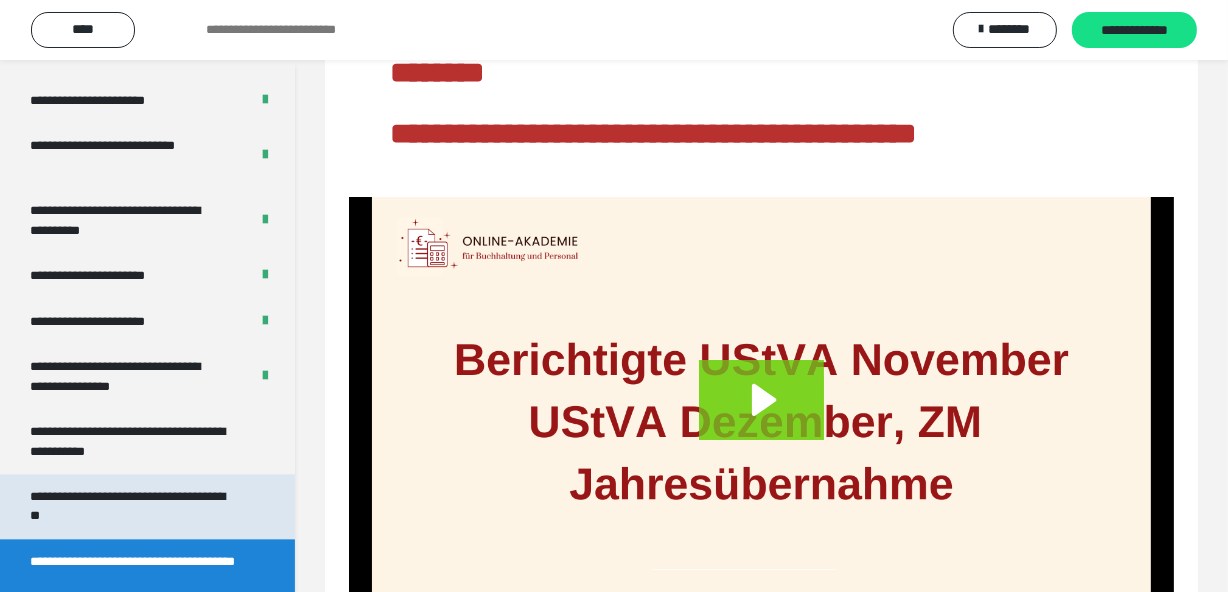 click on "**********" at bounding box center (132, 506) 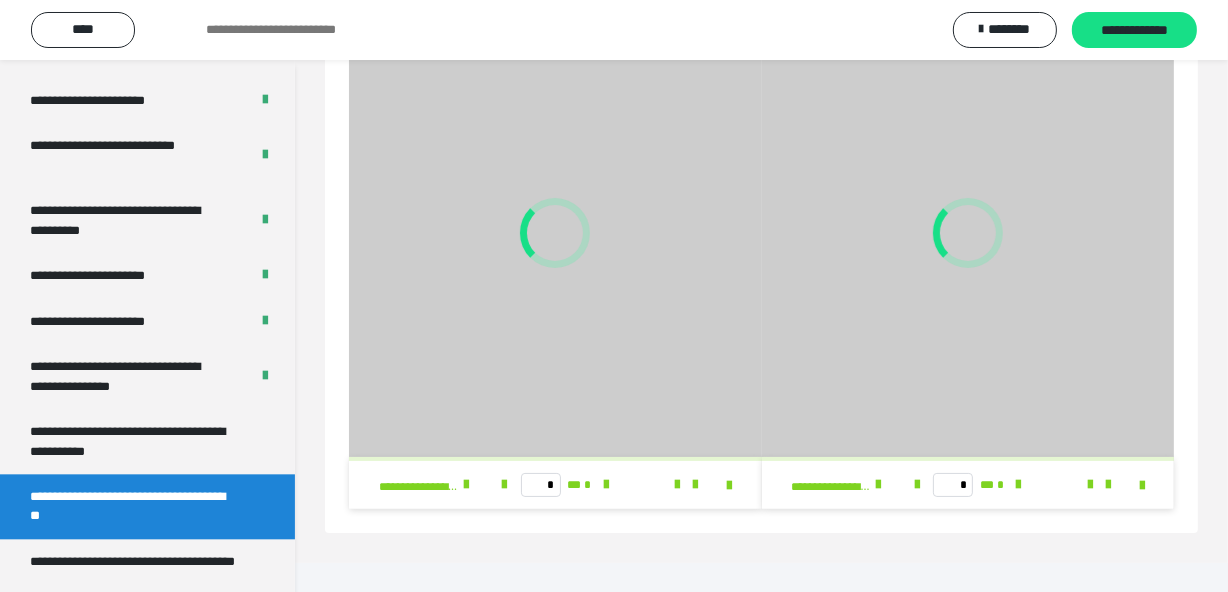 scroll, scrollTop: 102, scrollLeft: 0, axis: vertical 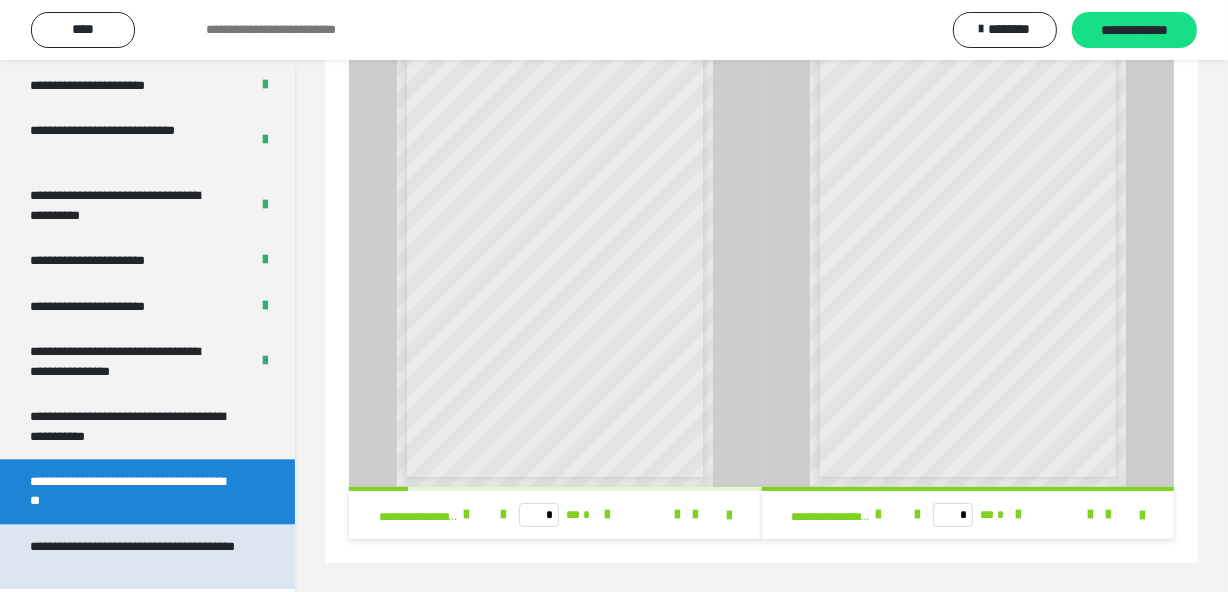 click on "**********" at bounding box center [132, 556] 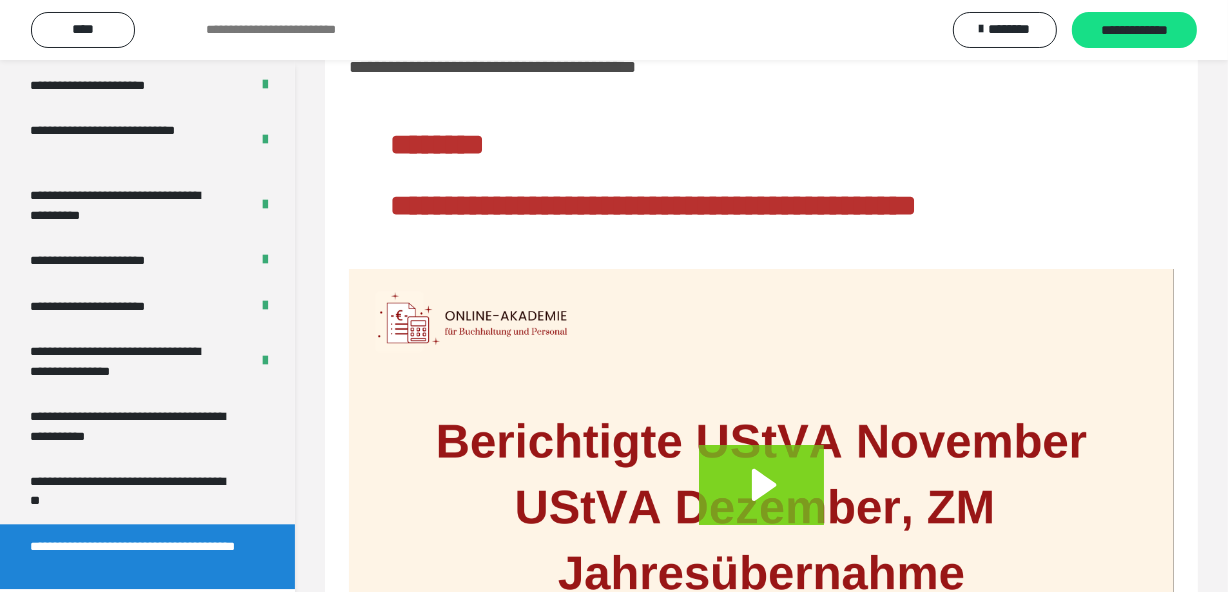 scroll, scrollTop: 255, scrollLeft: 0, axis: vertical 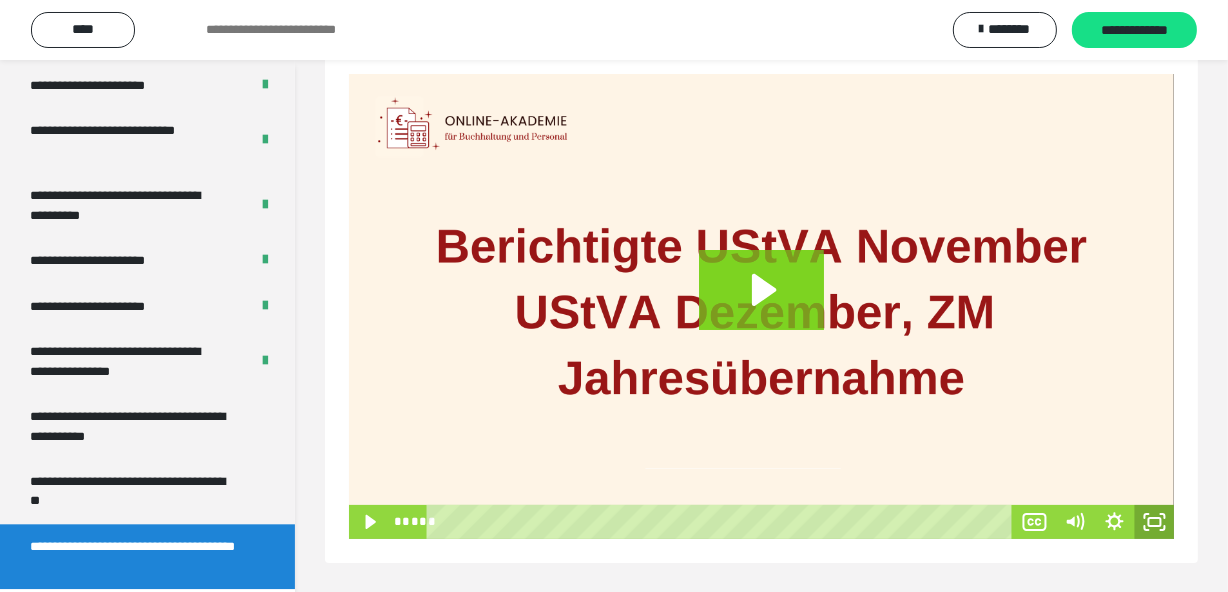 click 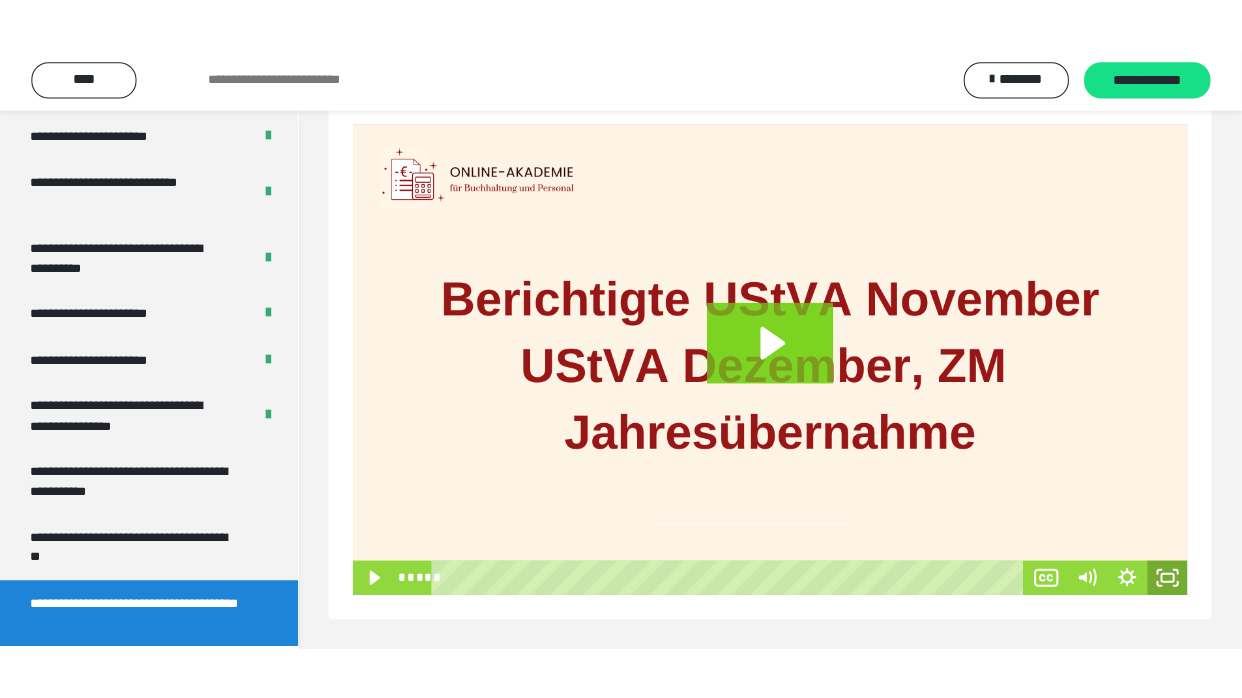 scroll, scrollTop: 158, scrollLeft: 0, axis: vertical 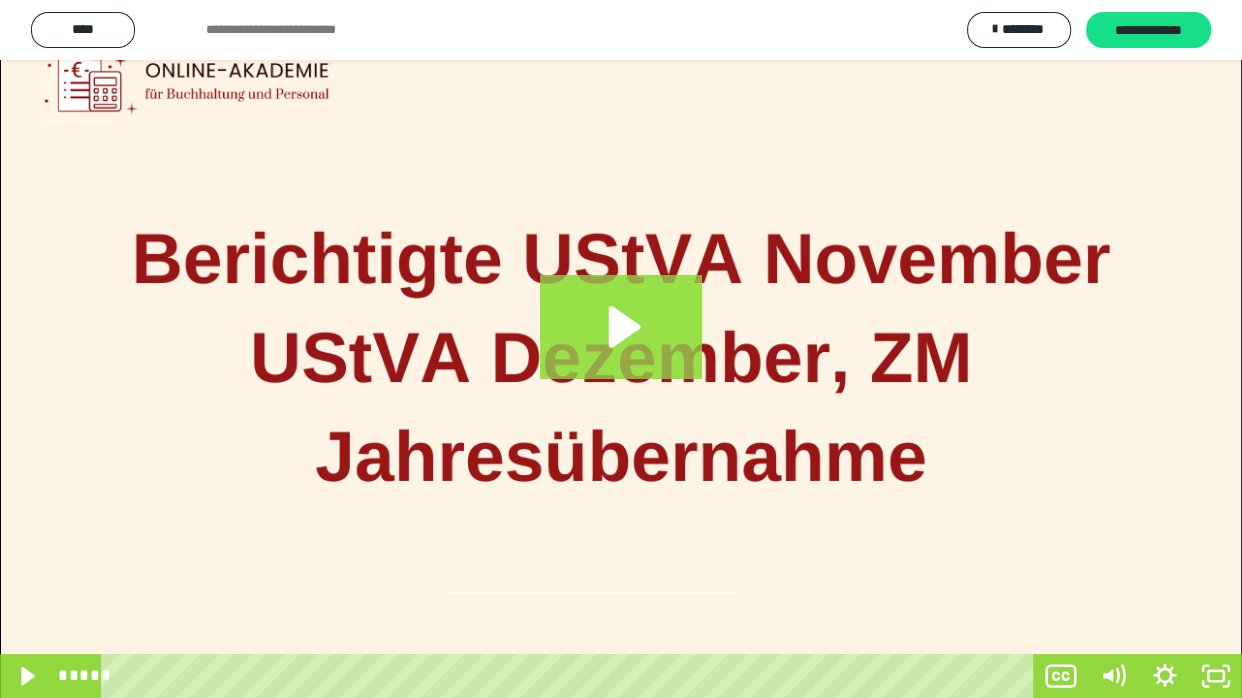 click 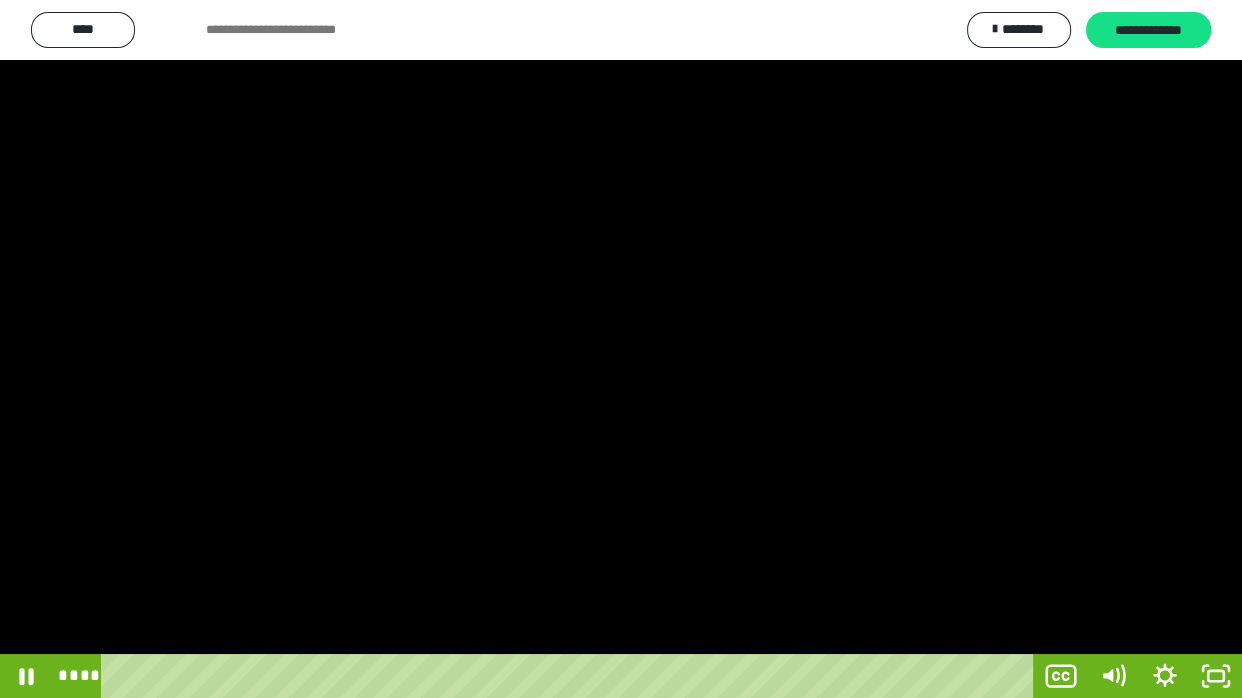 click at bounding box center (621, 349) 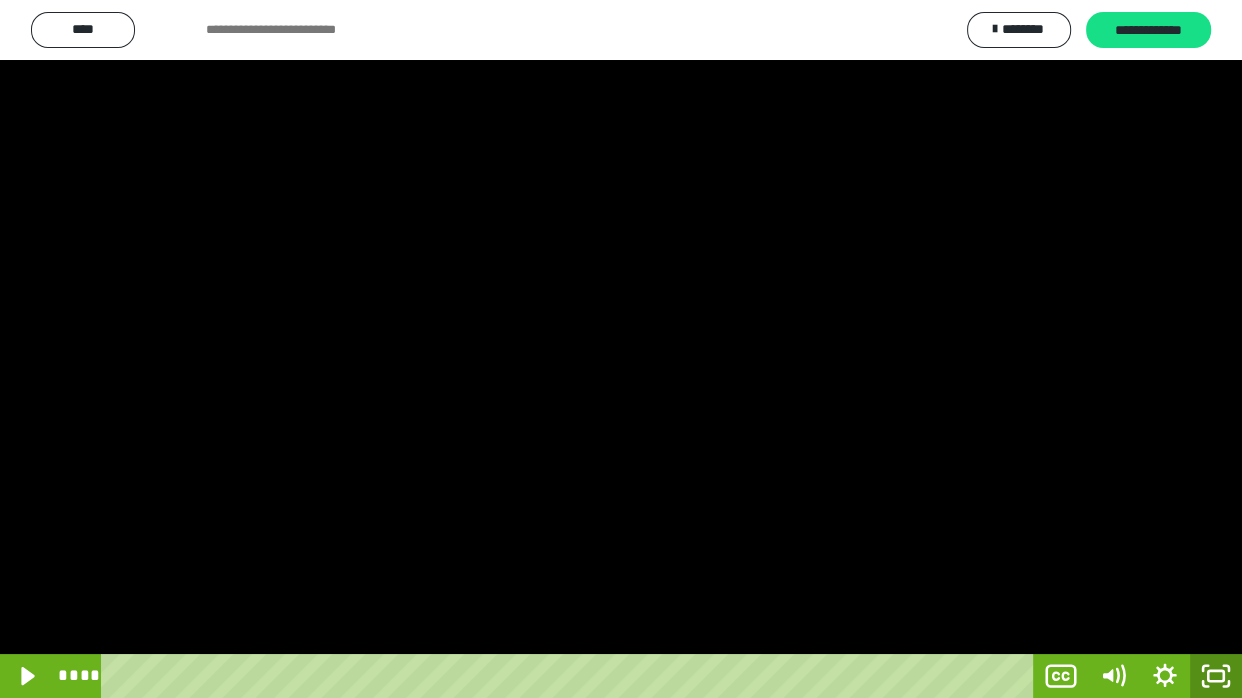 click 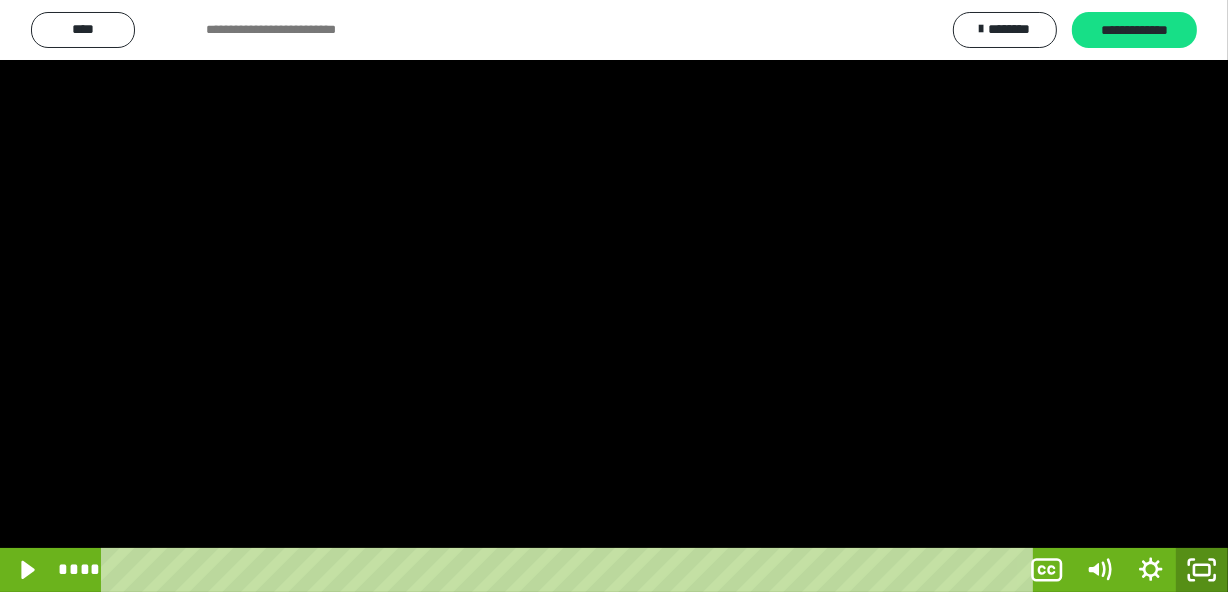 scroll, scrollTop: 4091, scrollLeft: 0, axis: vertical 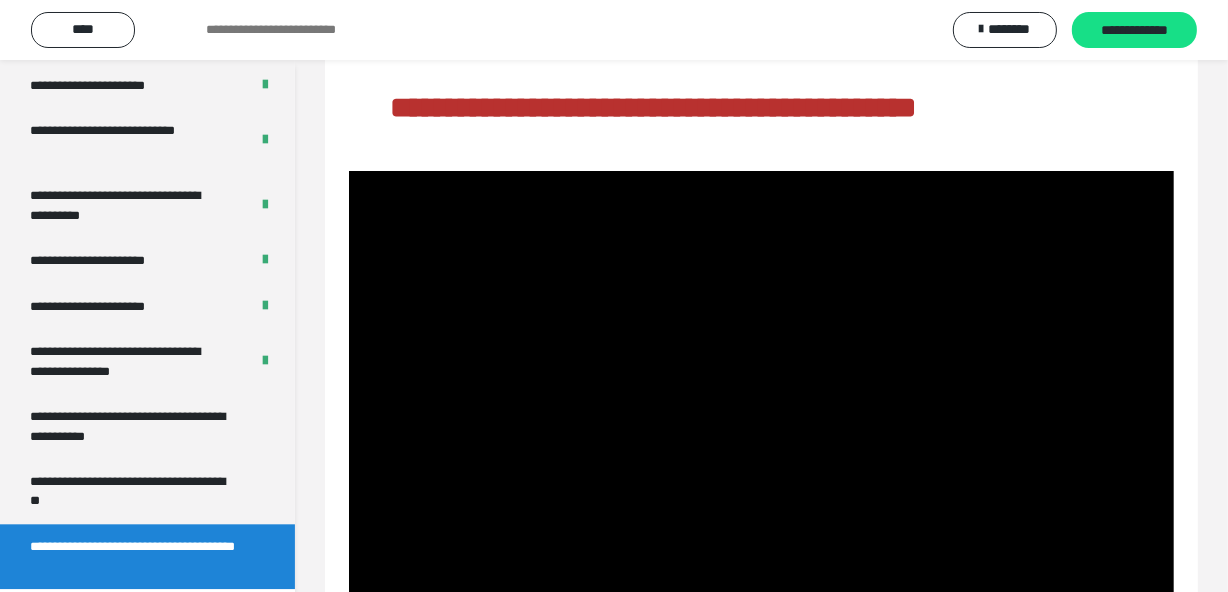 click on "**********" at bounding box center (761, 296) 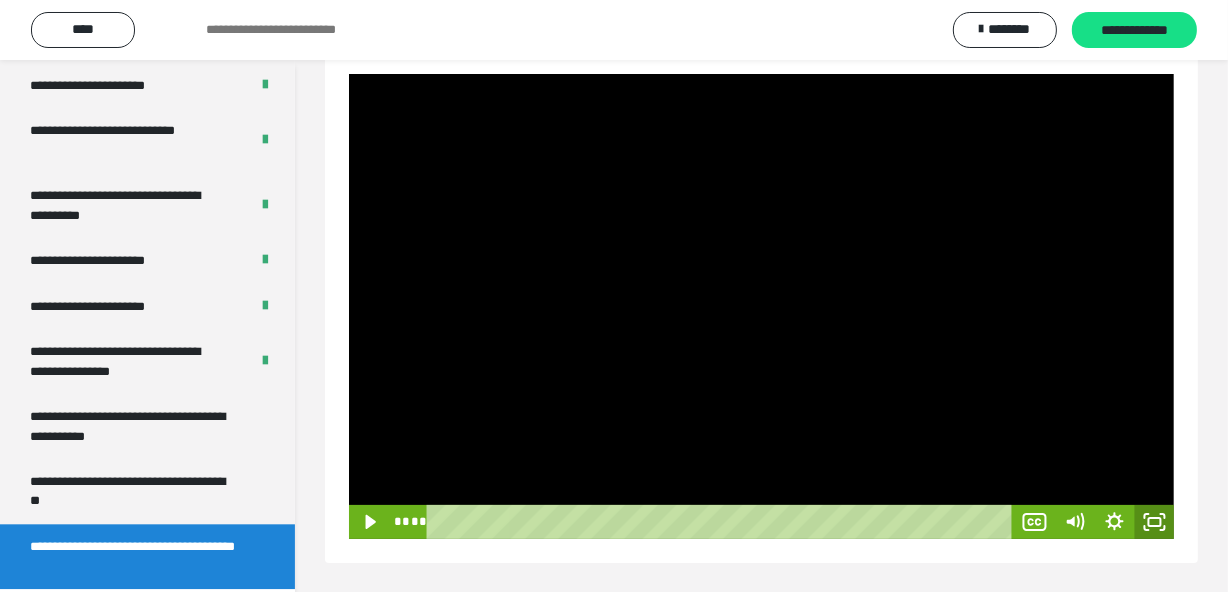 click 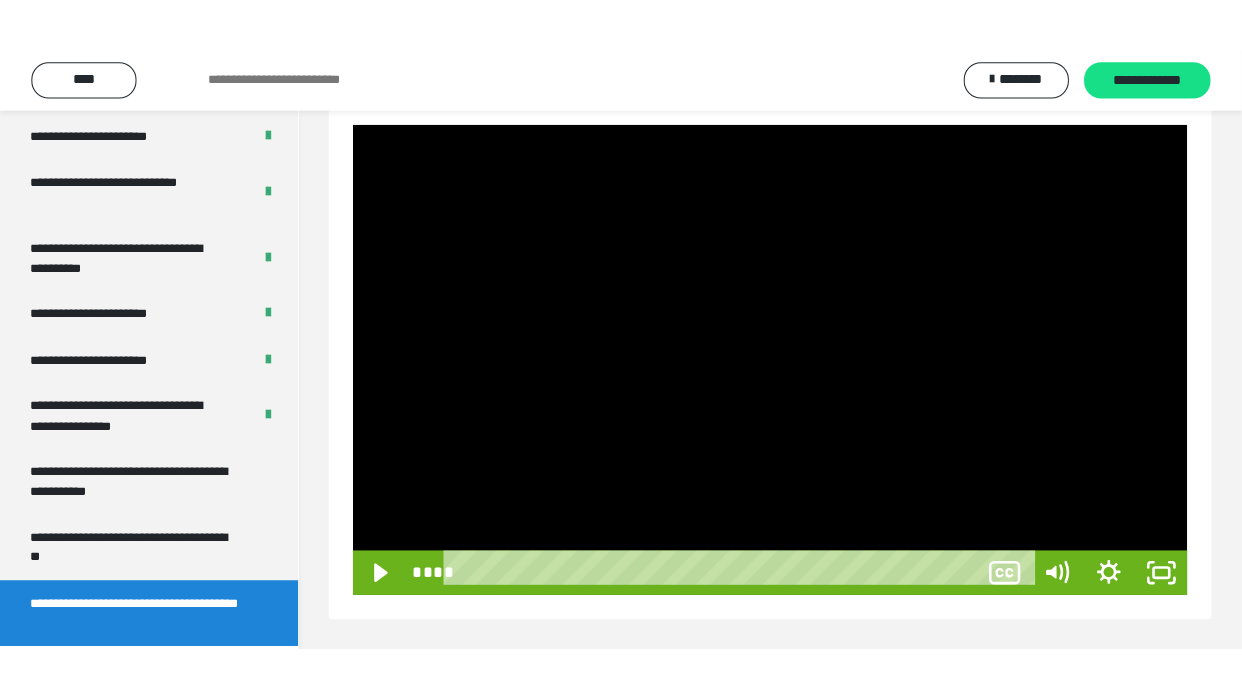 scroll, scrollTop: 158, scrollLeft: 0, axis: vertical 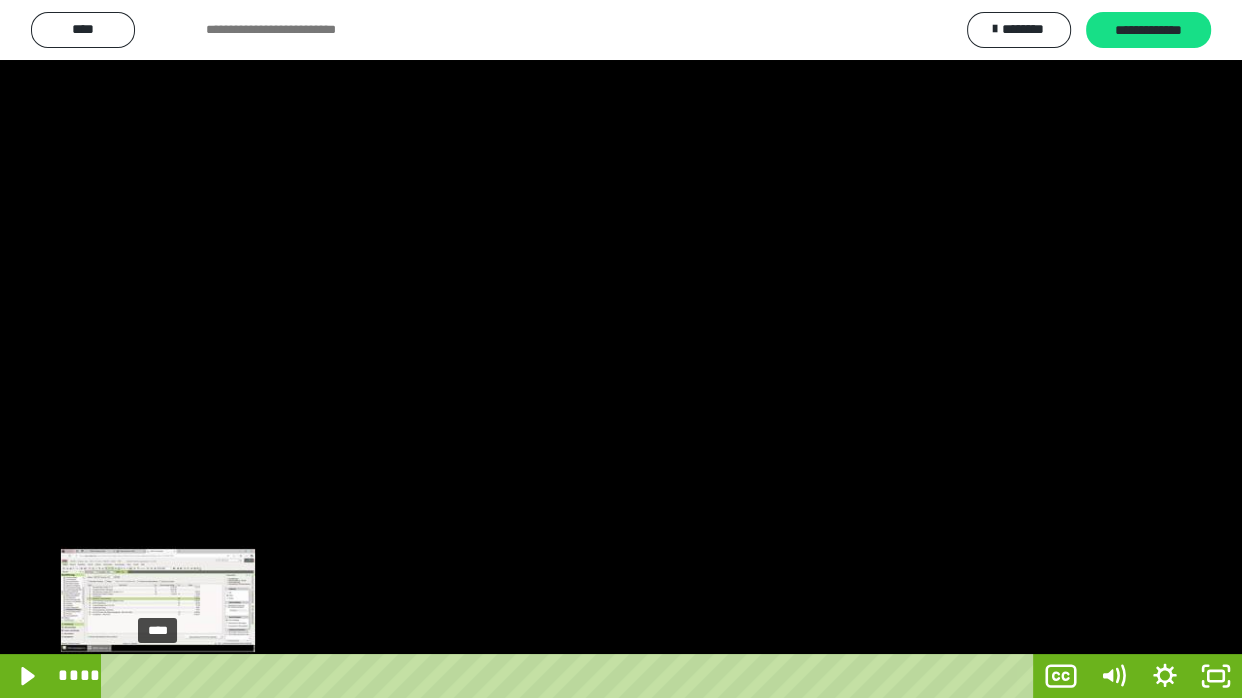 click on "****" at bounding box center (572, 676) 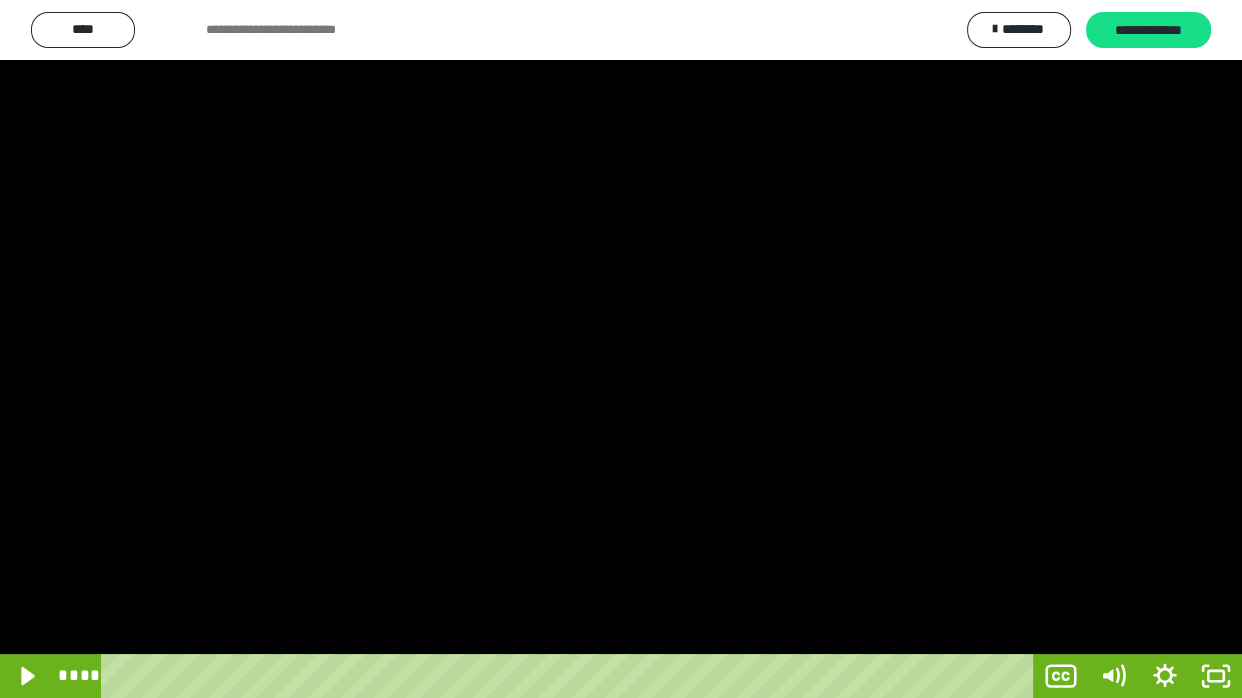 click at bounding box center (621, 349) 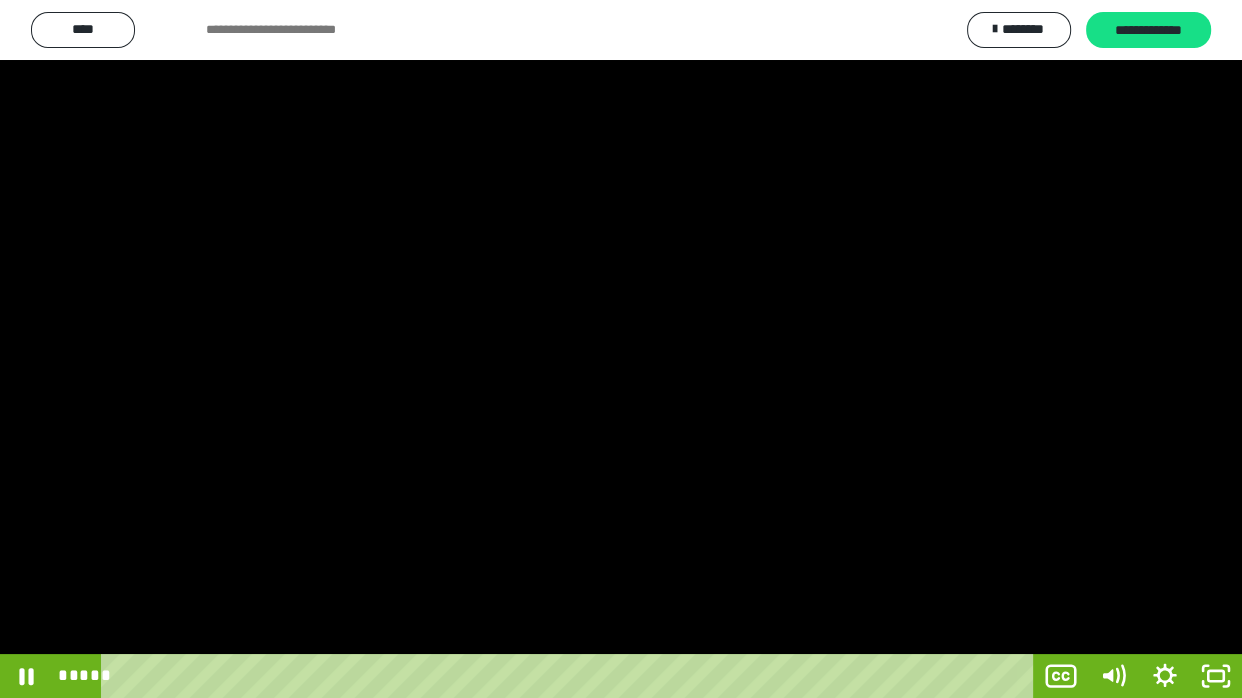 click at bounding box center (621, 349) 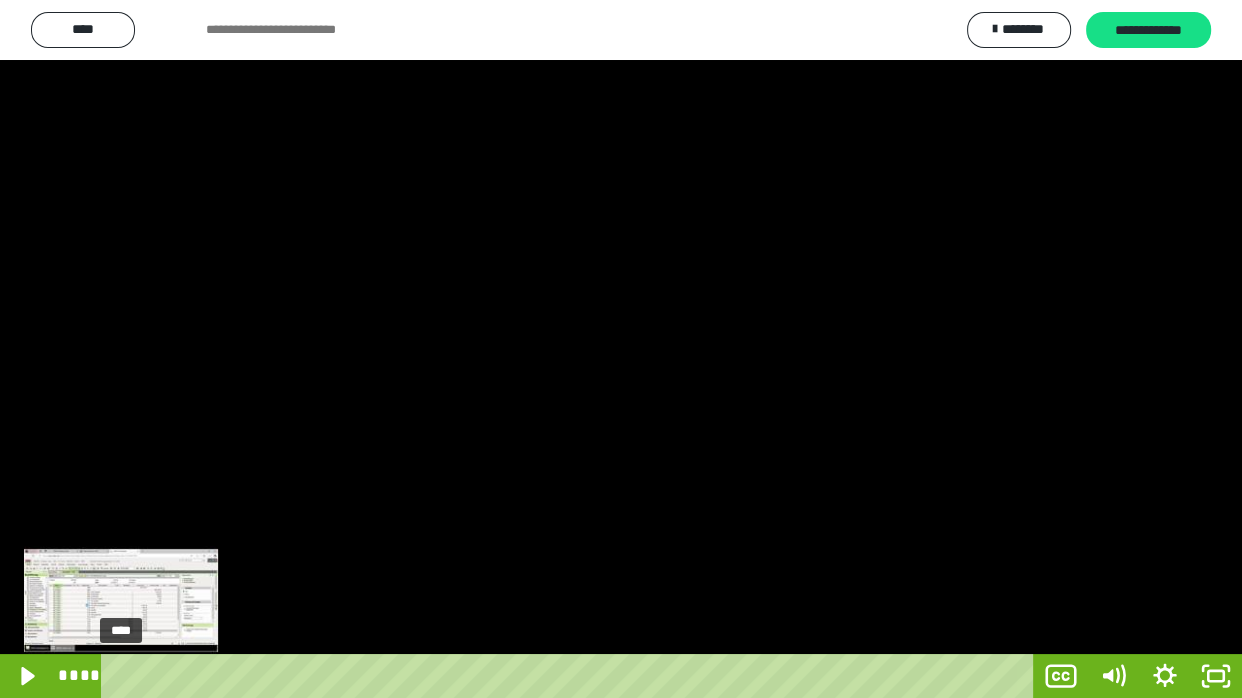 click on "****" at bounding box center [572, 676] 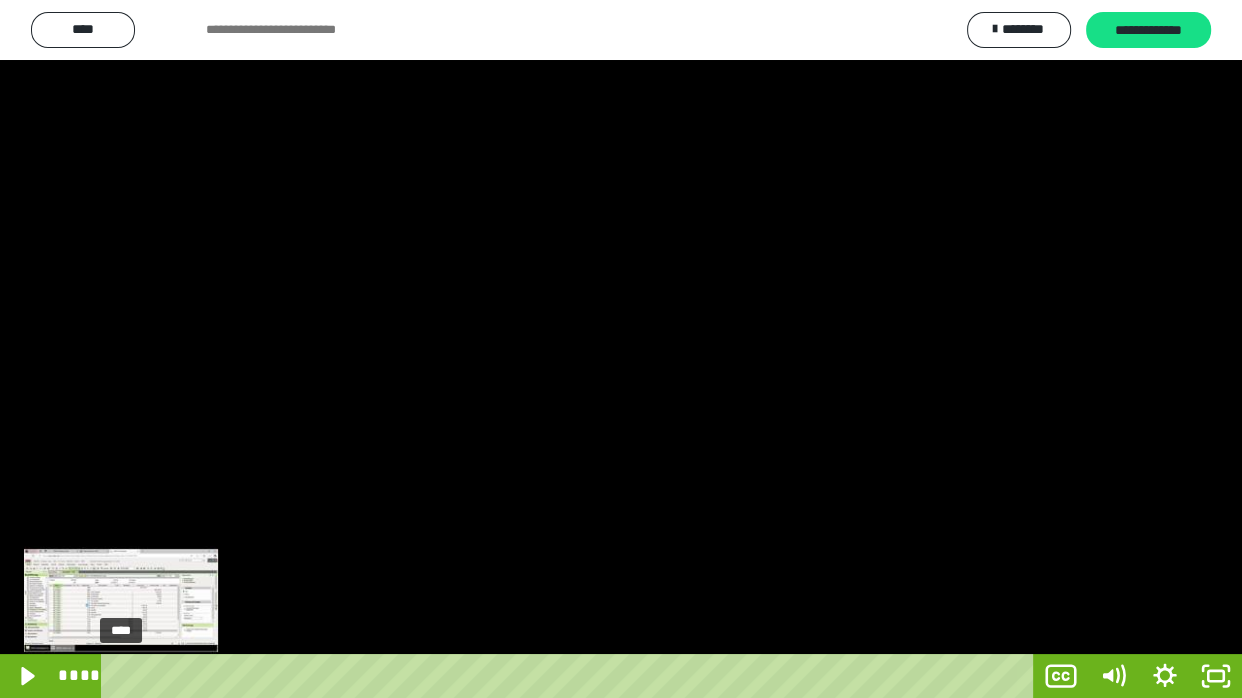 click at bounding box center [120, 676] 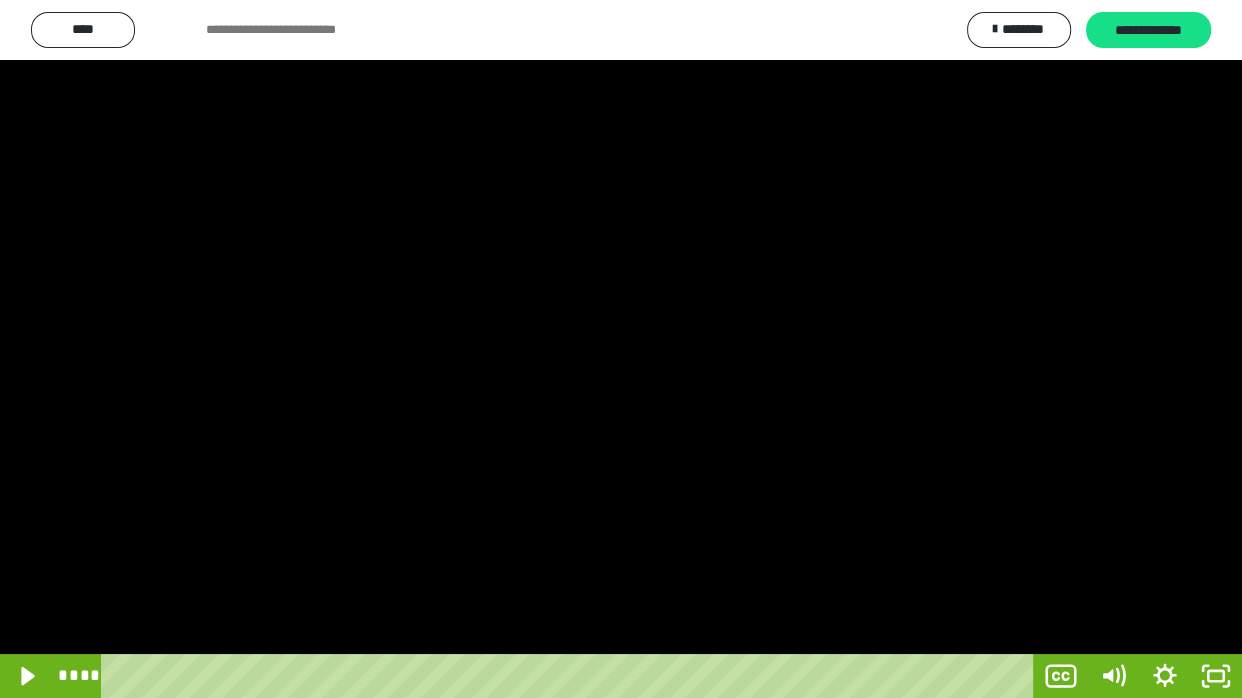 click at bounding box center [621, 349] 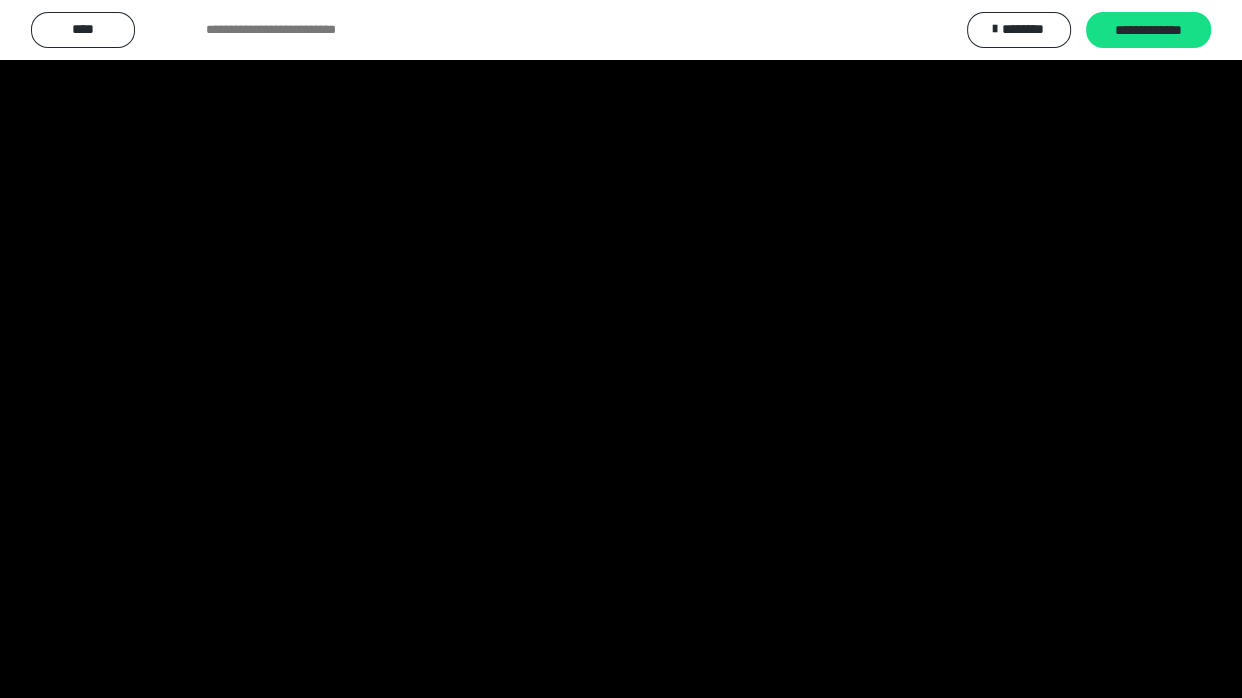 click at bounding box center (621, 349) 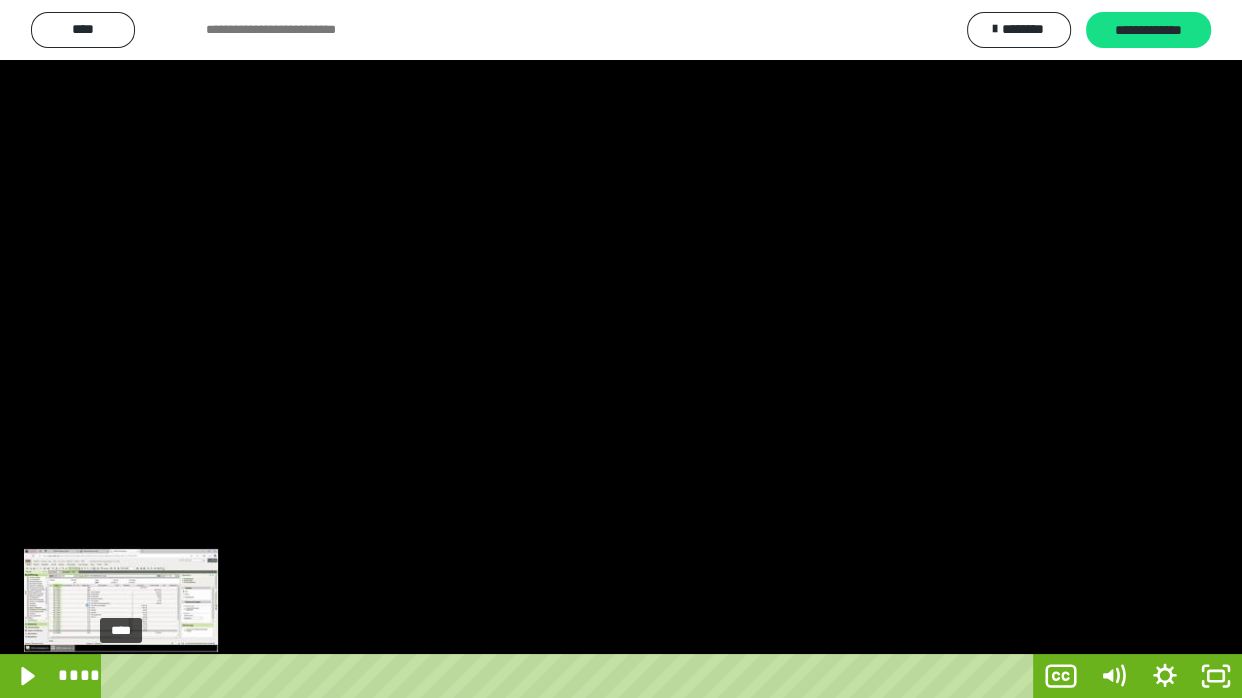 click at bounding box center [127, 676] 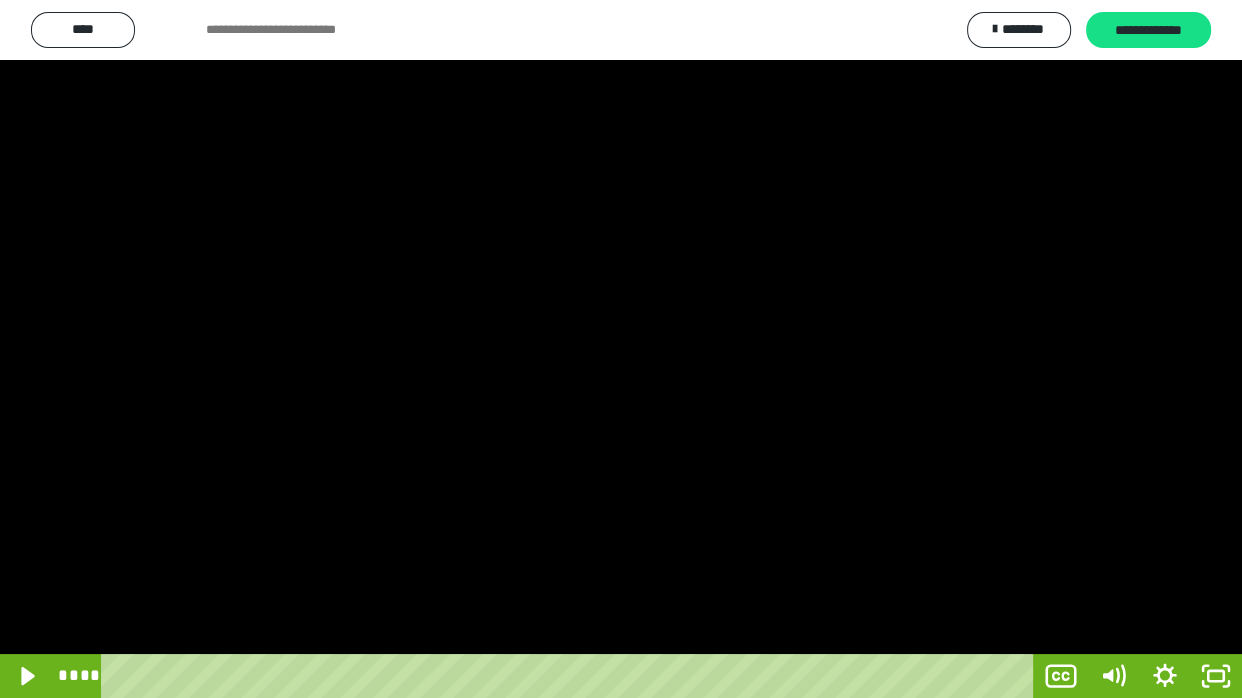 click at bounding box center (621, 349) 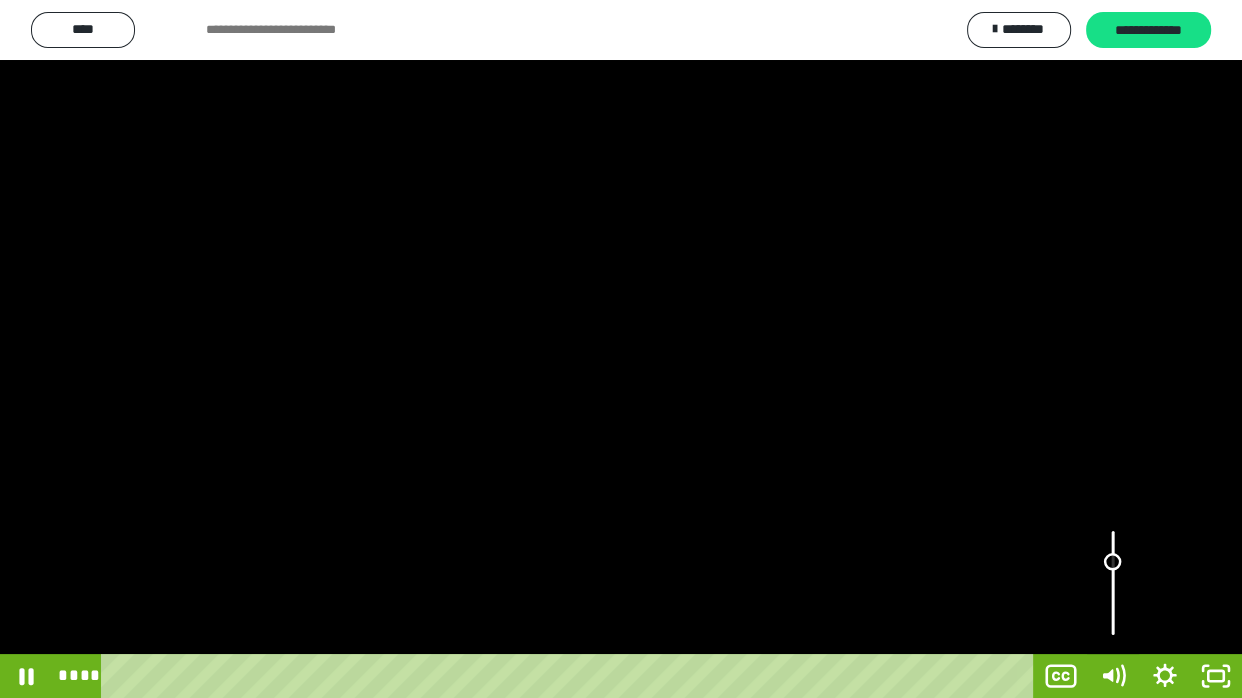click at bounding box center [1113, 583] 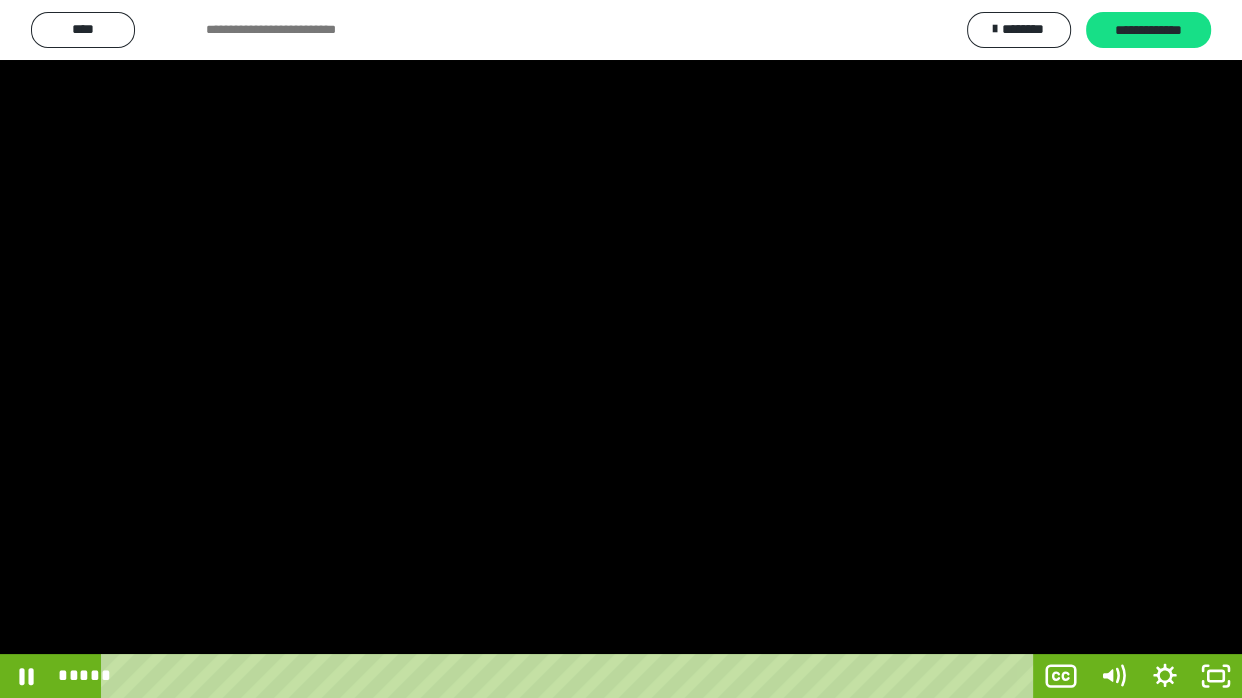 click at bounding box center [621, 349] 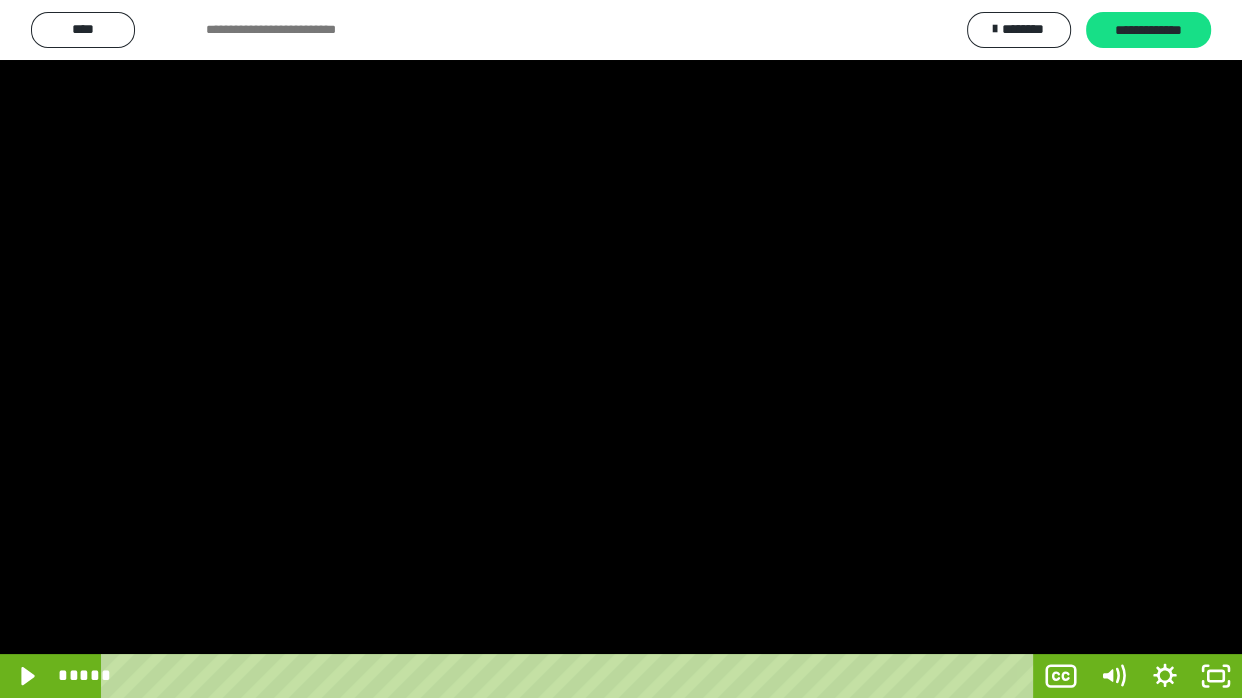 click at bounding box center [621, 349] 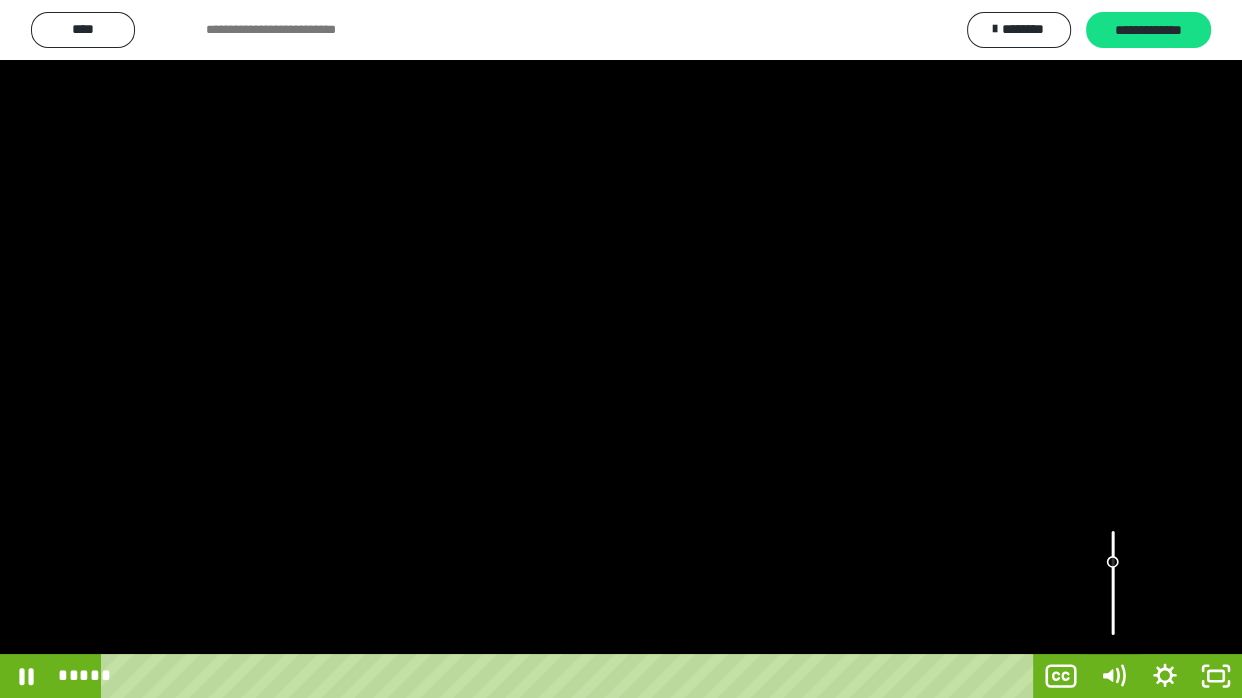 click at bounding box center [1113, 583] 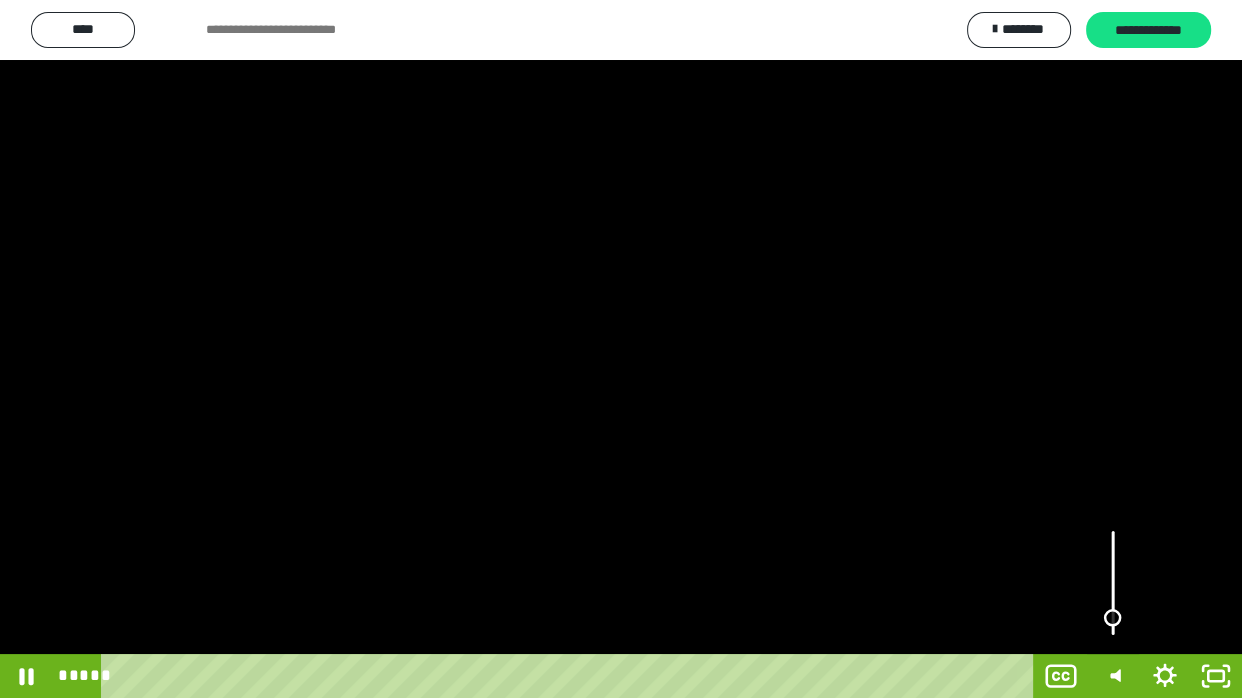 click at bounding box center [1113, 583] 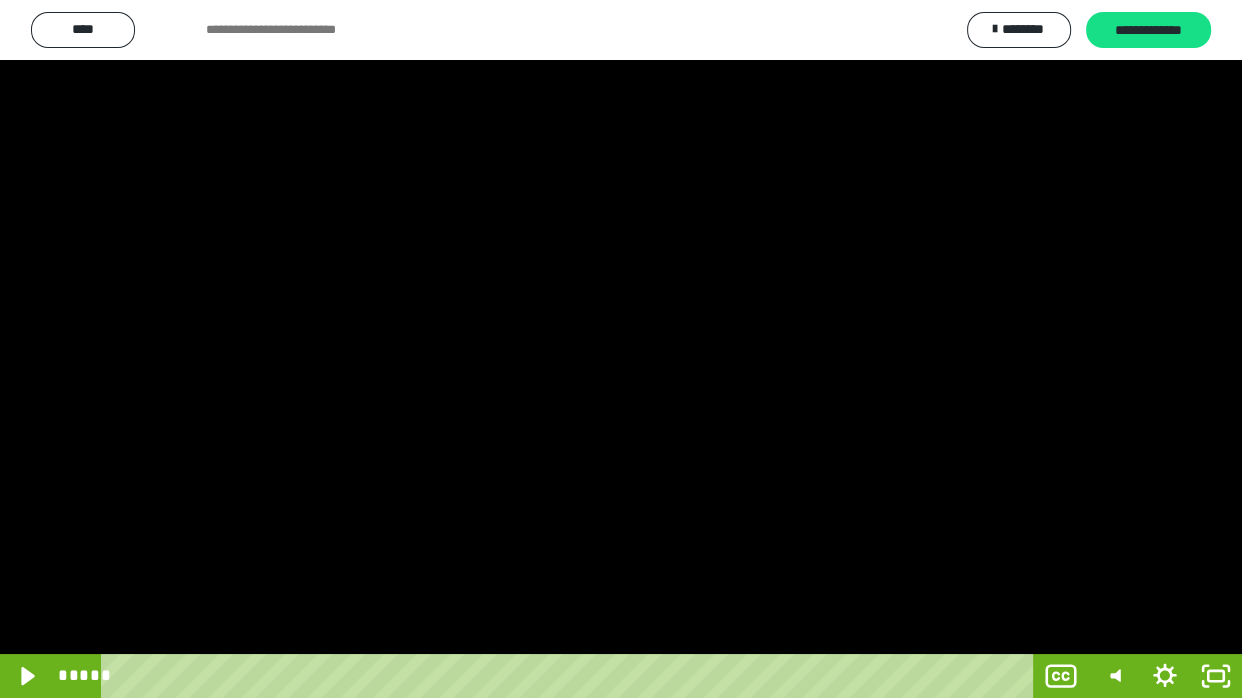 click at bounding box center [621, 349] 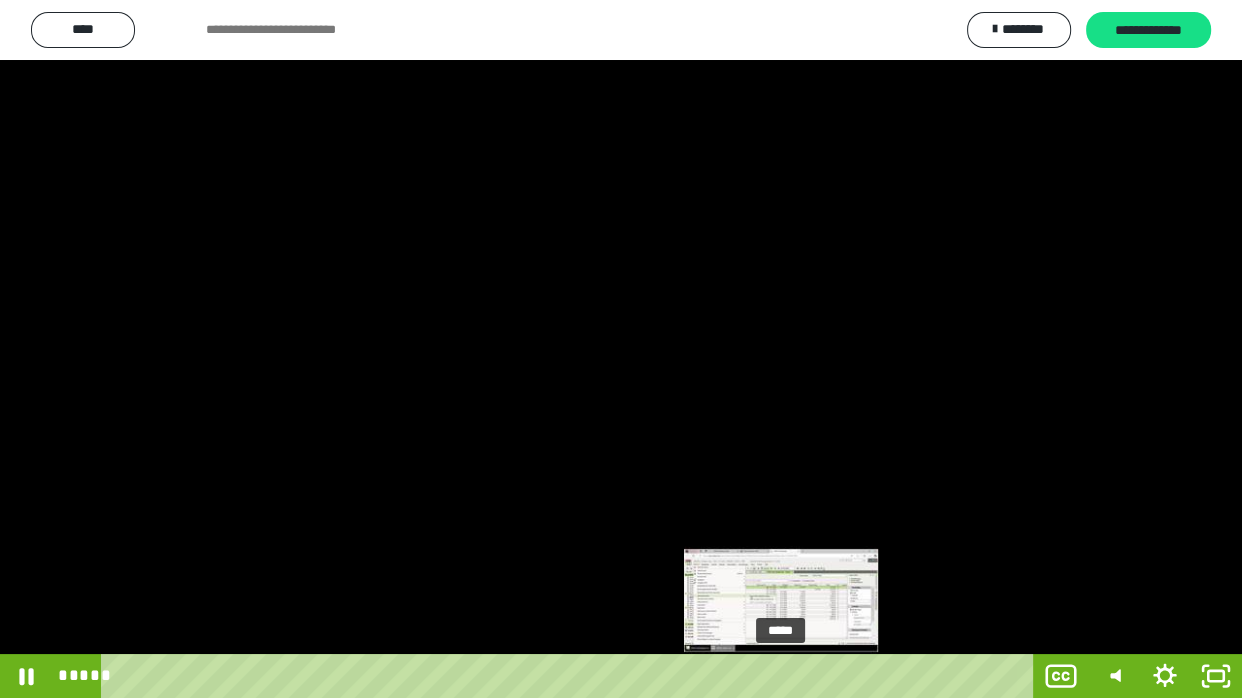 click on "*****" at bounding box center [572, 676] 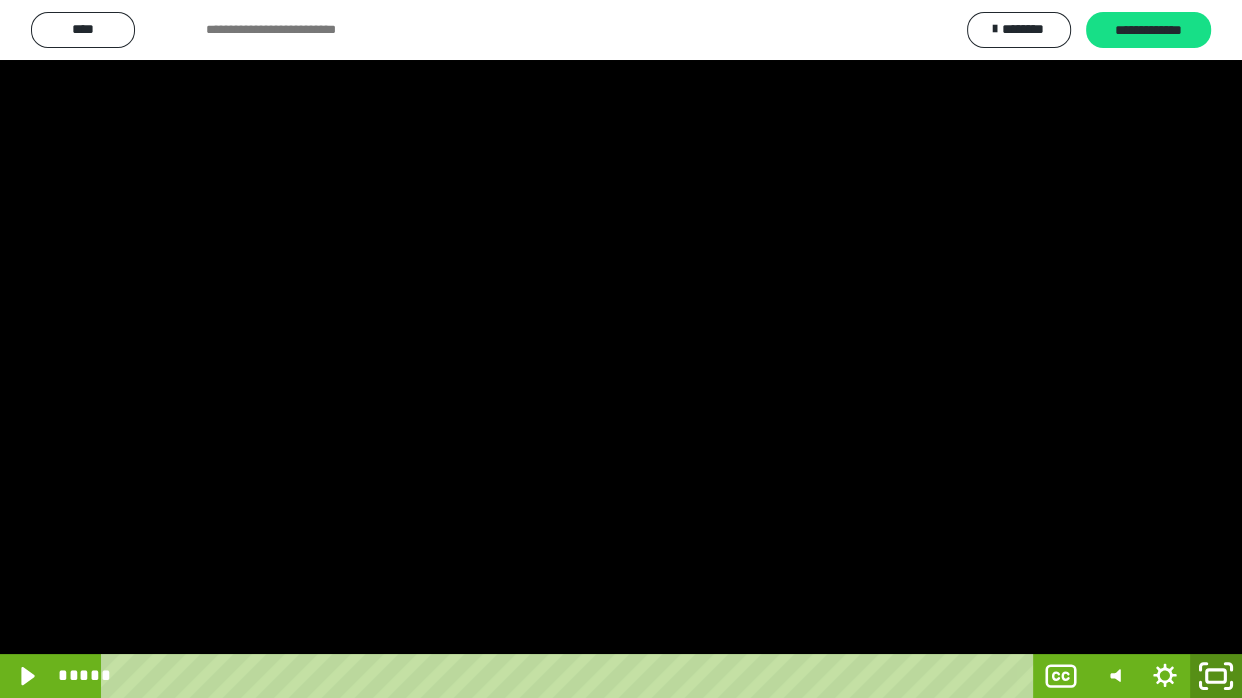 click 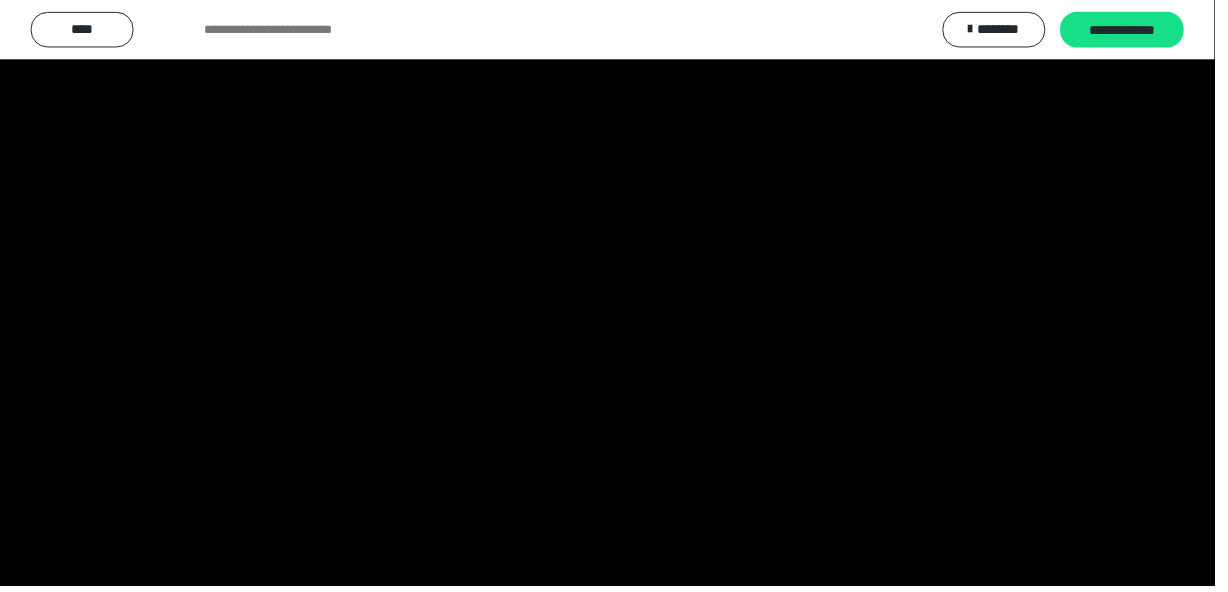 scroll, scrollTop: 4091, scrollLeft: 0, axis: vertical 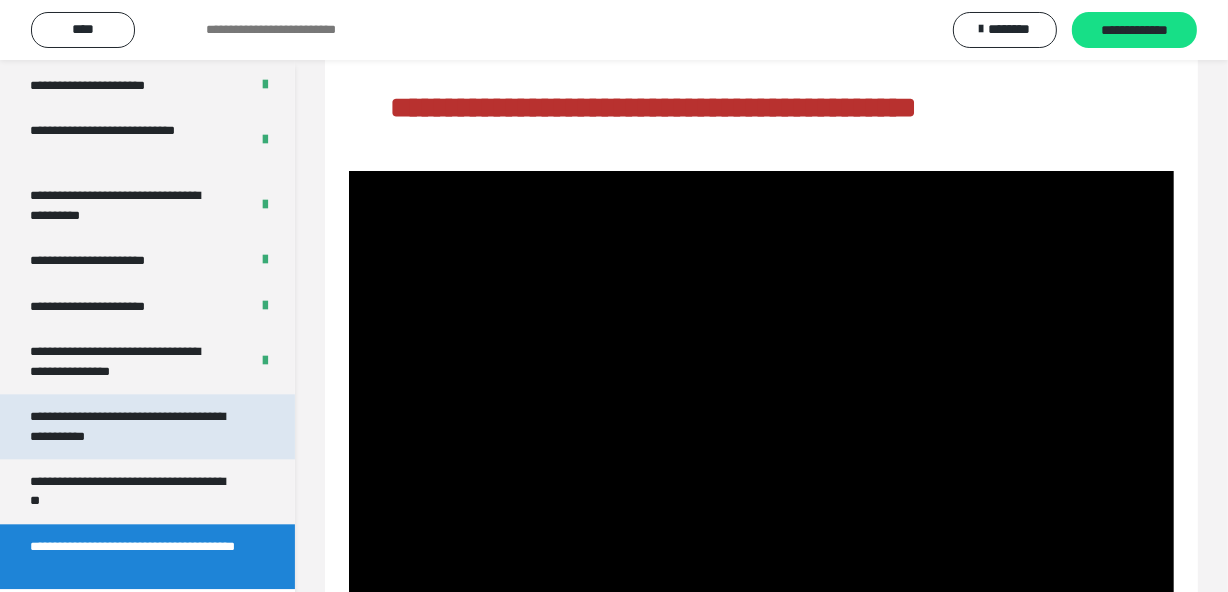 click on "**********" at bounding box center [132, 426] 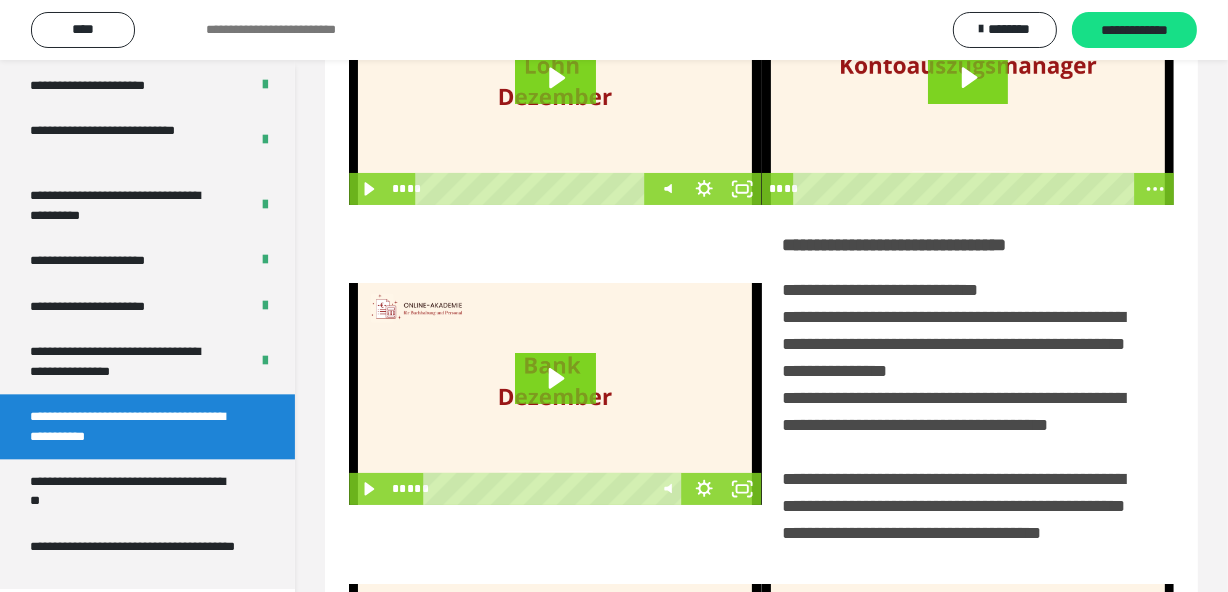 scroll, scrollTop: 75, scrollLeft: 0, axis: vertical 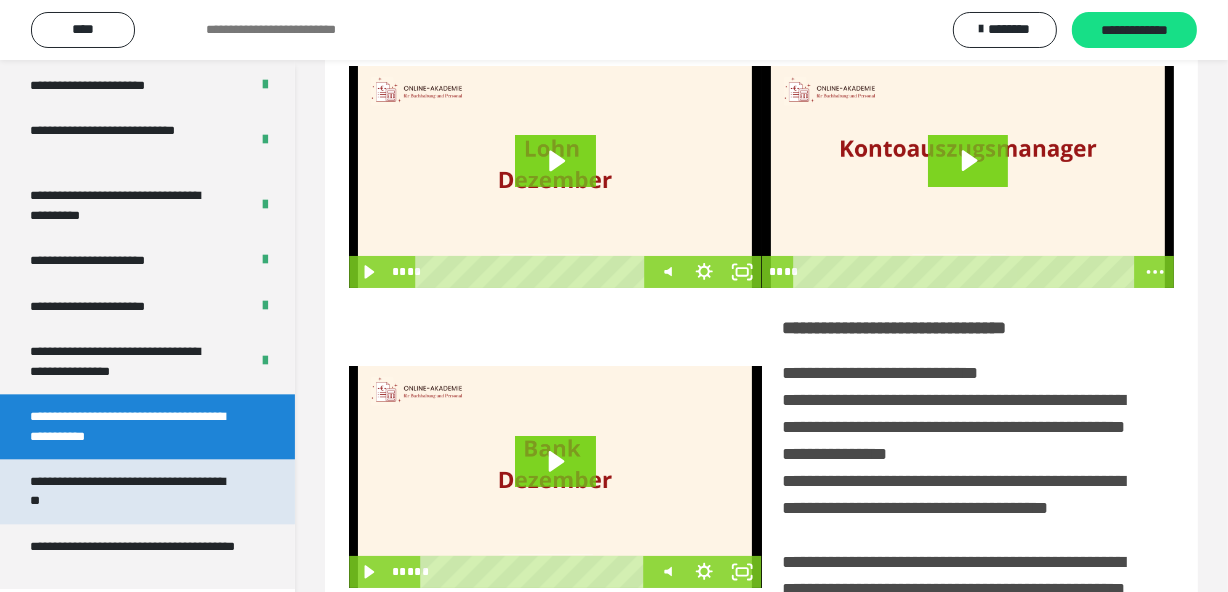 click on "**********" at bounding box center (132, 491) 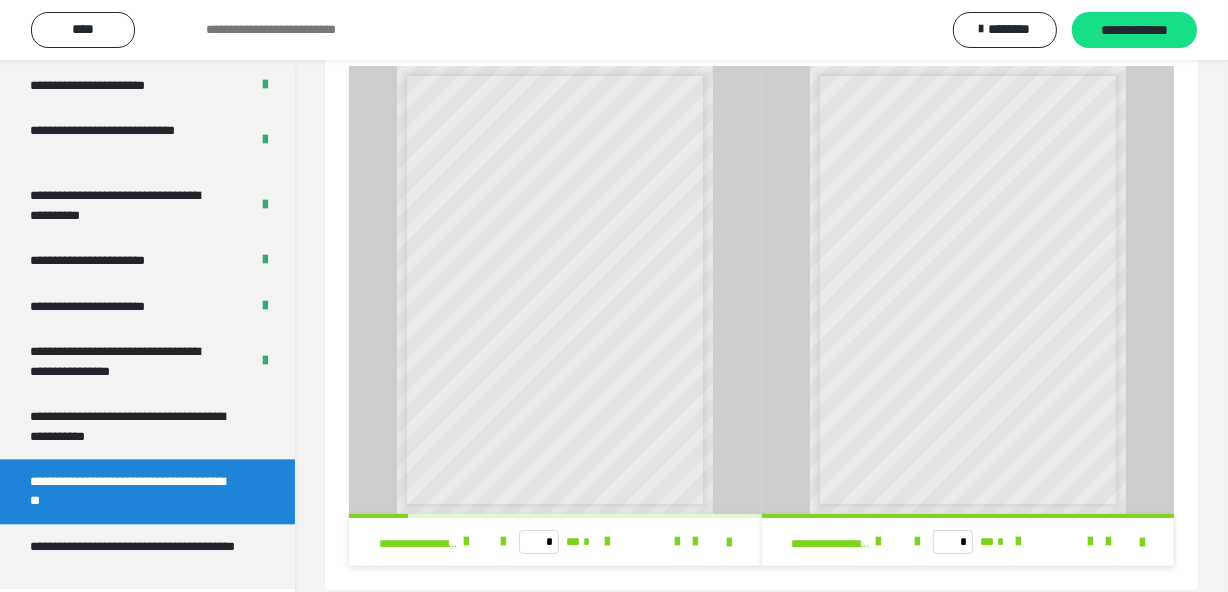 scroll, scrollTop: 102, scrollLeft: 0, axis: vertical 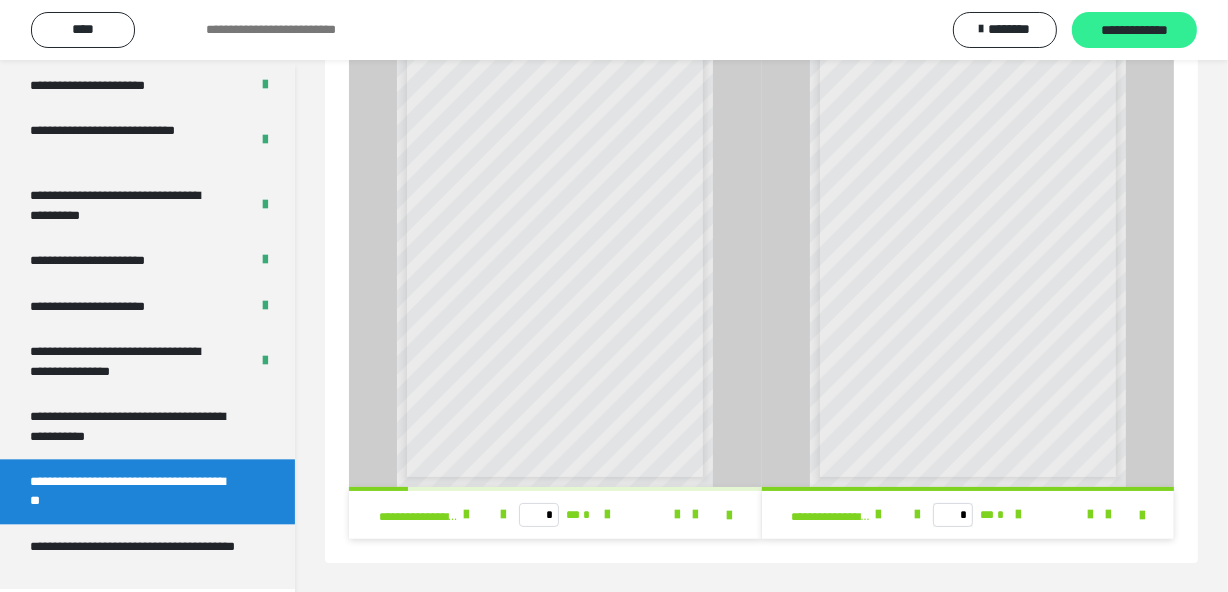 click on "**********" at bounding box center (1134, 30) 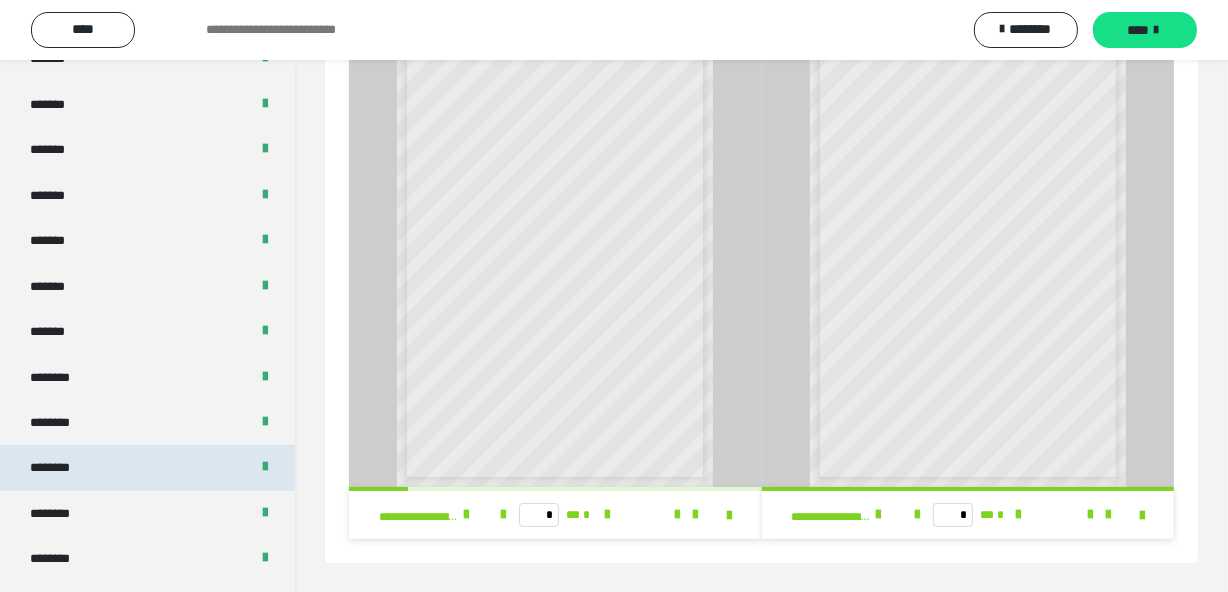 scroll, scrollTop: 1091, scrollLeft: 0, axis: vertical 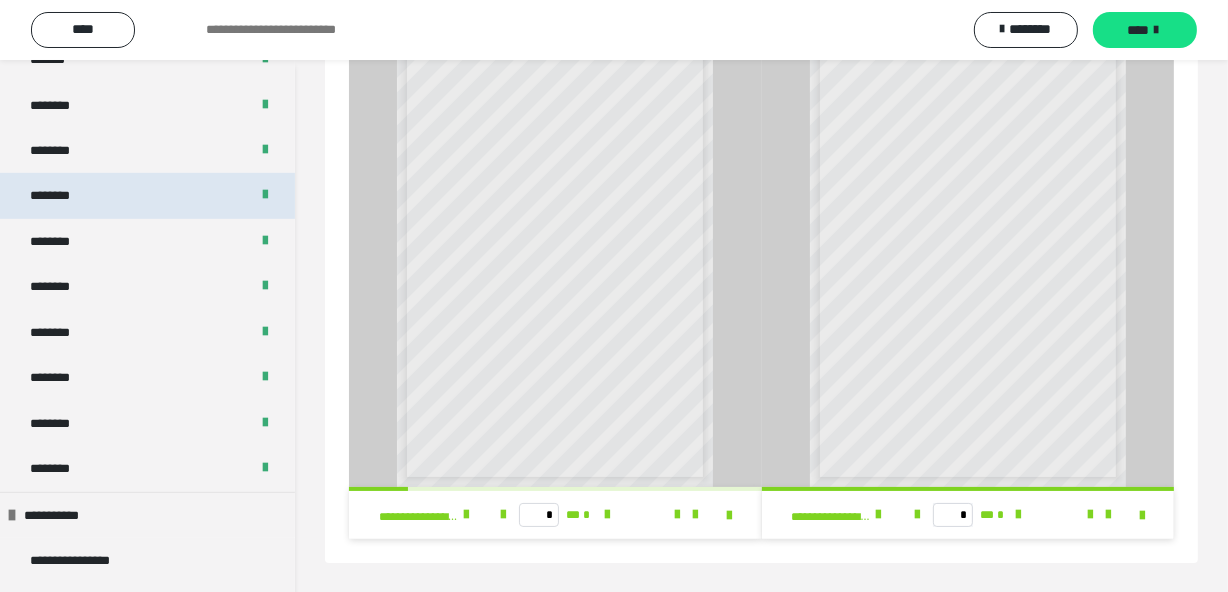 click on "********" at bounding box center [147, 195] 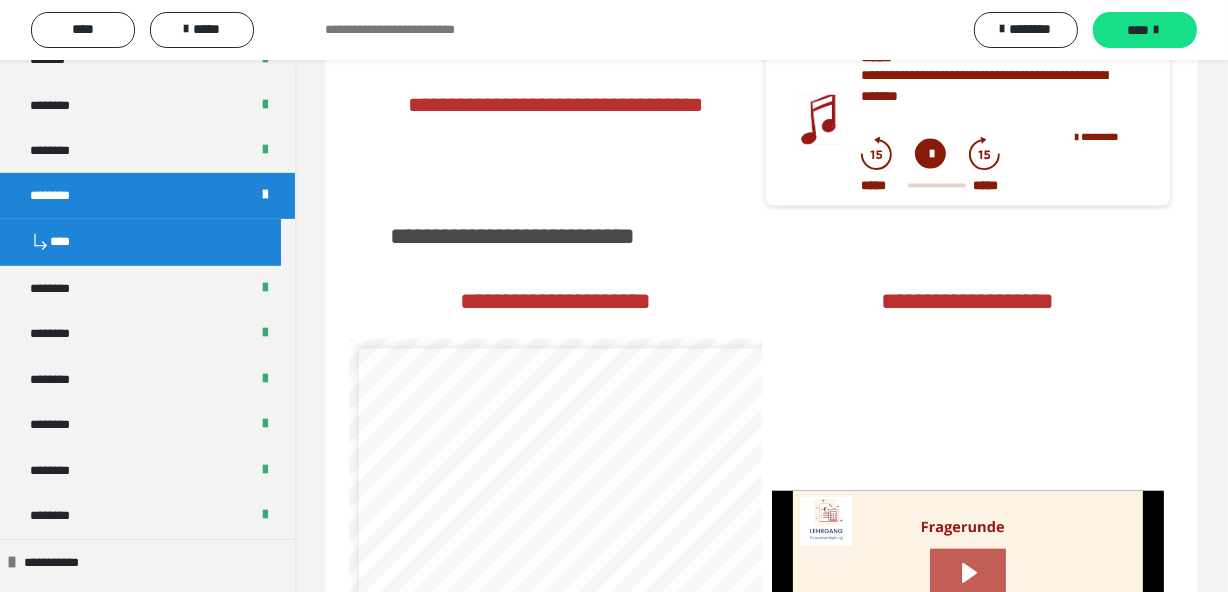 scroll, scrollTop: 2876, scrollLeft: 0, axis: vertical 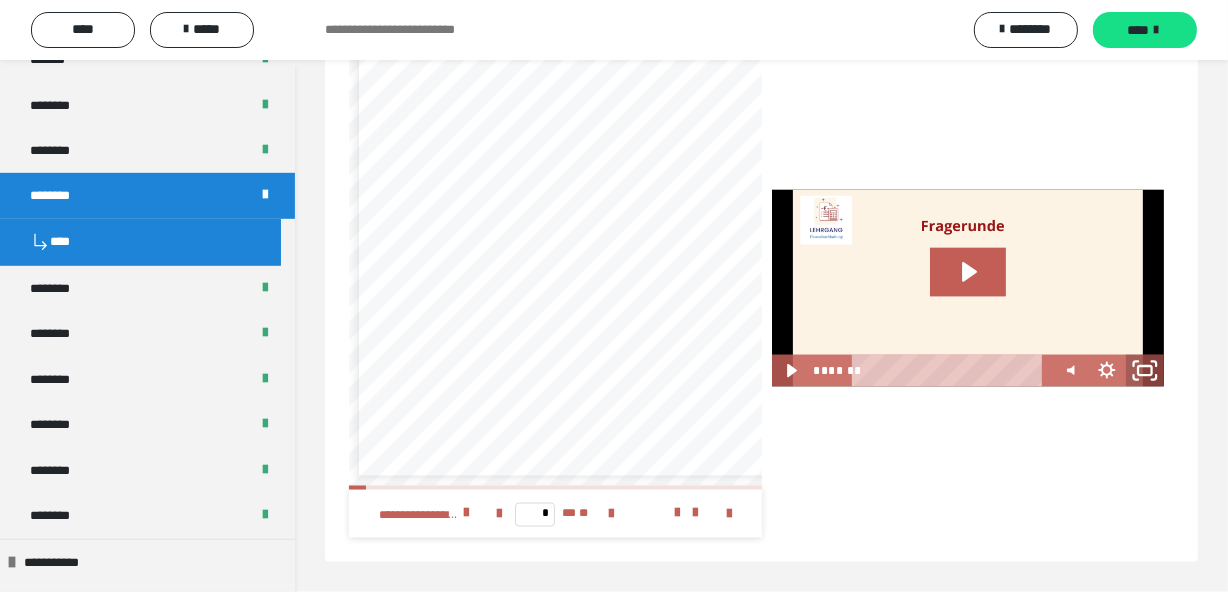 click 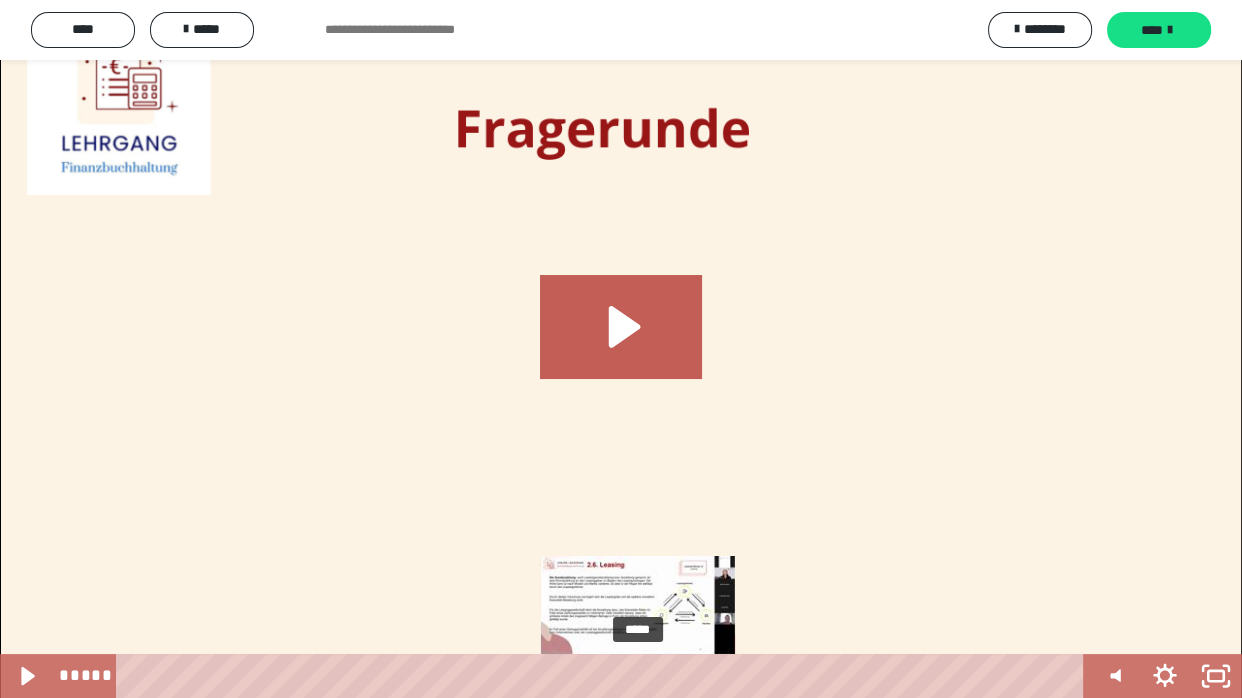 click on "*****" at bounding box center (604, 676) 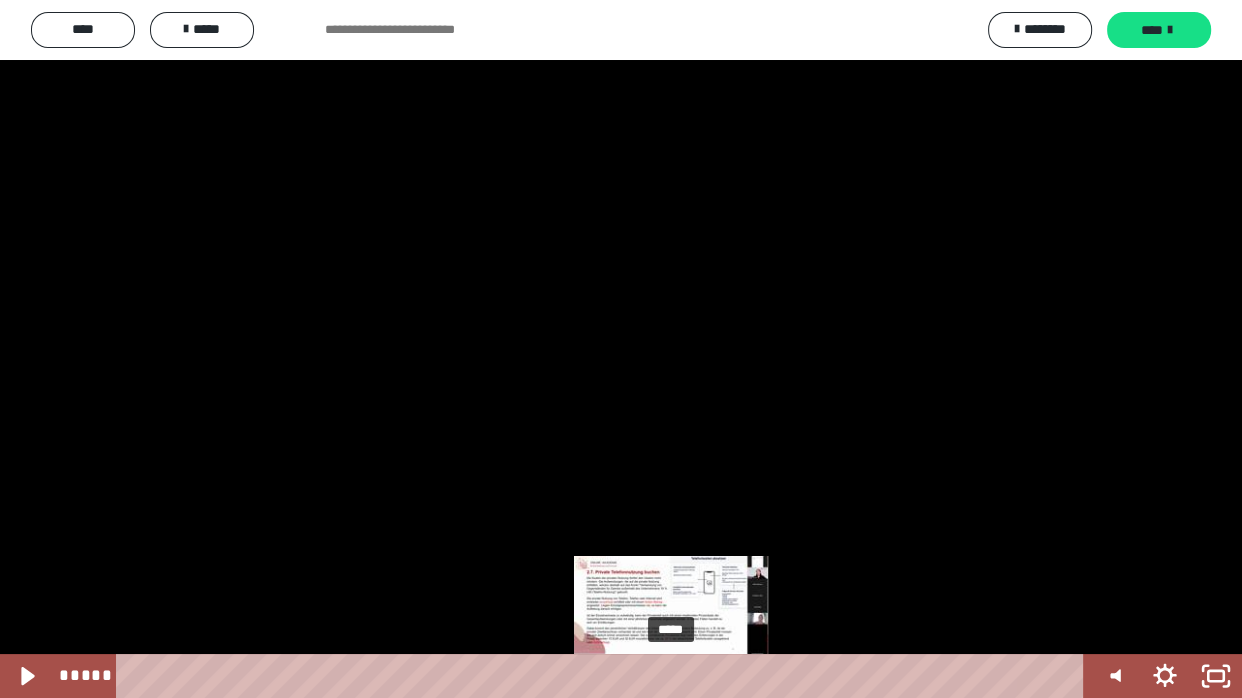 click on "*****" at bounding box center (604, 676) 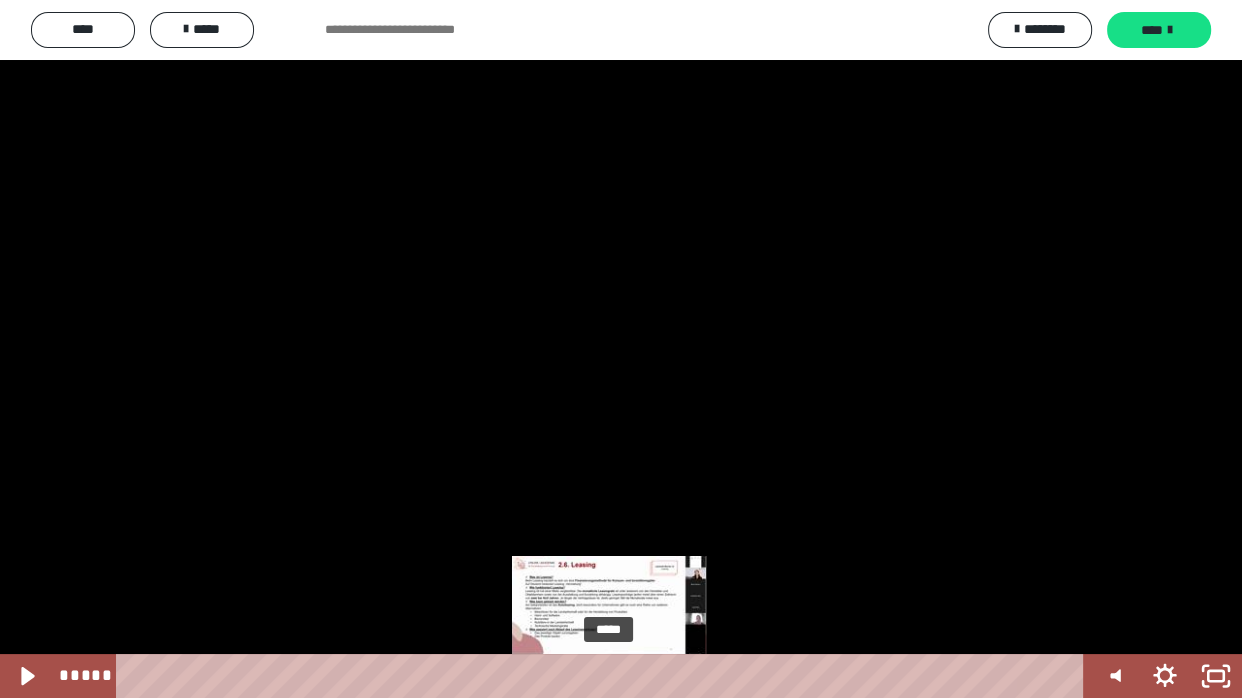 click on "*****" at bounding box center (604, 676) 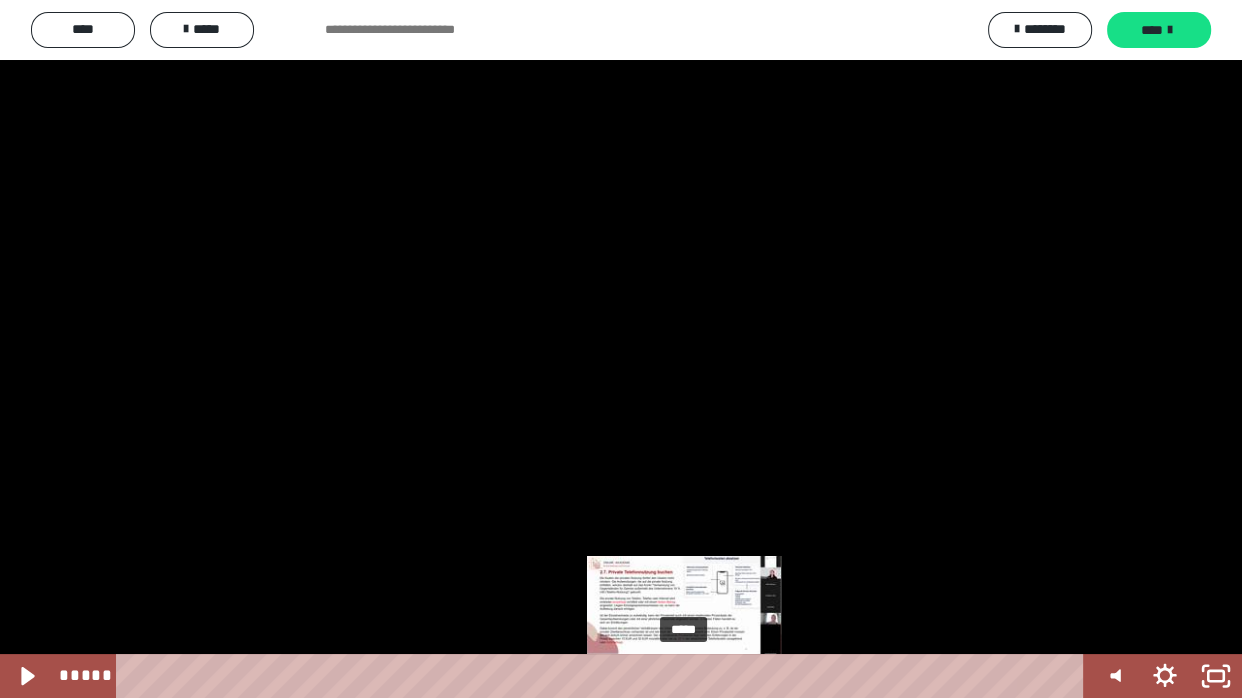 click on "*****" at bounding box center [604, 676] 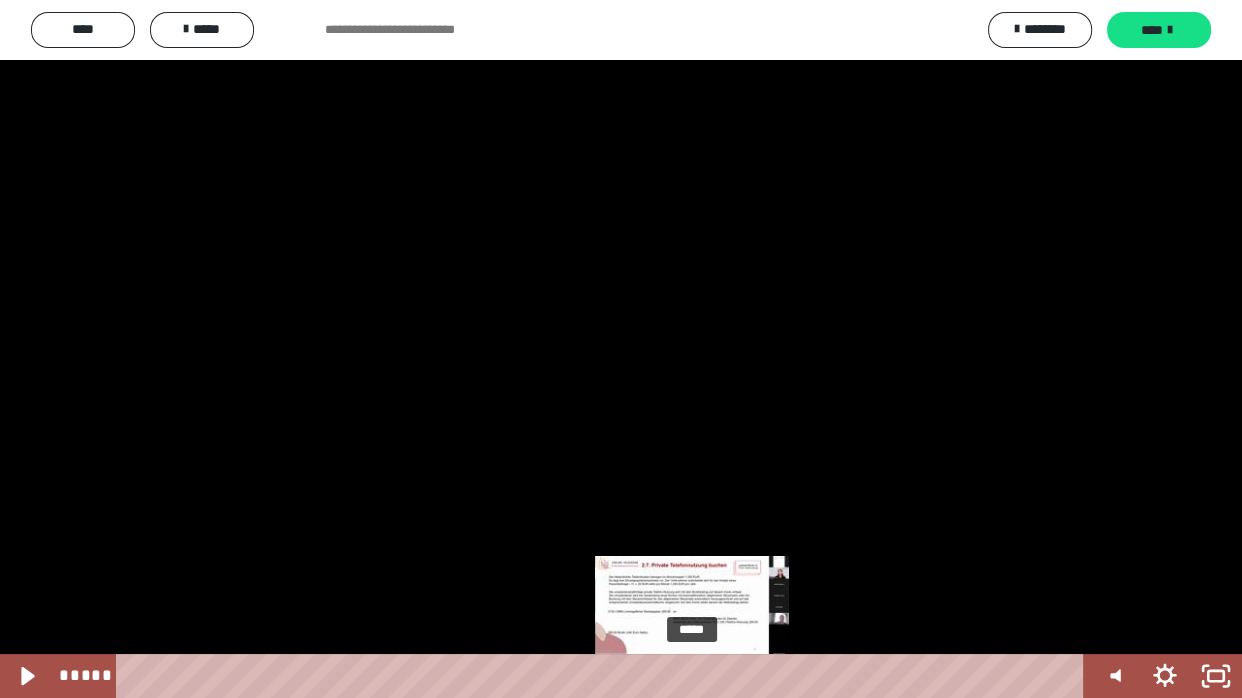 click on "*****" at bounding box center [604, 676] 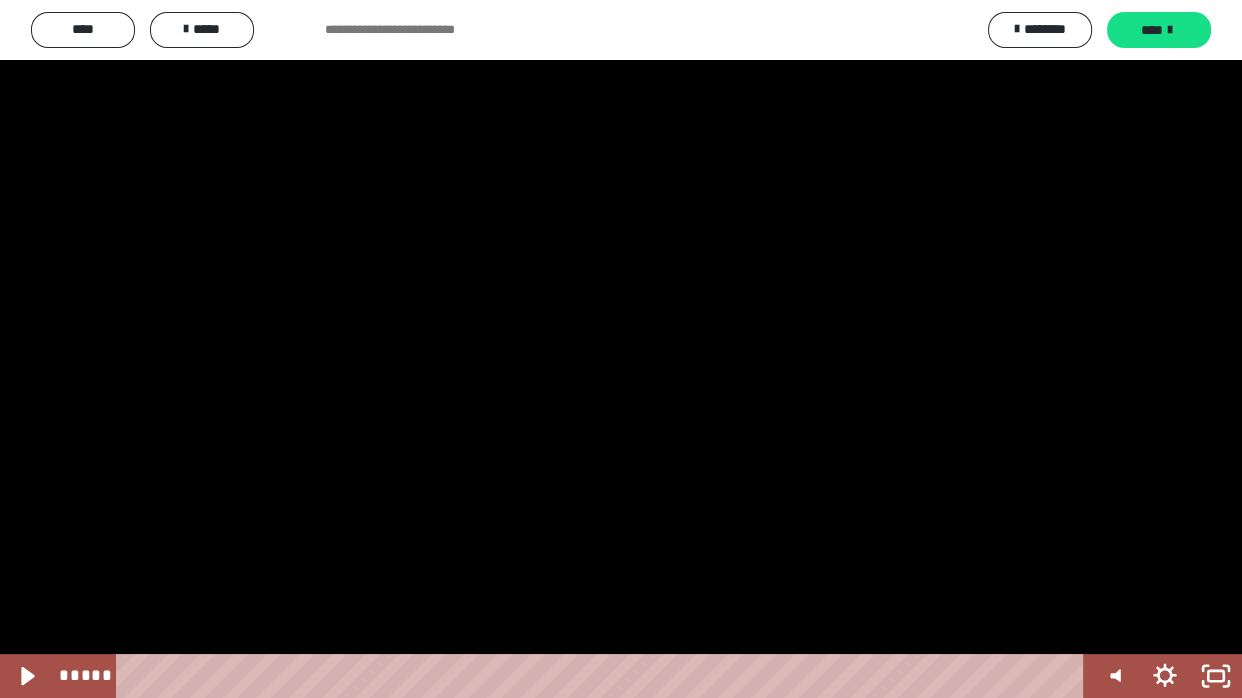 click at bounding box center [621, 349] 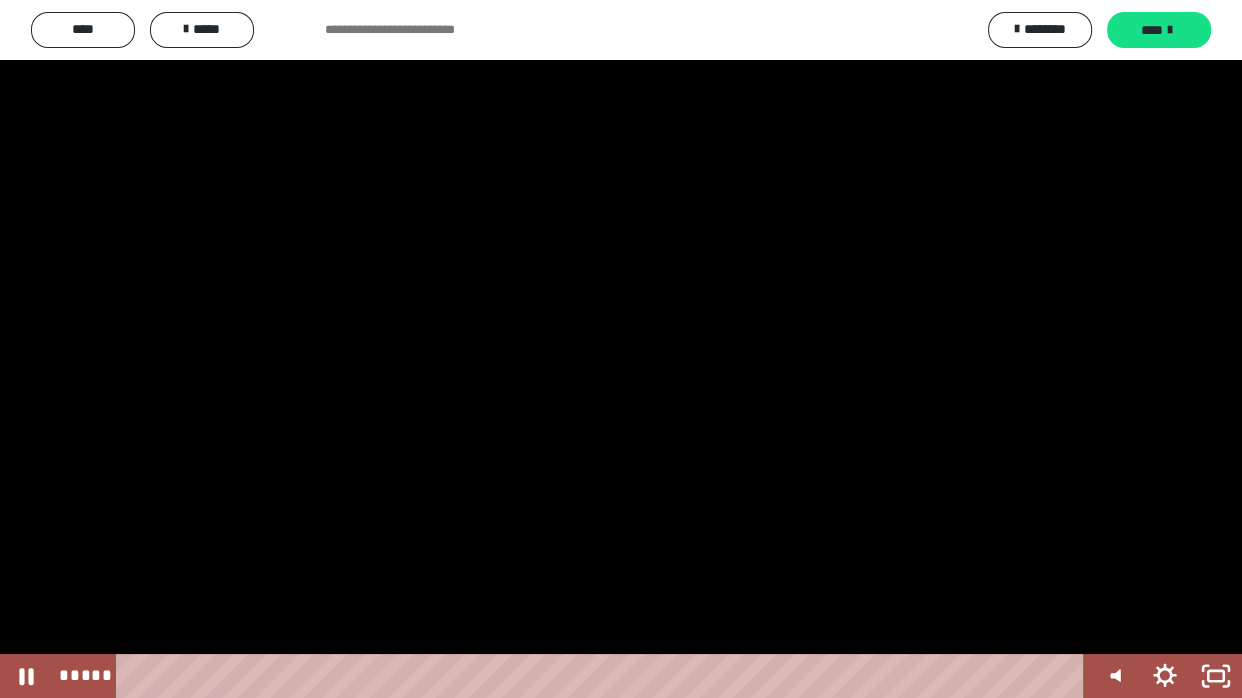 click at bounding box center (621, 349) 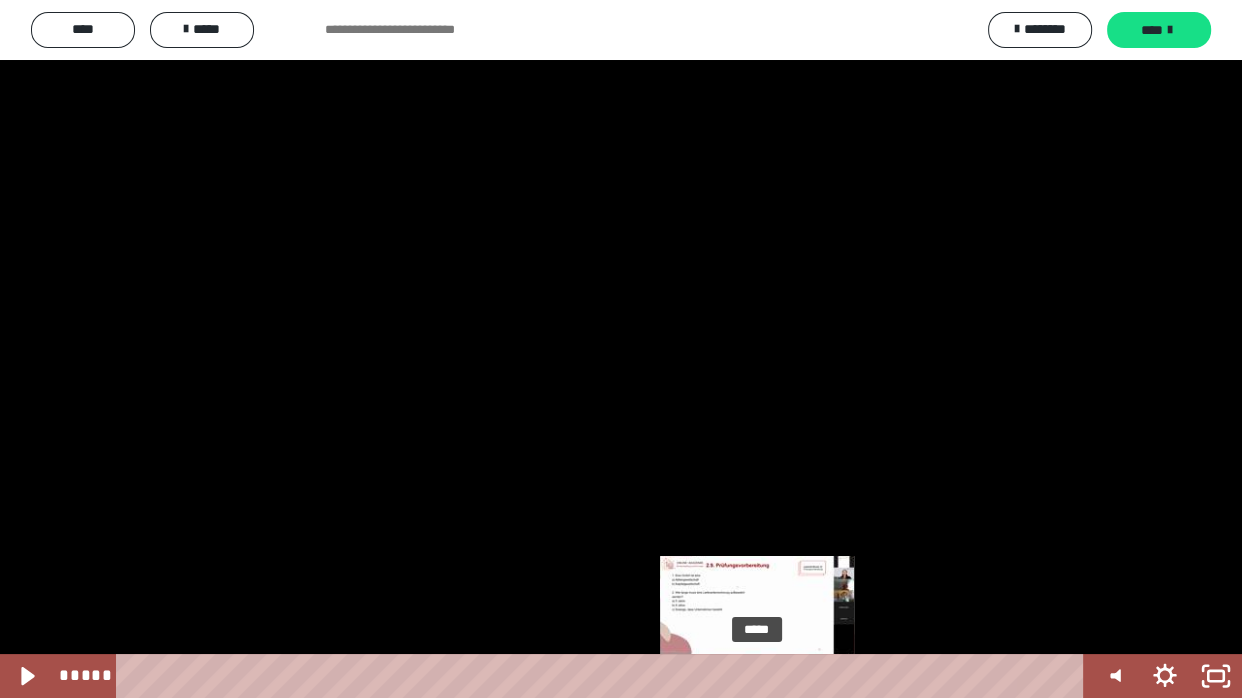 click on "*****" at bounding box center [604, 676] 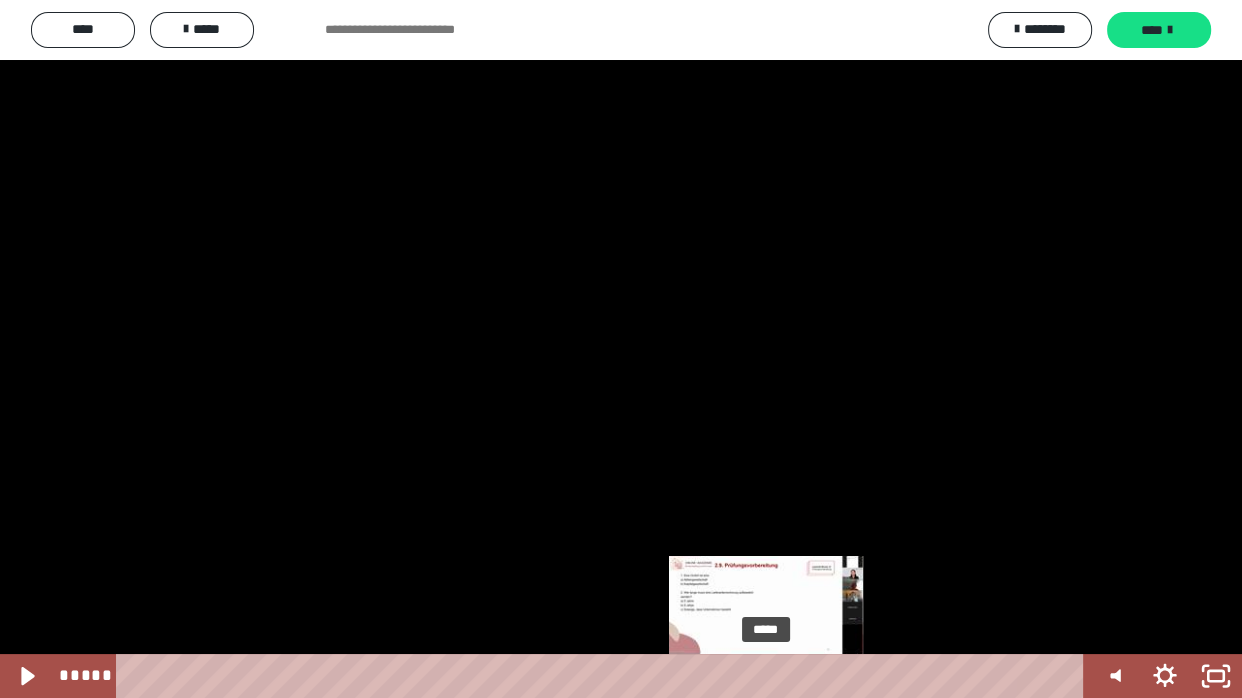 click on "*****" at bounding box center (604, 676) 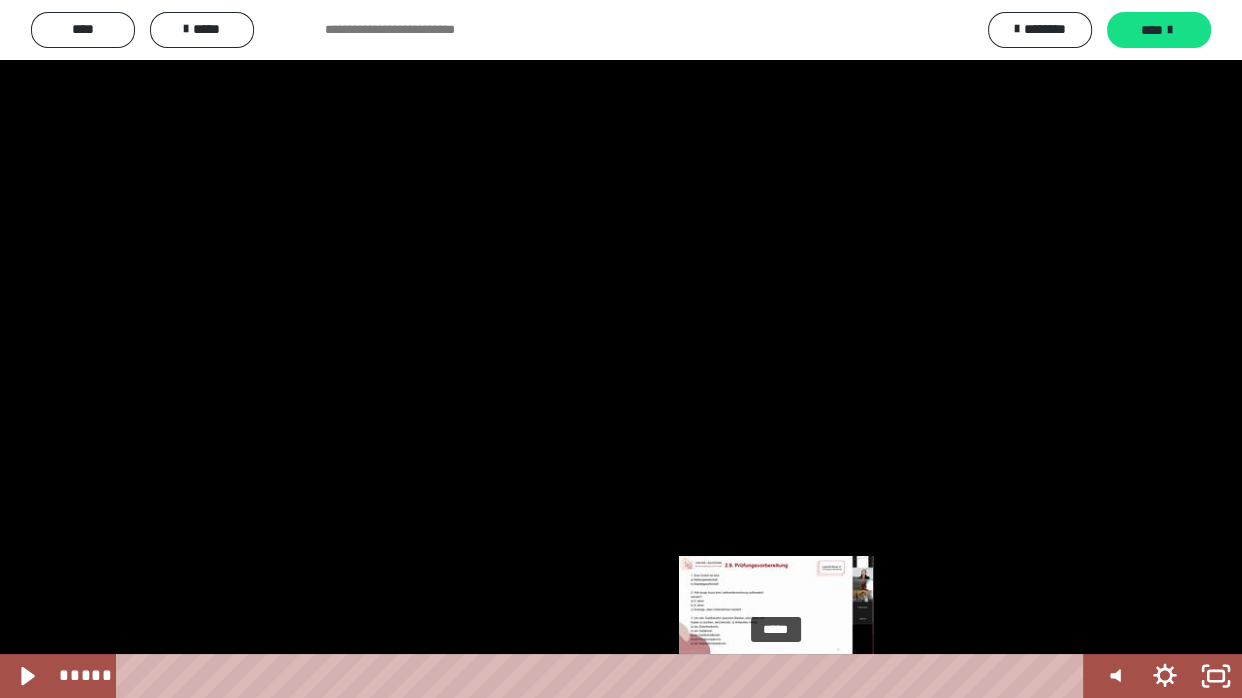 click on "*****" at bounding box center (604, 676) 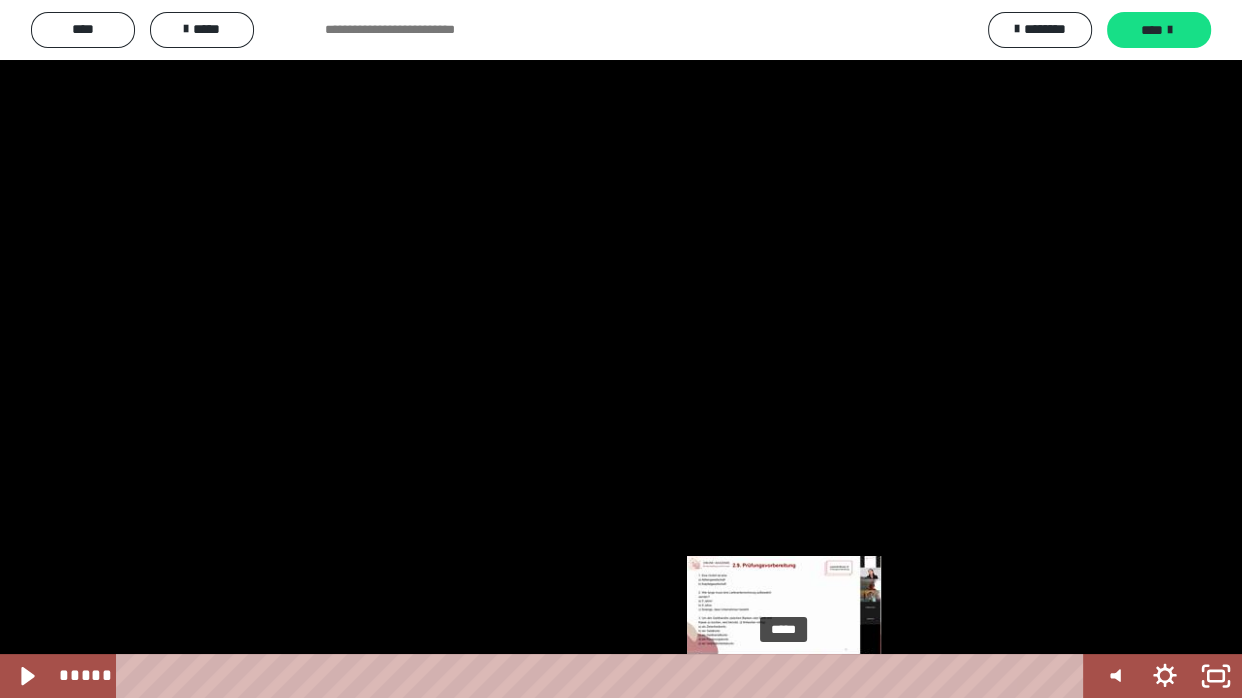 click on "*****" at bounding box center [604, 676] 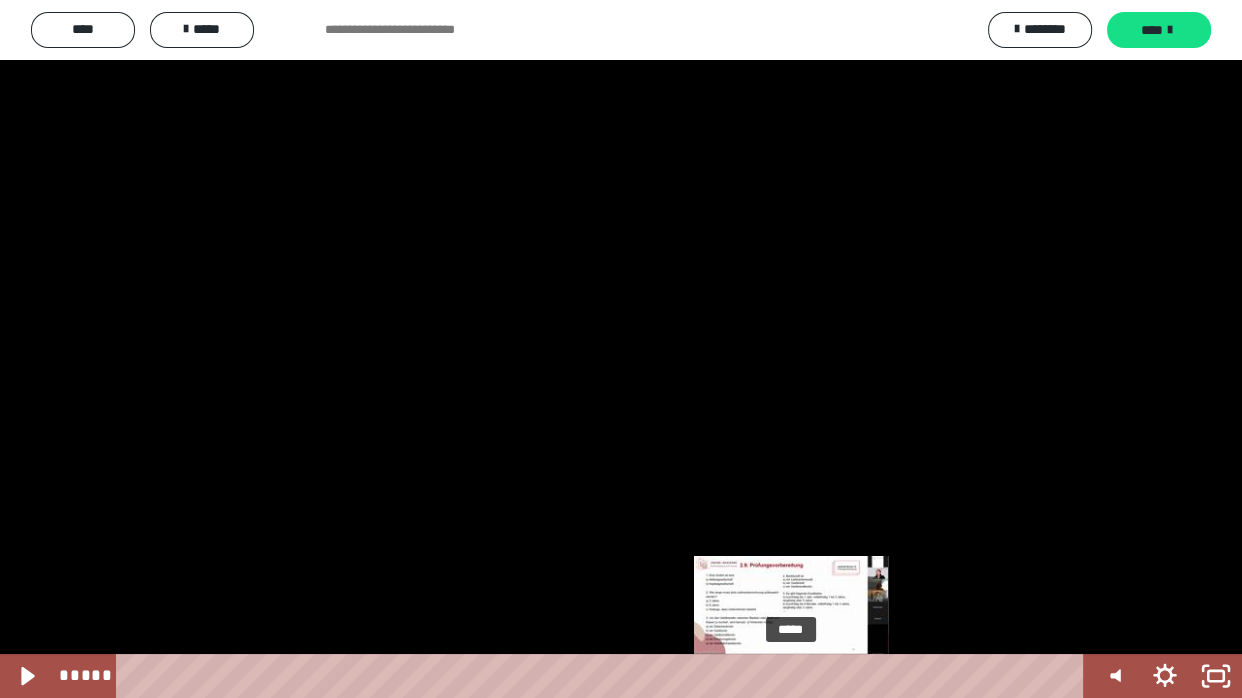 click on "*****" at bounding box center [604, 676] 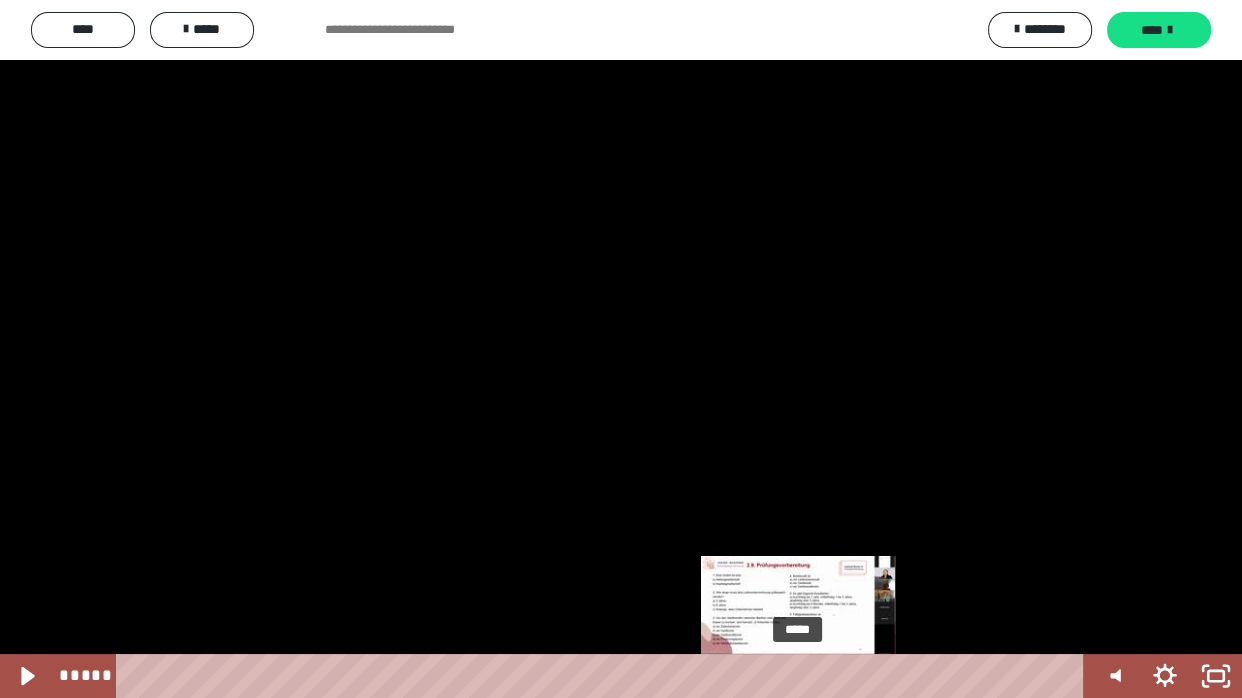 click on "*****" at bounding box center (604, 676) 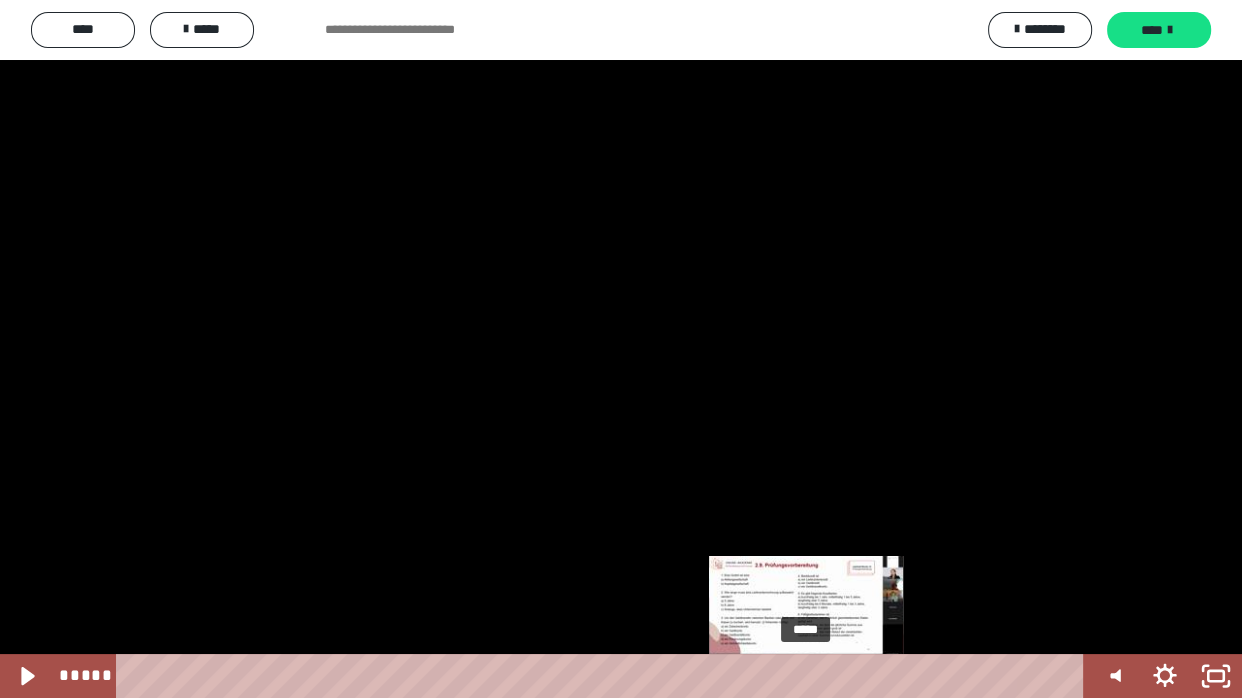 click on "*****" at bounding box center [604, 676] 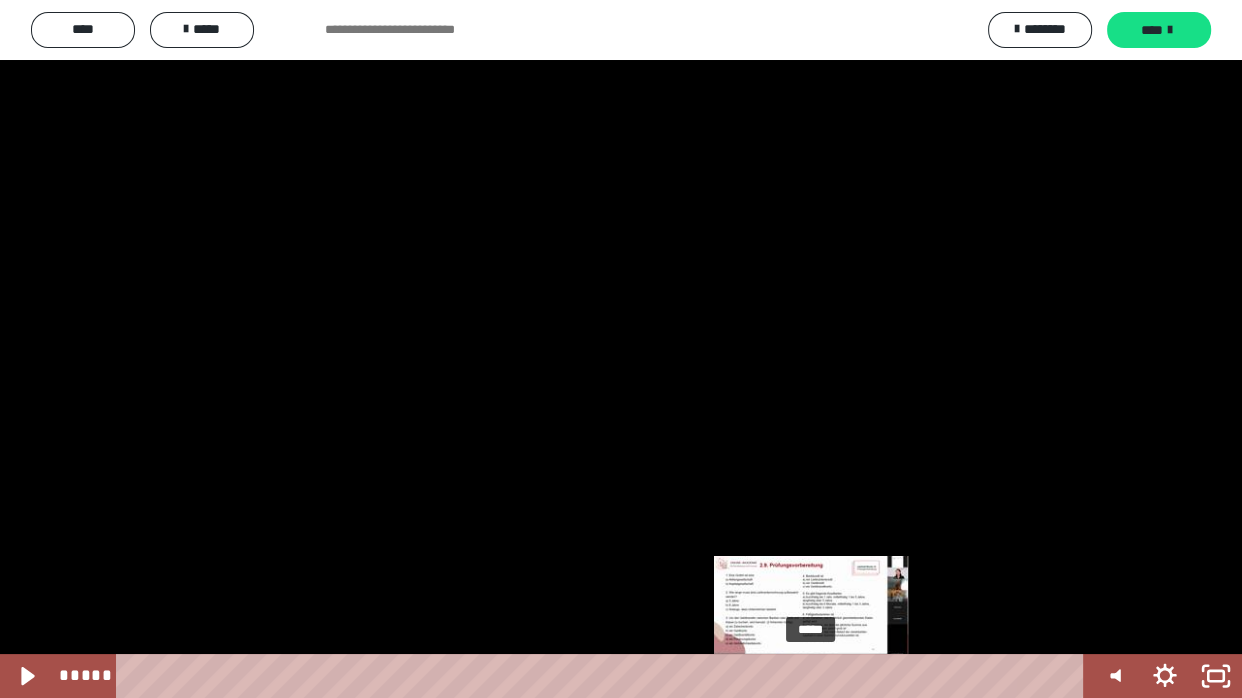 click on "*****" at bounding box center [604, 676] 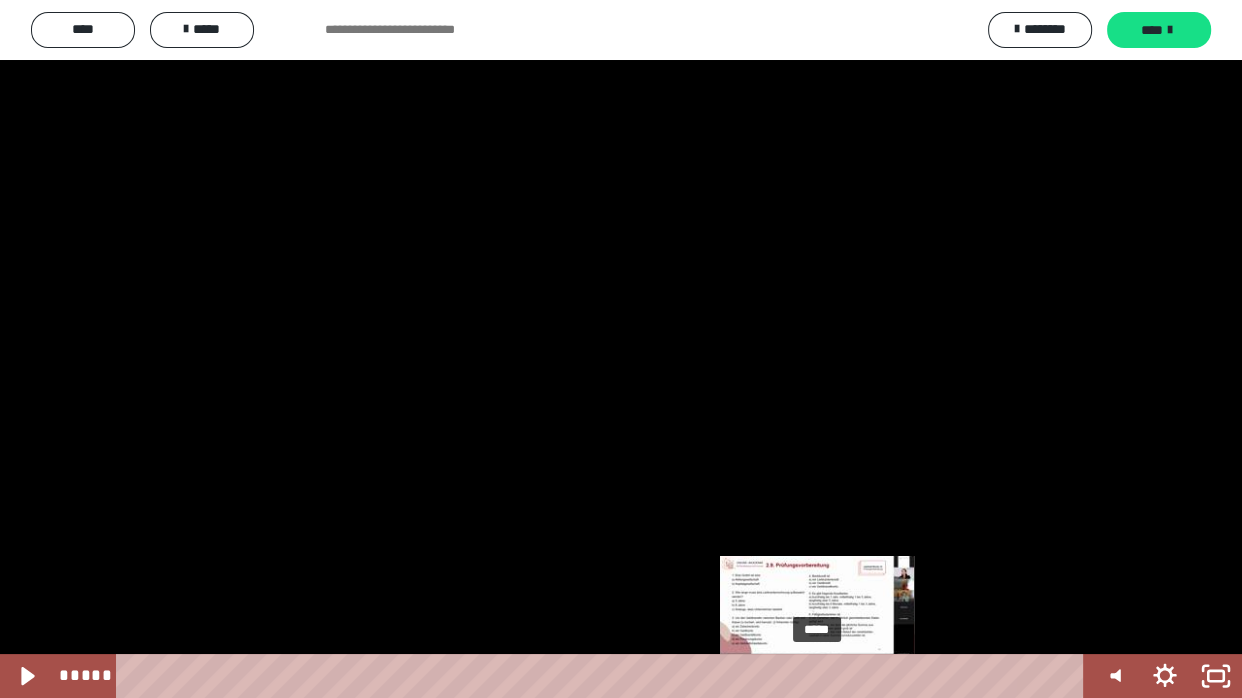 click on "*****" at bounding box center (604, 676) 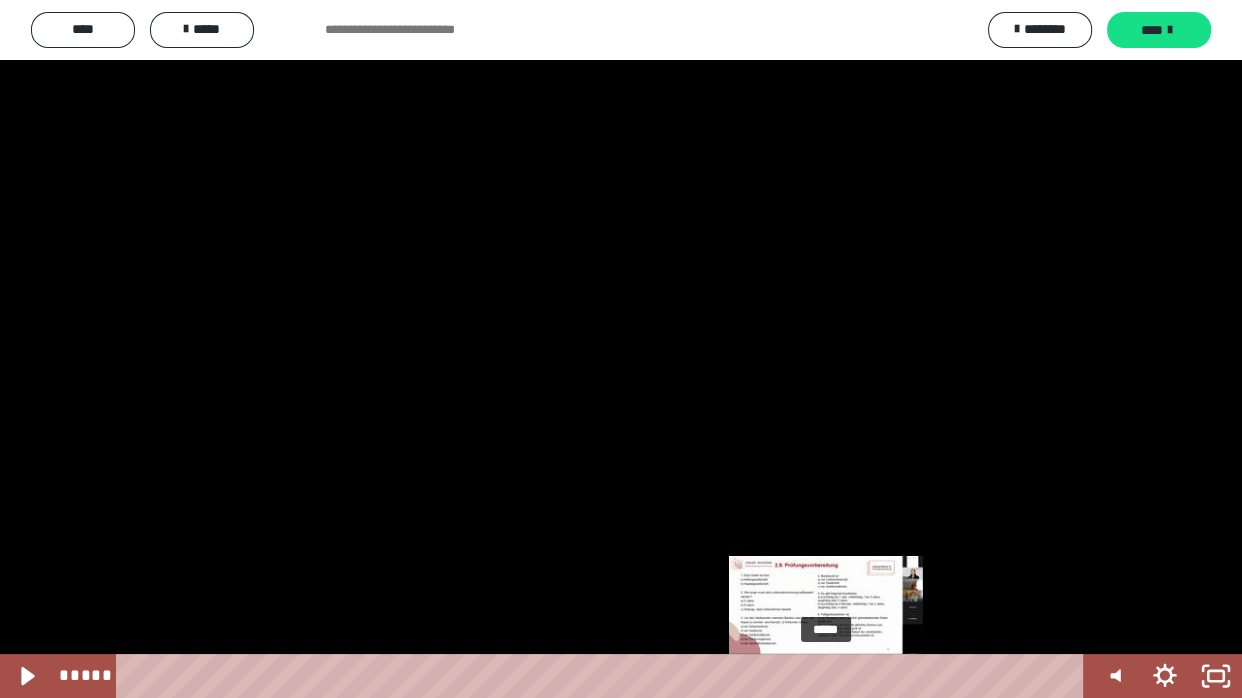 click on "*****" at bounding box center [604, 676] 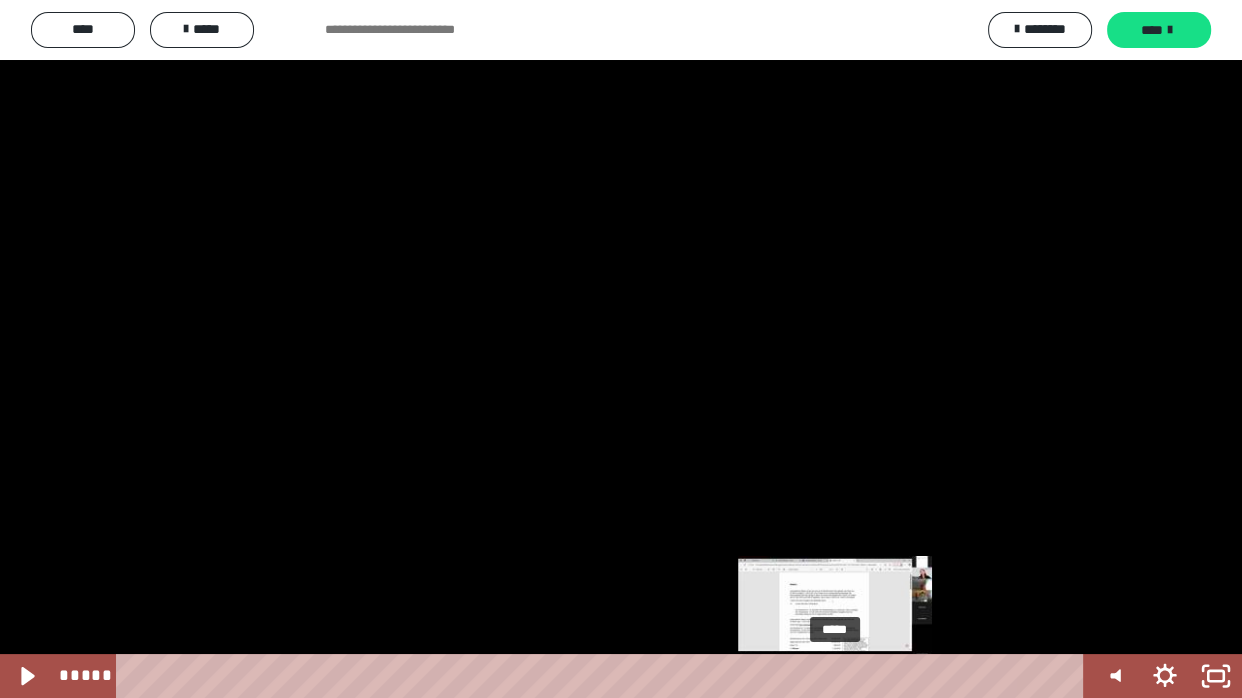 click on "*****" at bounding box center [604, 676] 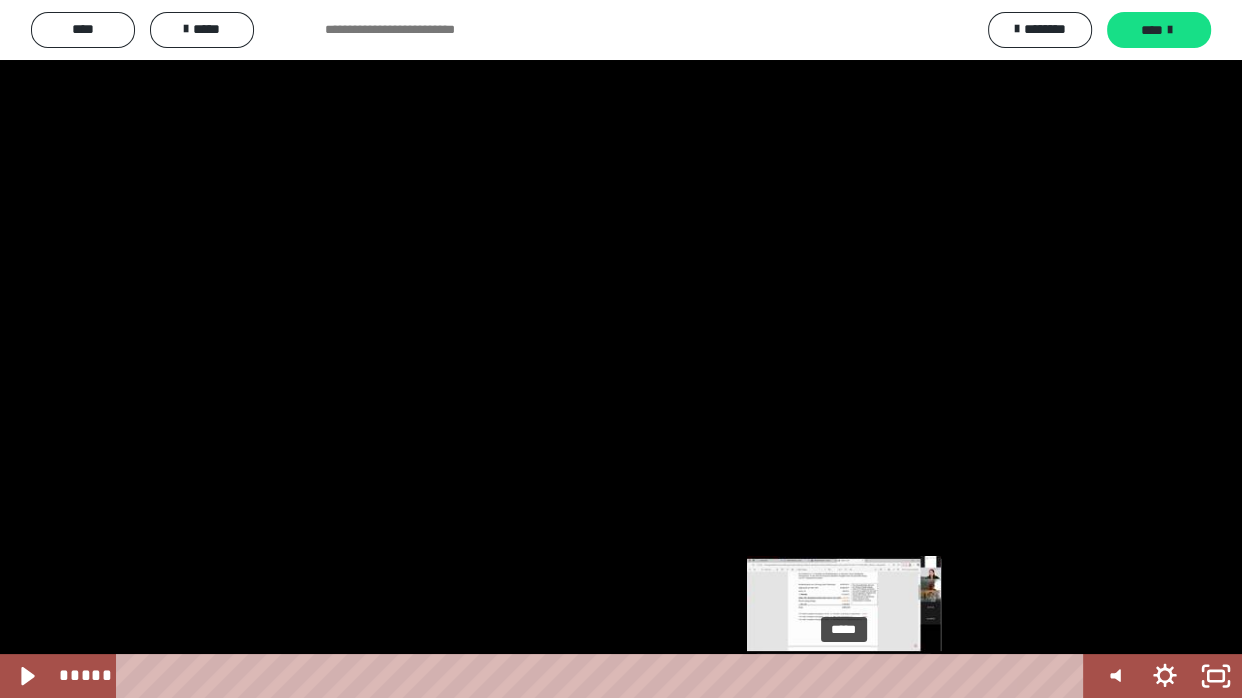 click on "*****" at bounding box center (604, 676) 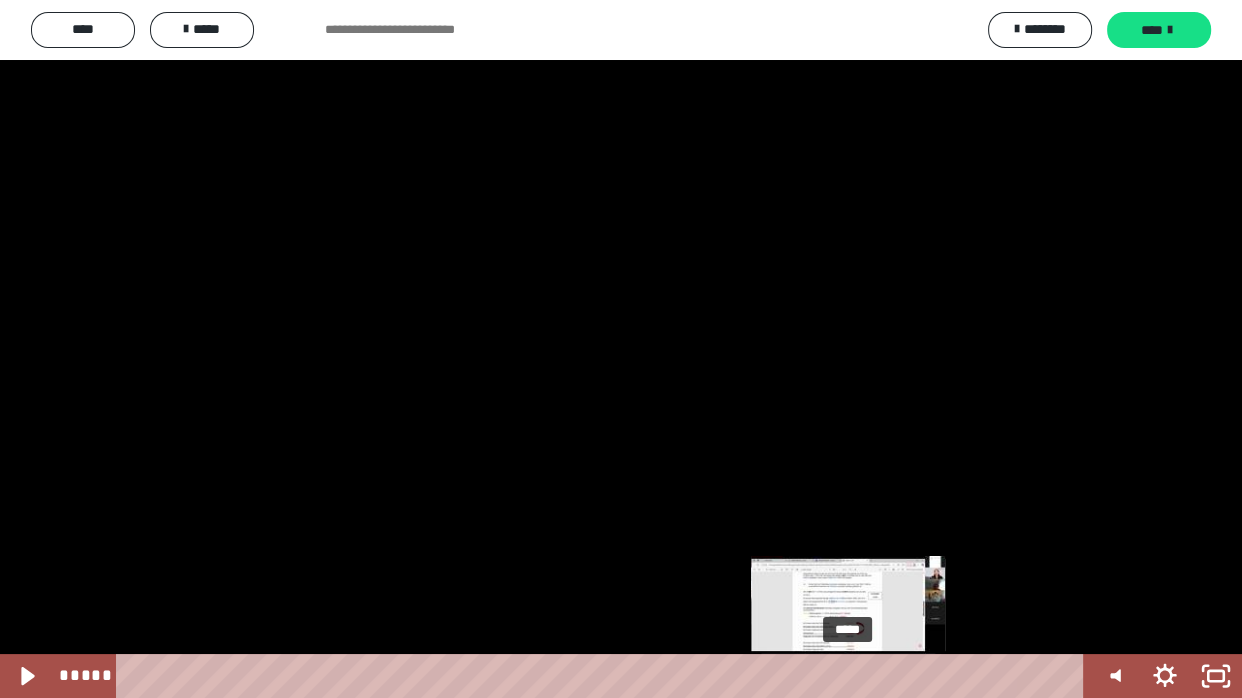 click on "*****" at bounding box center (604, 676) 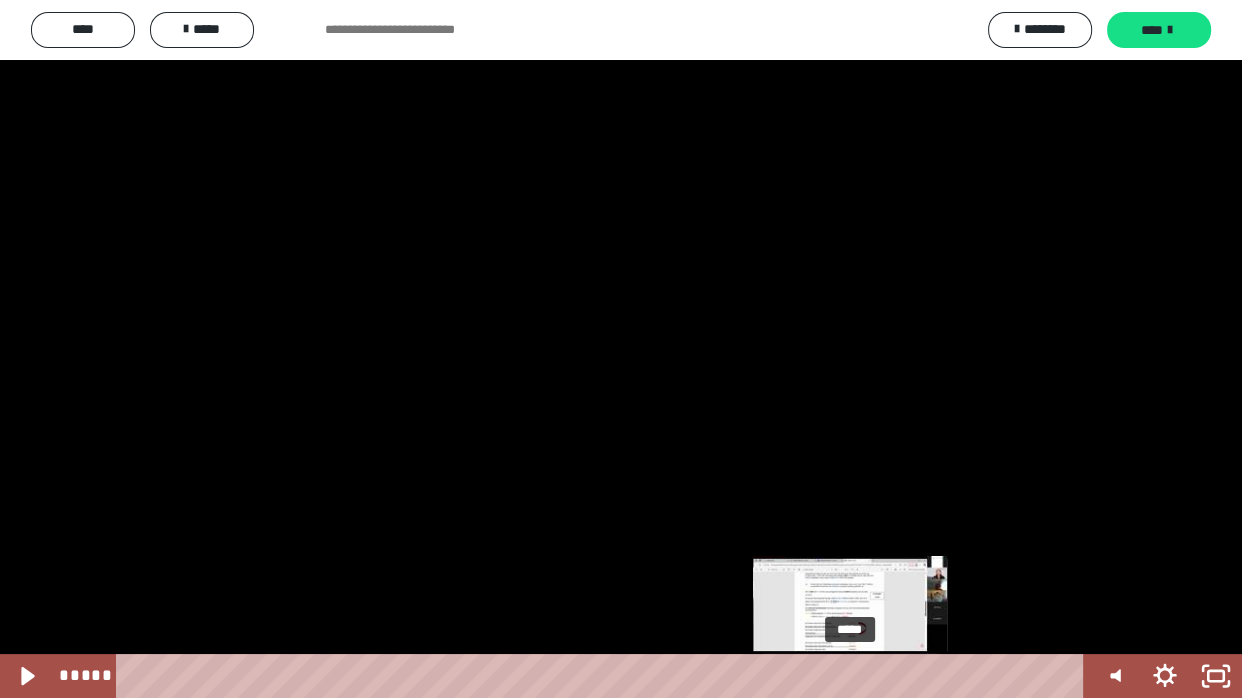 click at bounding box center [850, 676] 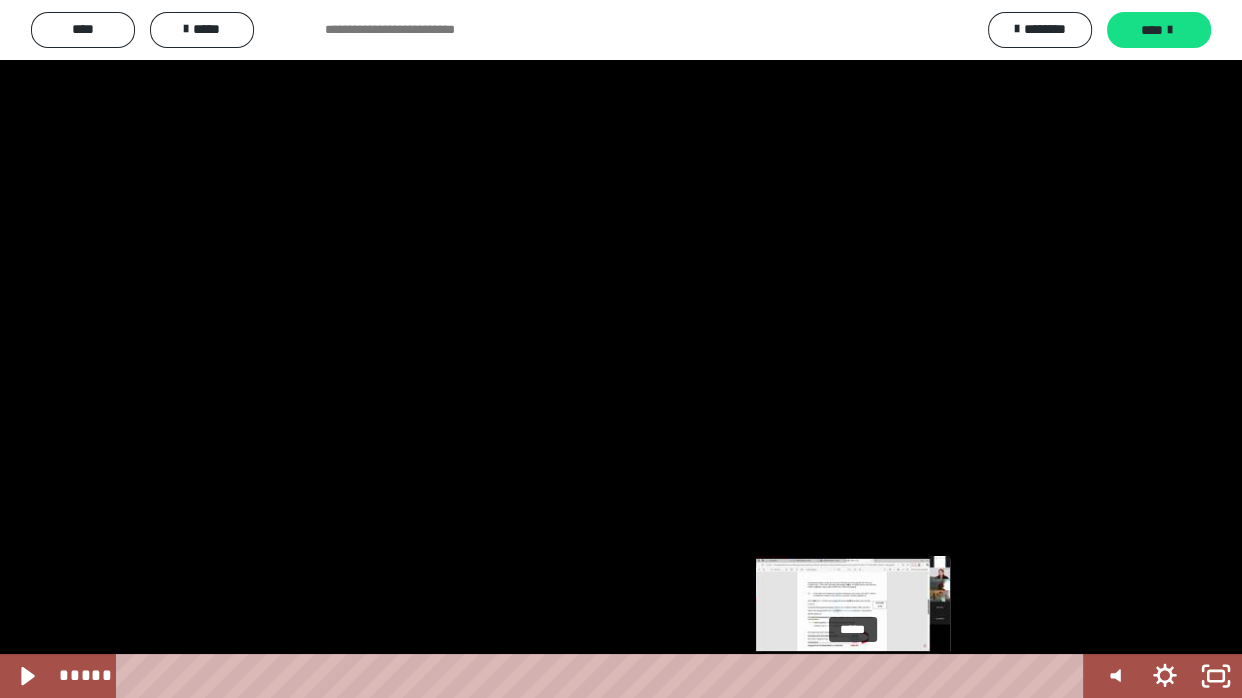 click on "*****" at bounding box center (604, 676) 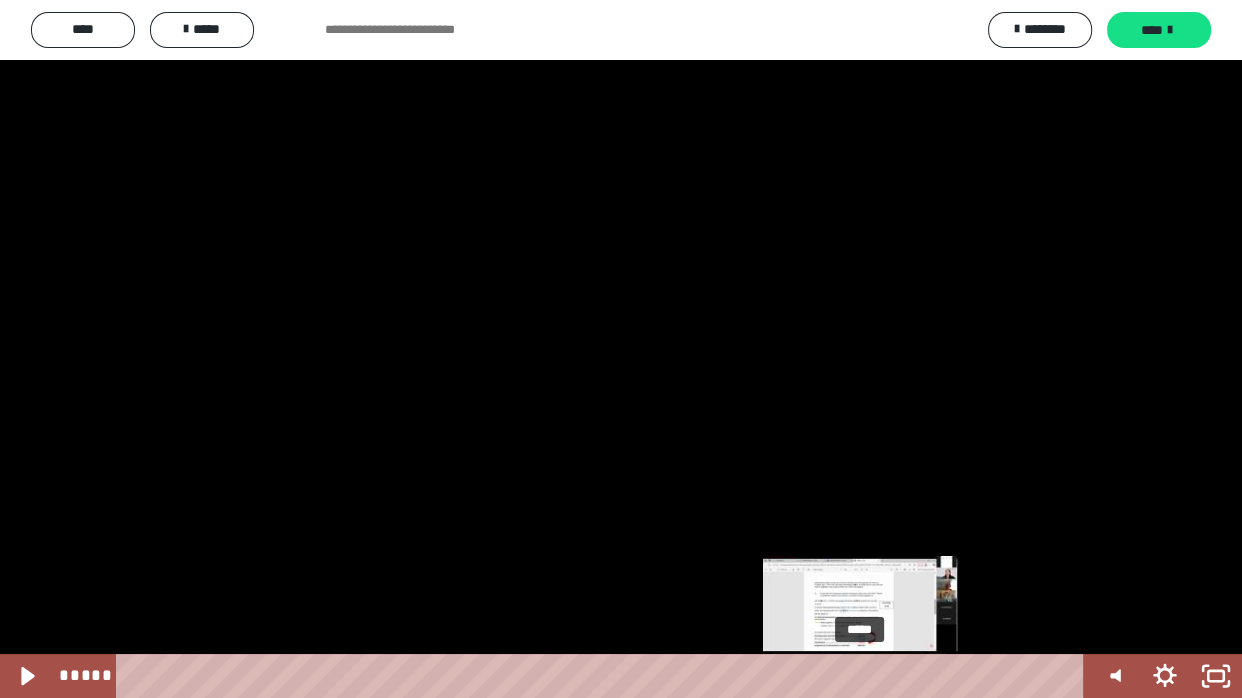 click on "*****" at bounding box center [604, 676] 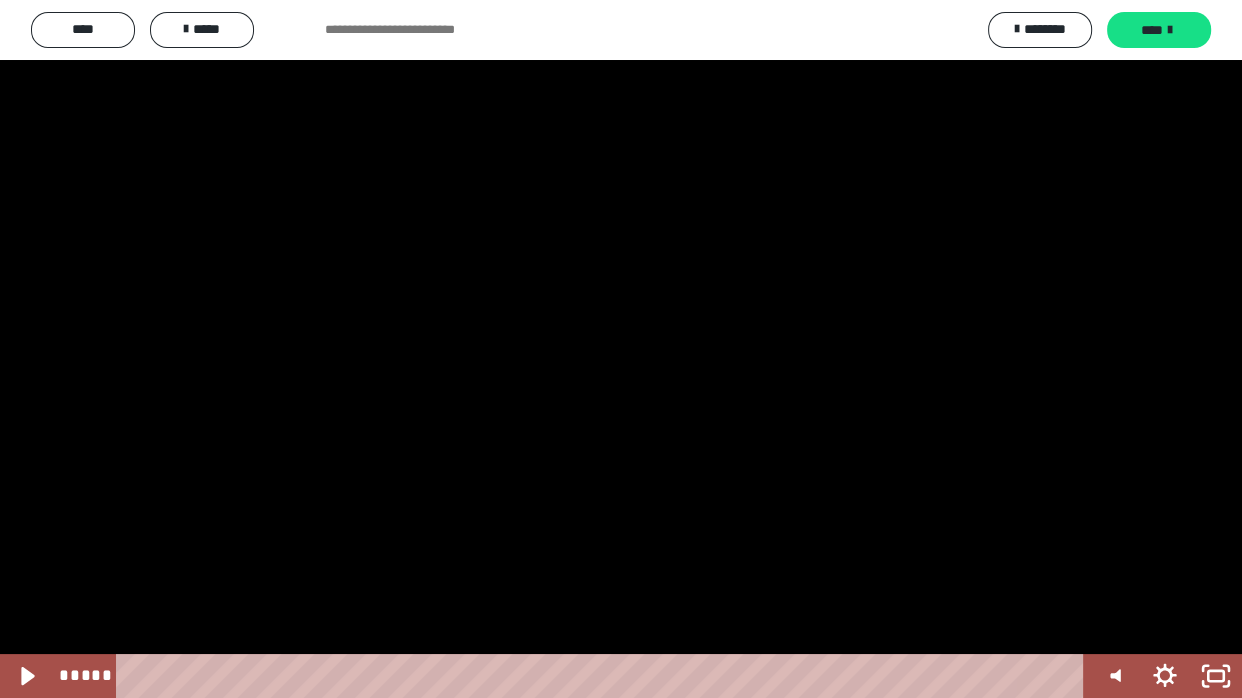 click at bounding box center (621, 349) 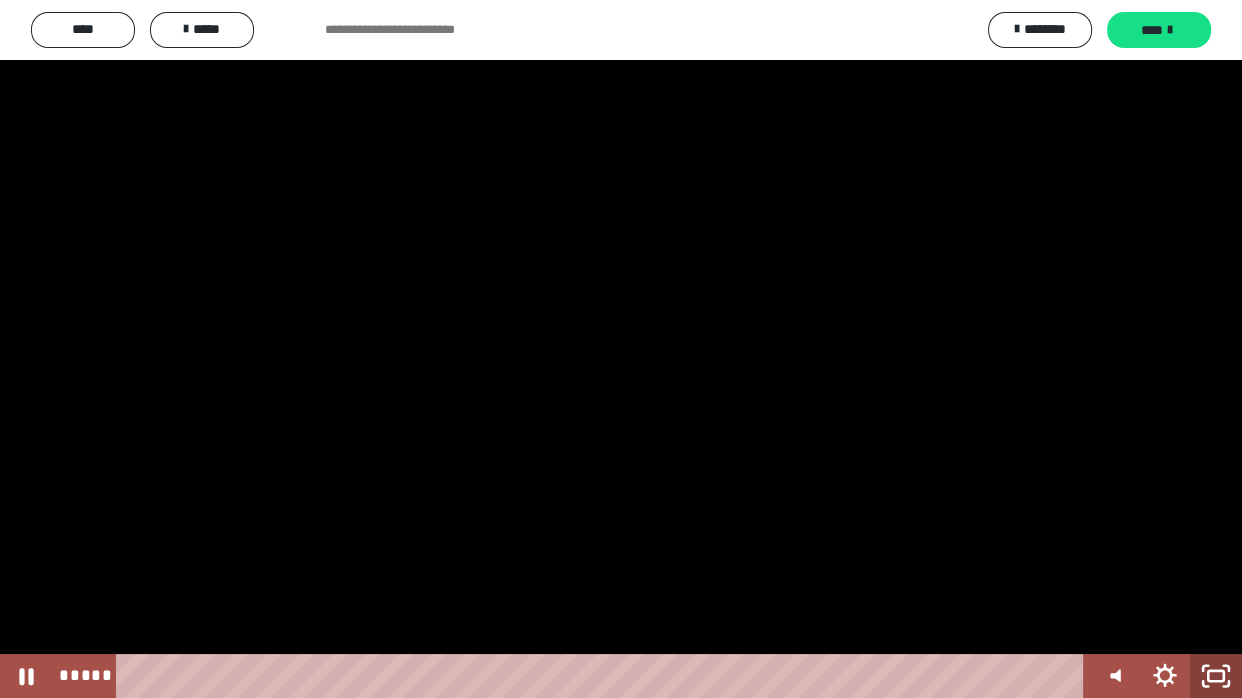 click 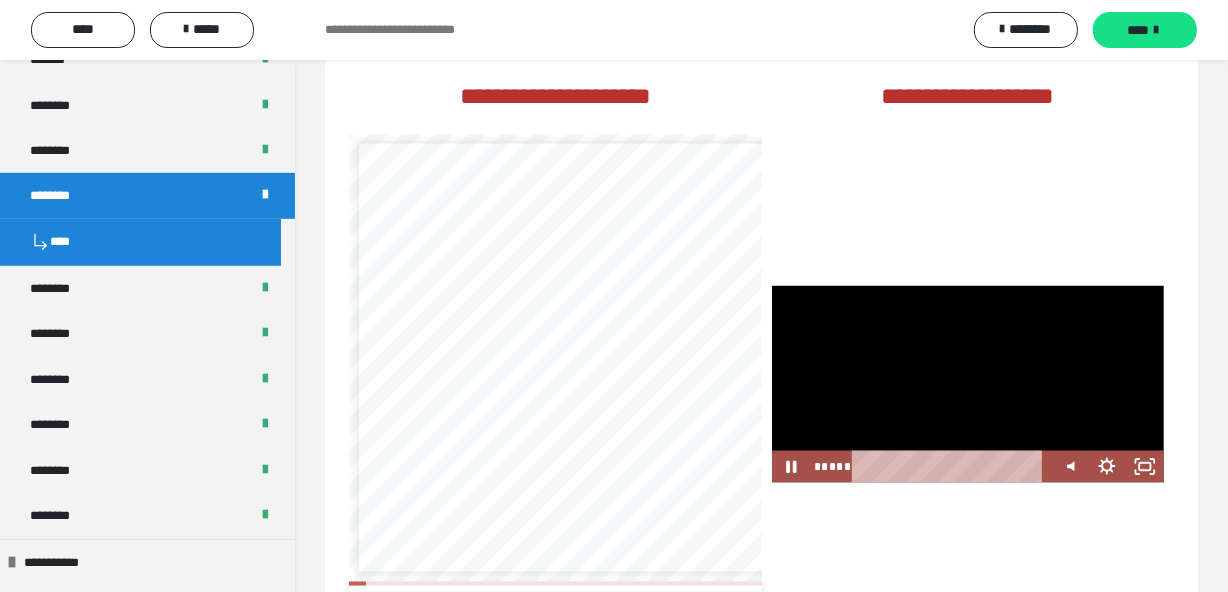 click at bounding box center (968, 384) 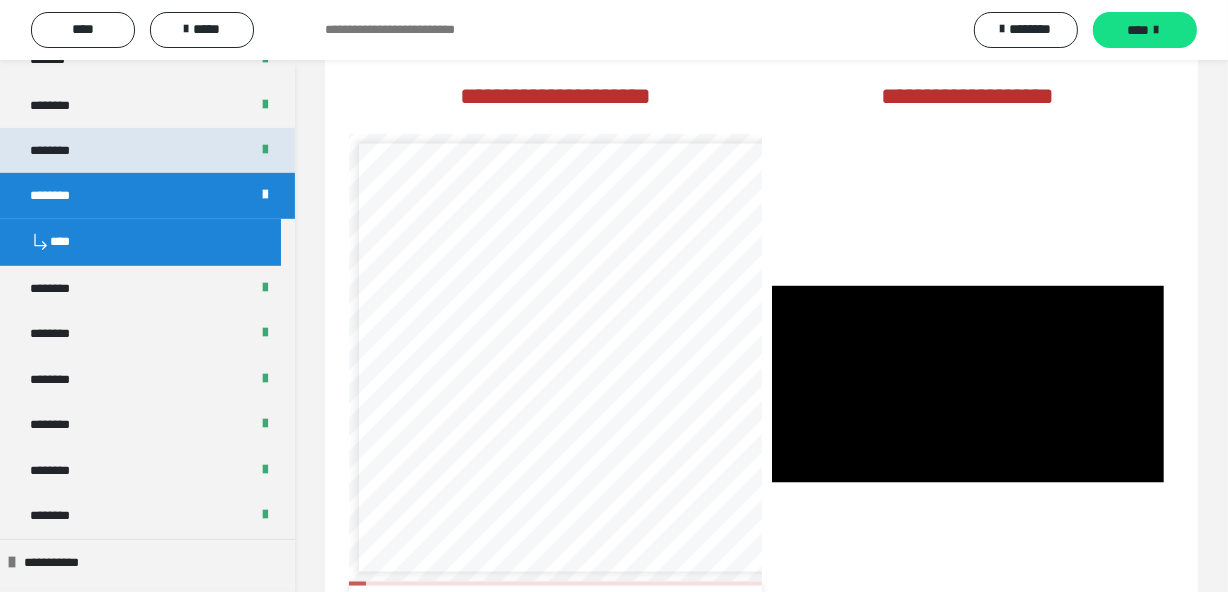 click on "********" at bounding box center [147, 150] 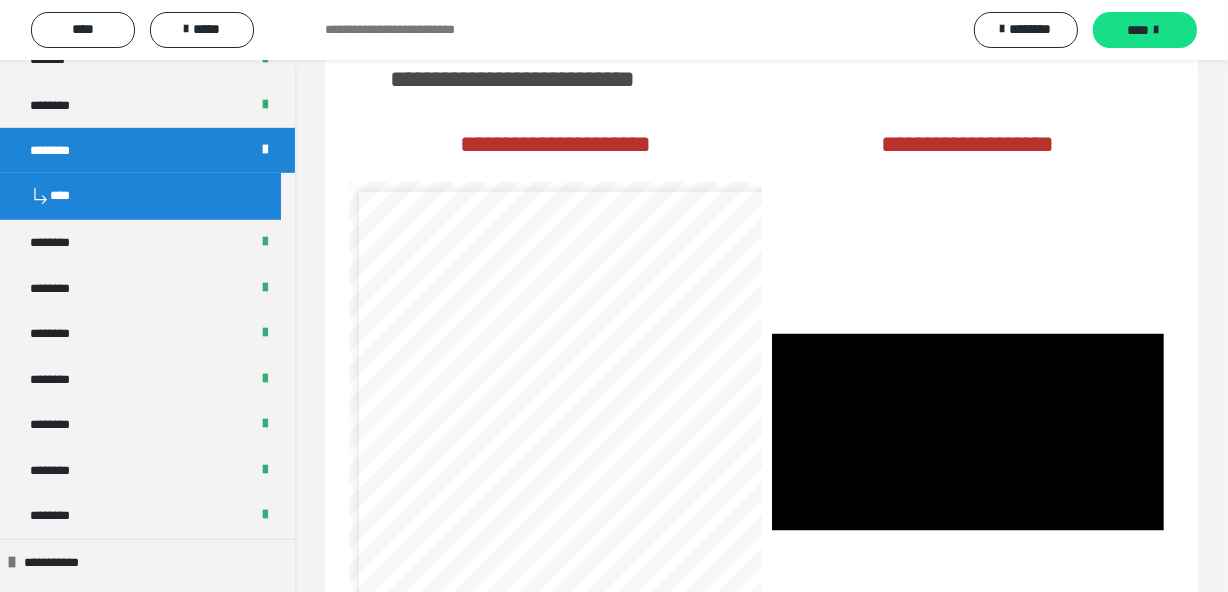 scroll, scrollTop: 2828, scrollLeft: 0, axis: vertical 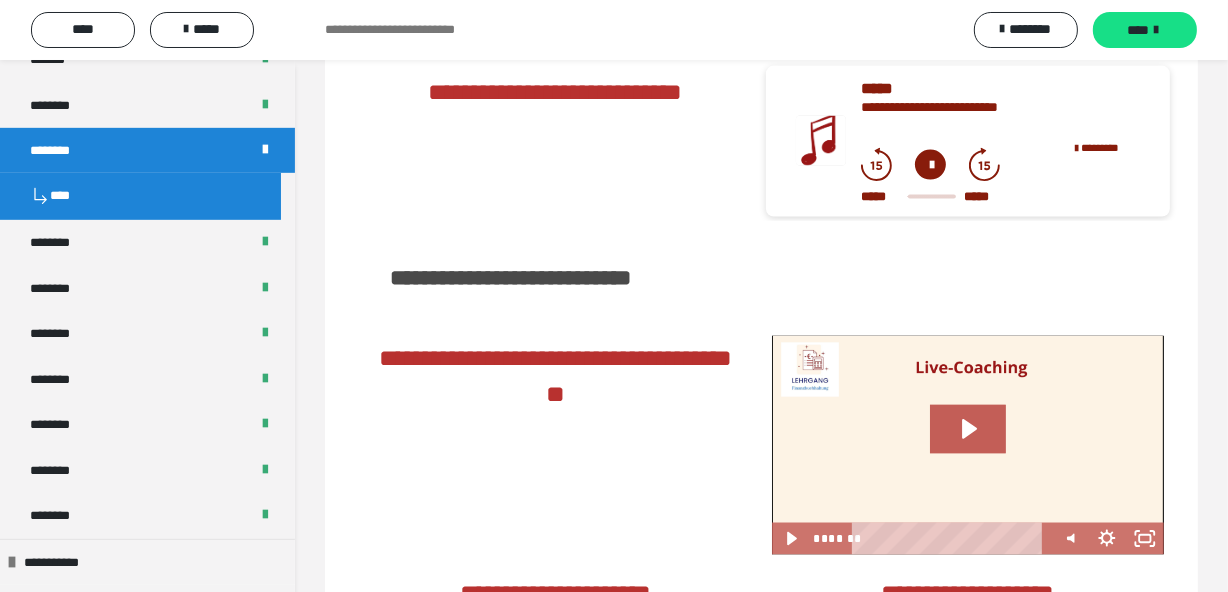 click on "********" at bounding box center (59, 150) 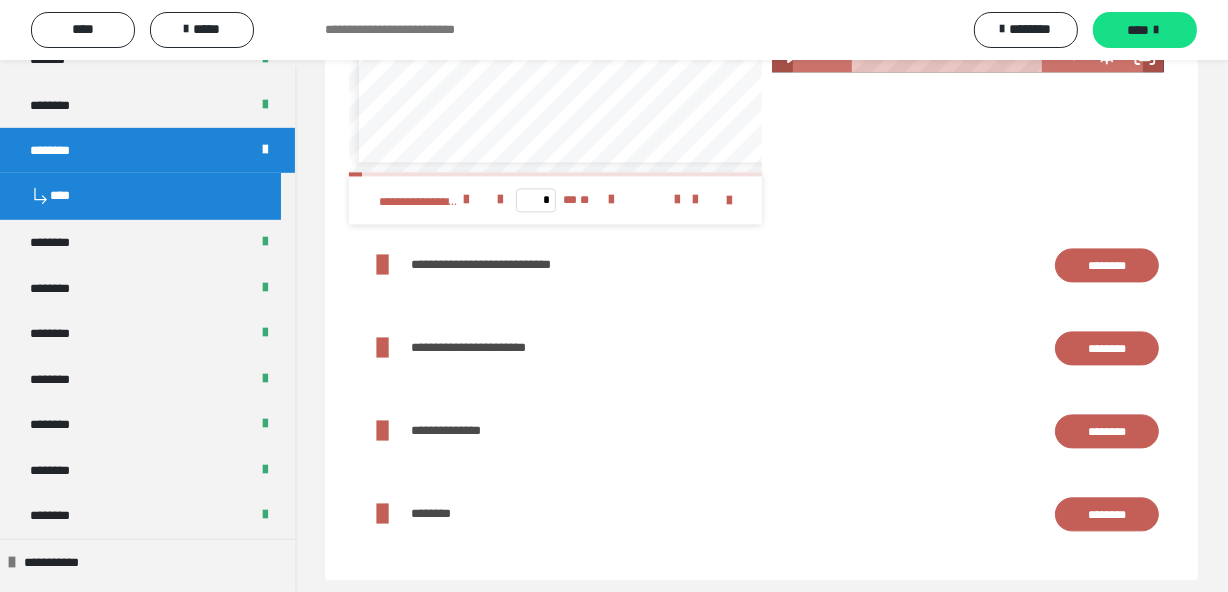 scroll, scrollTop: 3464, scrollLeft: 0, axis: vertical 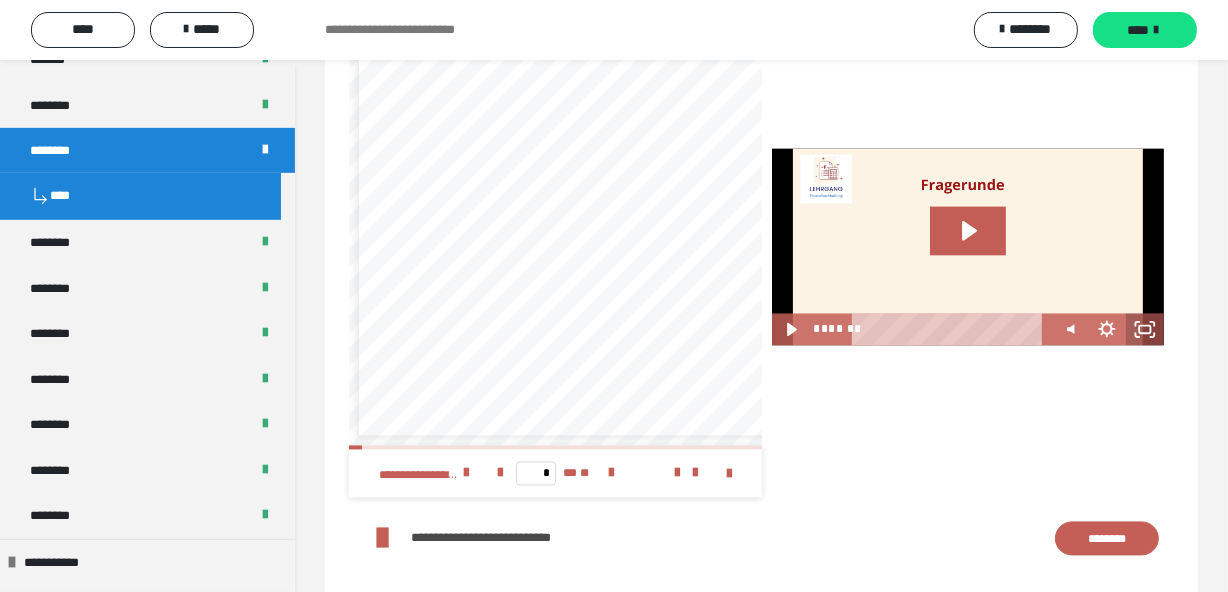 click 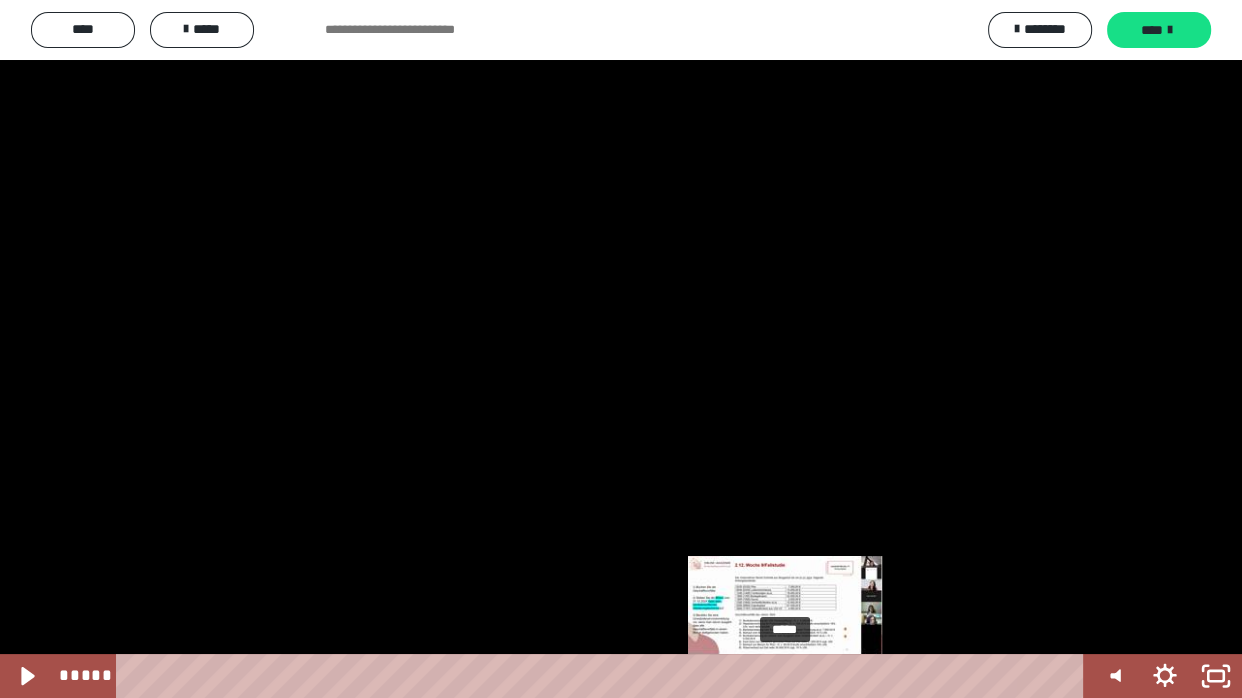 click on "*****" at bounding box center [604, 676] 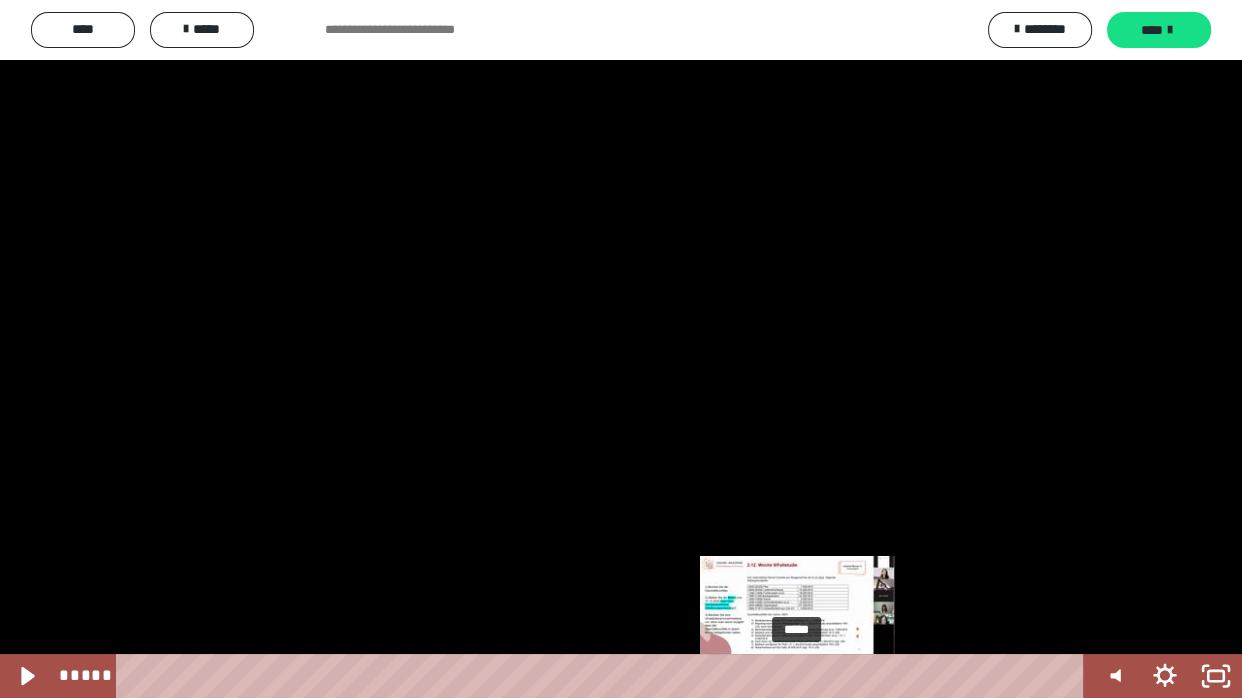 click on "*****" at bounding box center (604, 676) 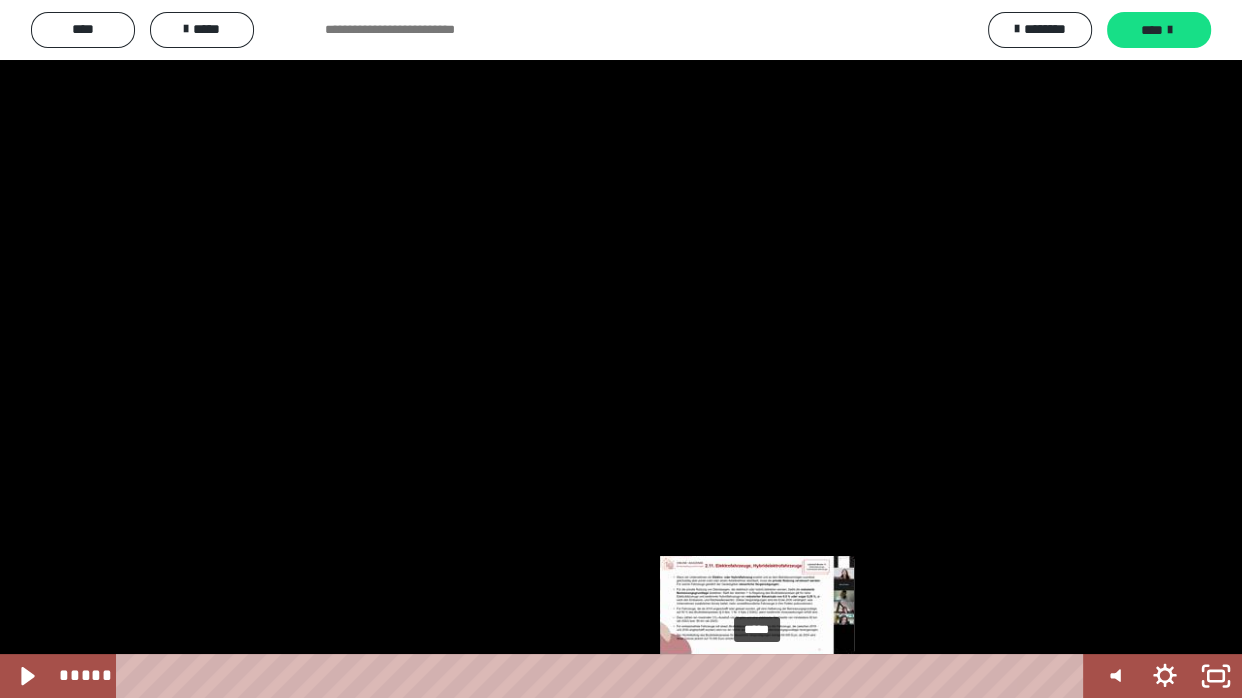 click on "*****" at bounding box center [604, 676] 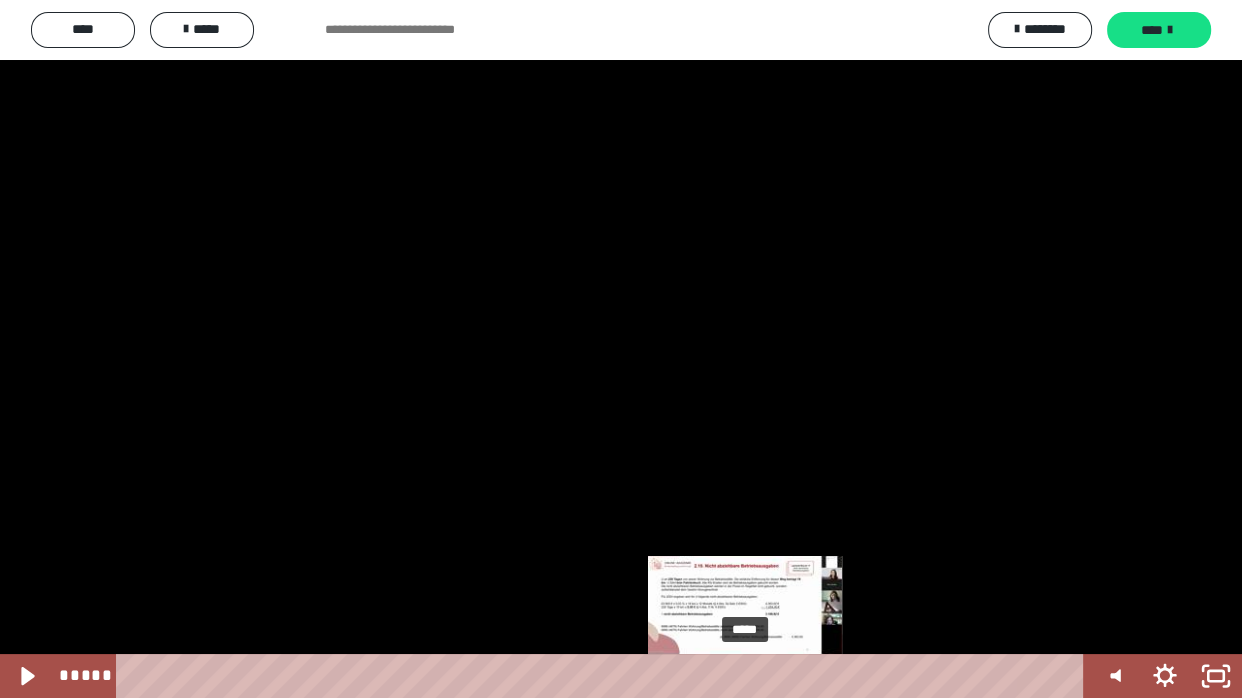 click on "*****" at bounding box center (604, 676) 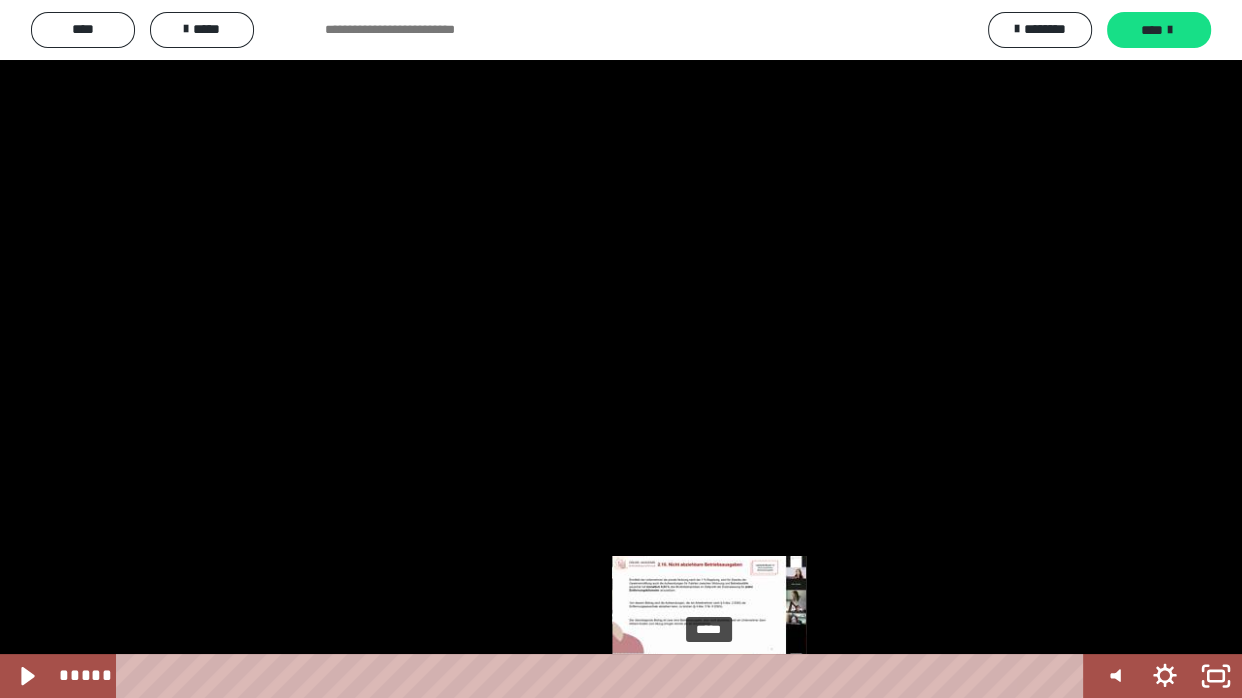 click on "*****" at bounding box center (604, 676) 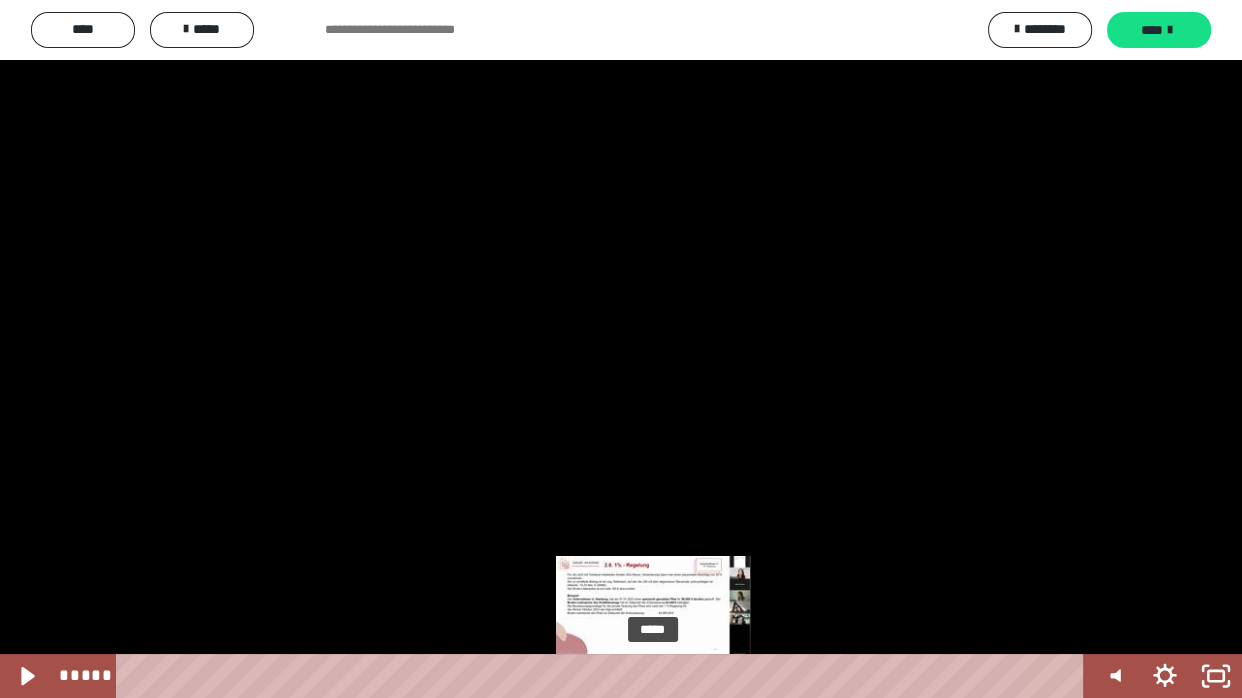 click on "*****" at bounding box center (604, 676) 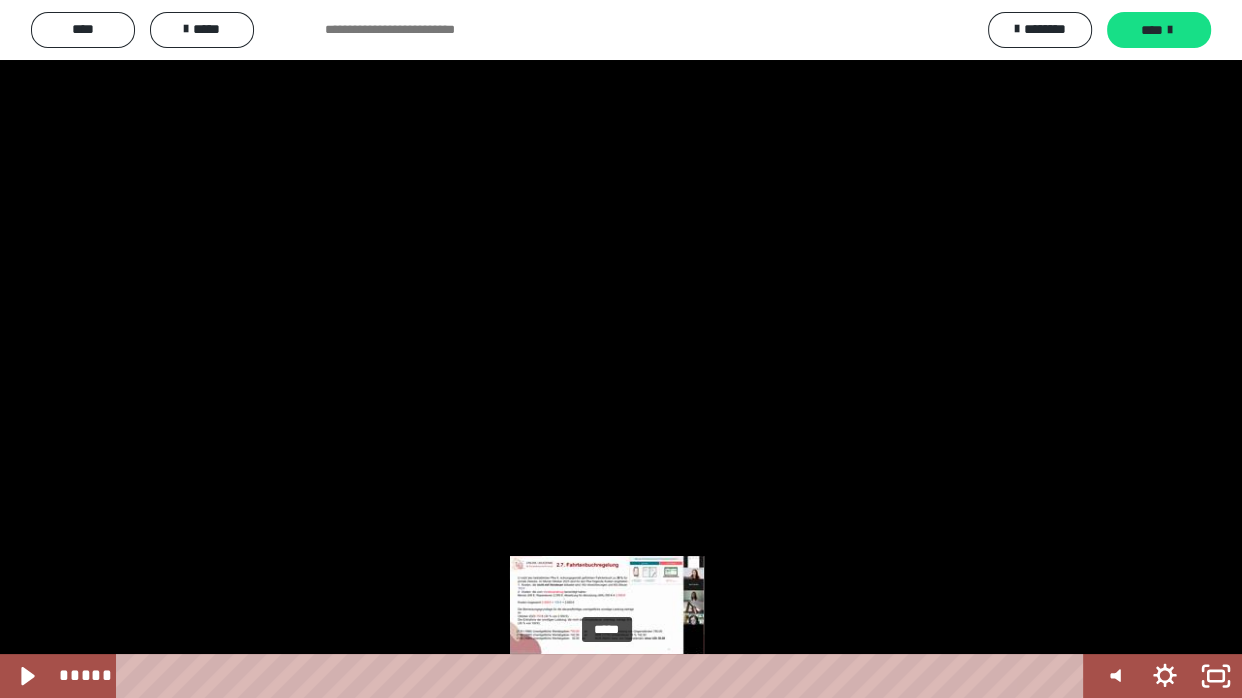 click on "*****" at bounding box center (604, 676) 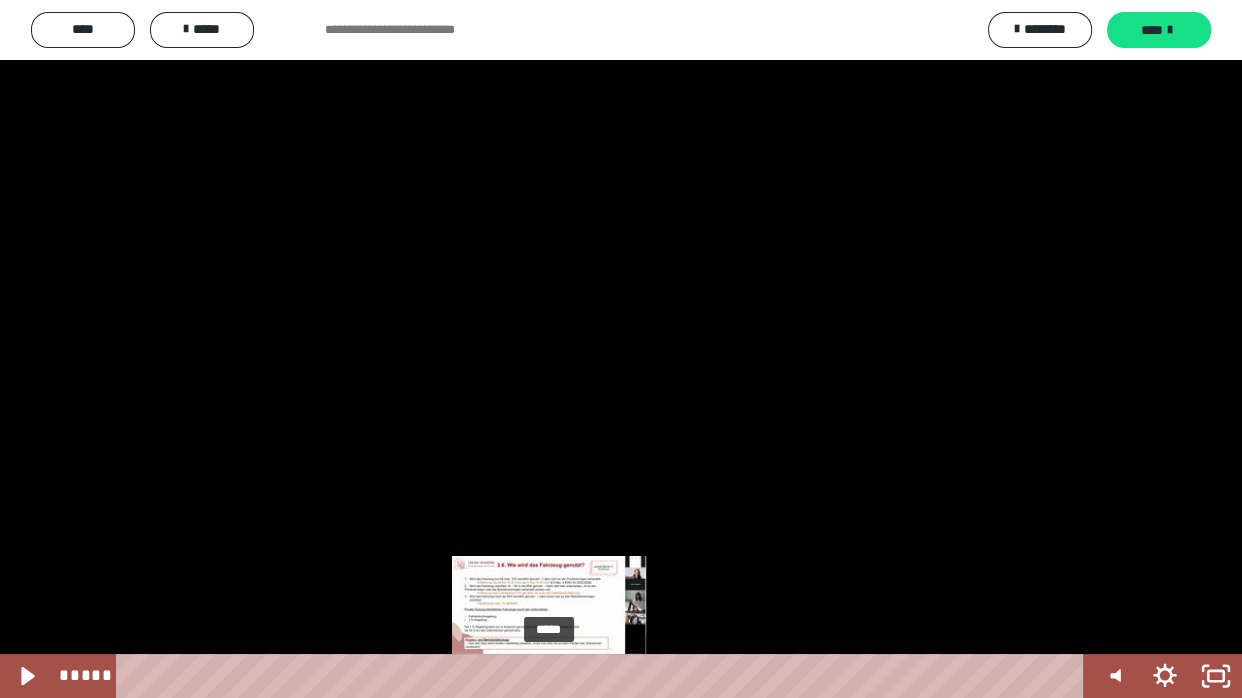 click on "*****" at bounding box center (604, 676) 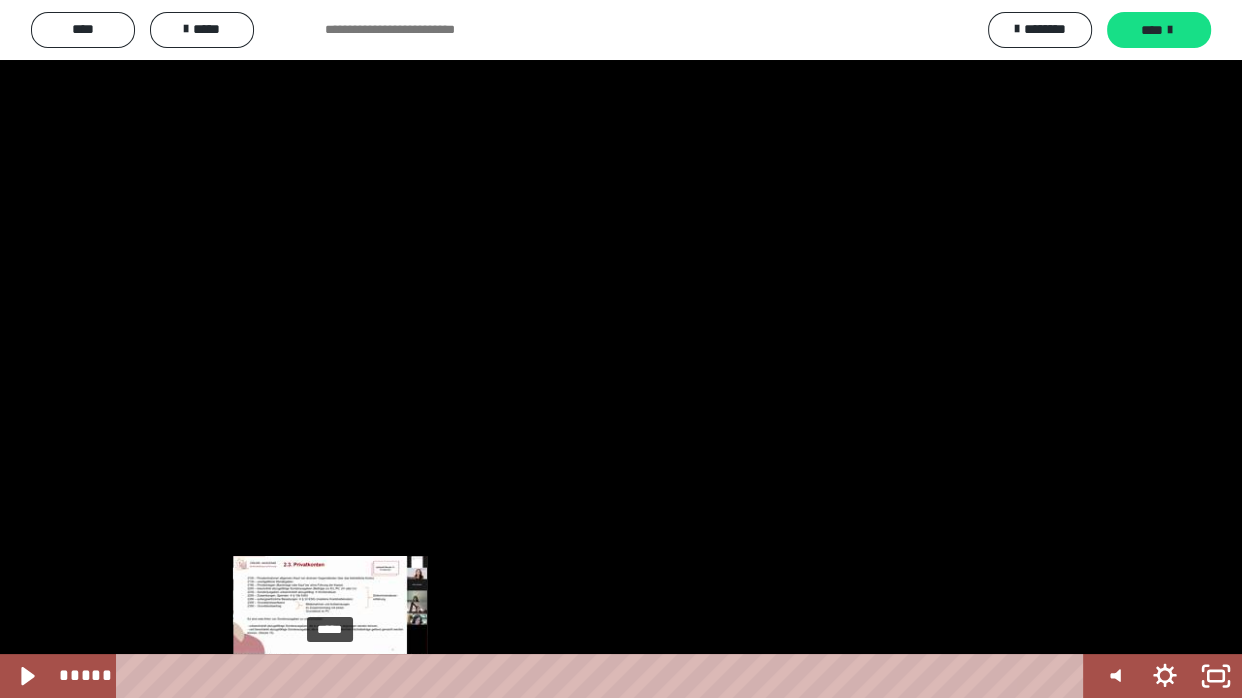 click on "*****" at bounding box center (604, 676) 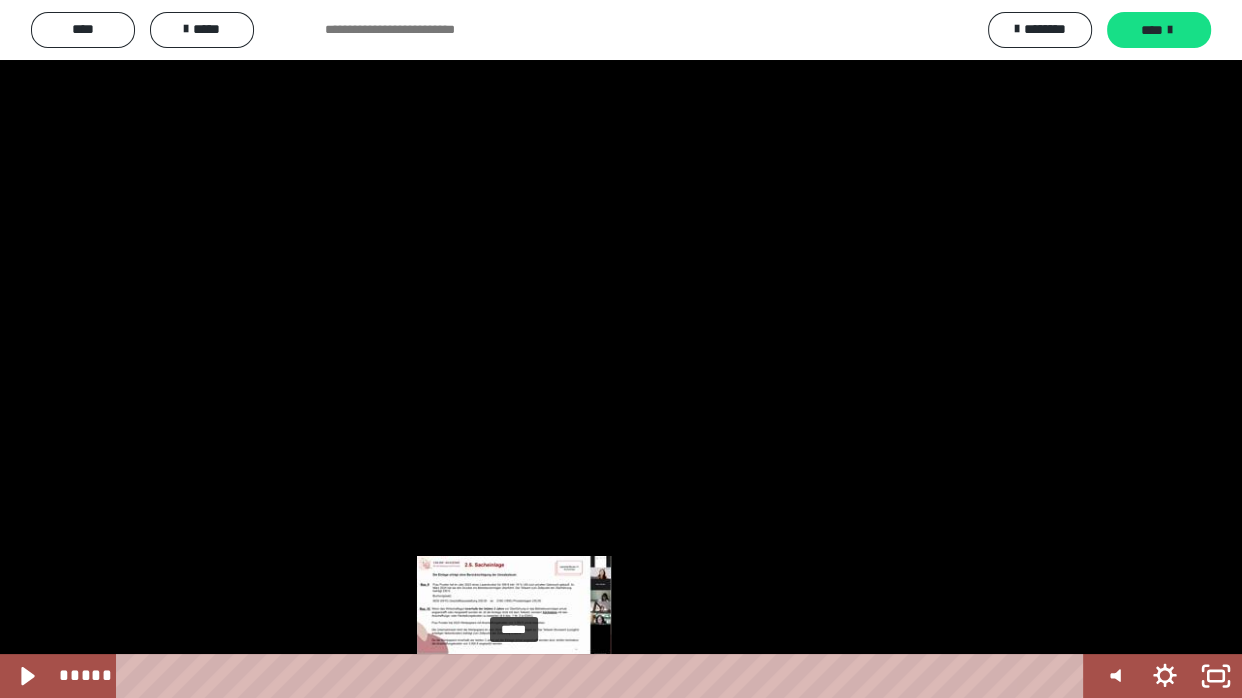 click on "*****" at bounding box center (604, 676) 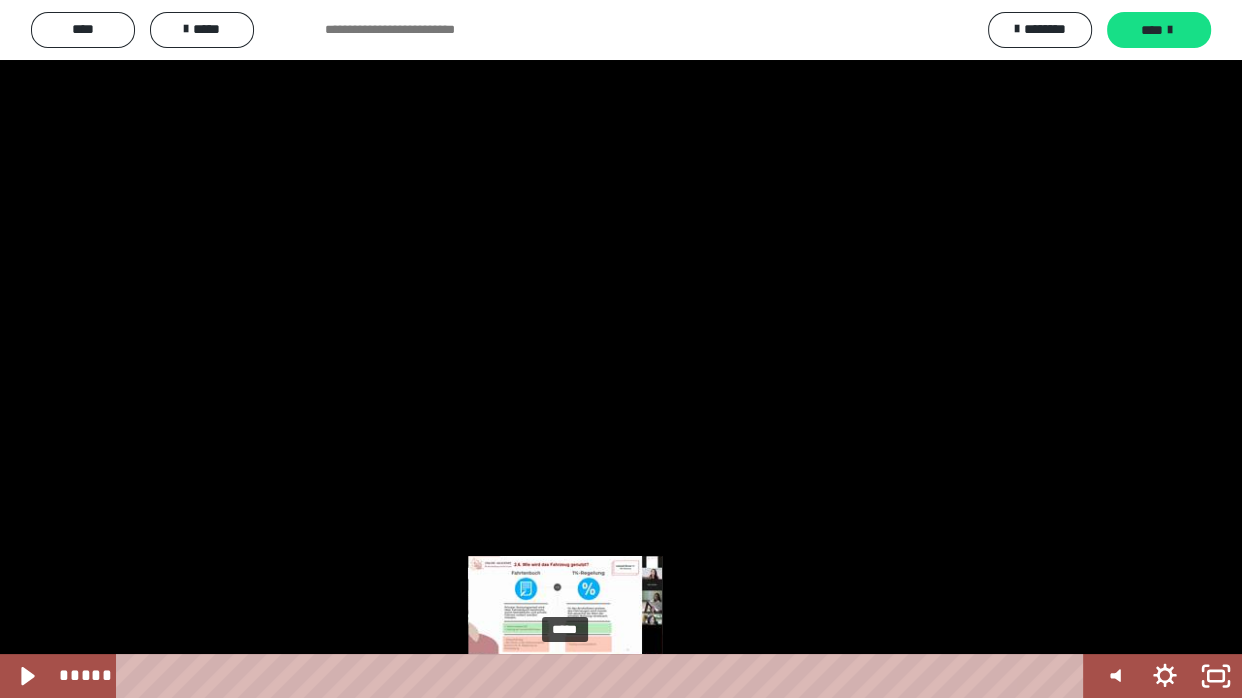 click on "*****" at bounding box center (604, 676) 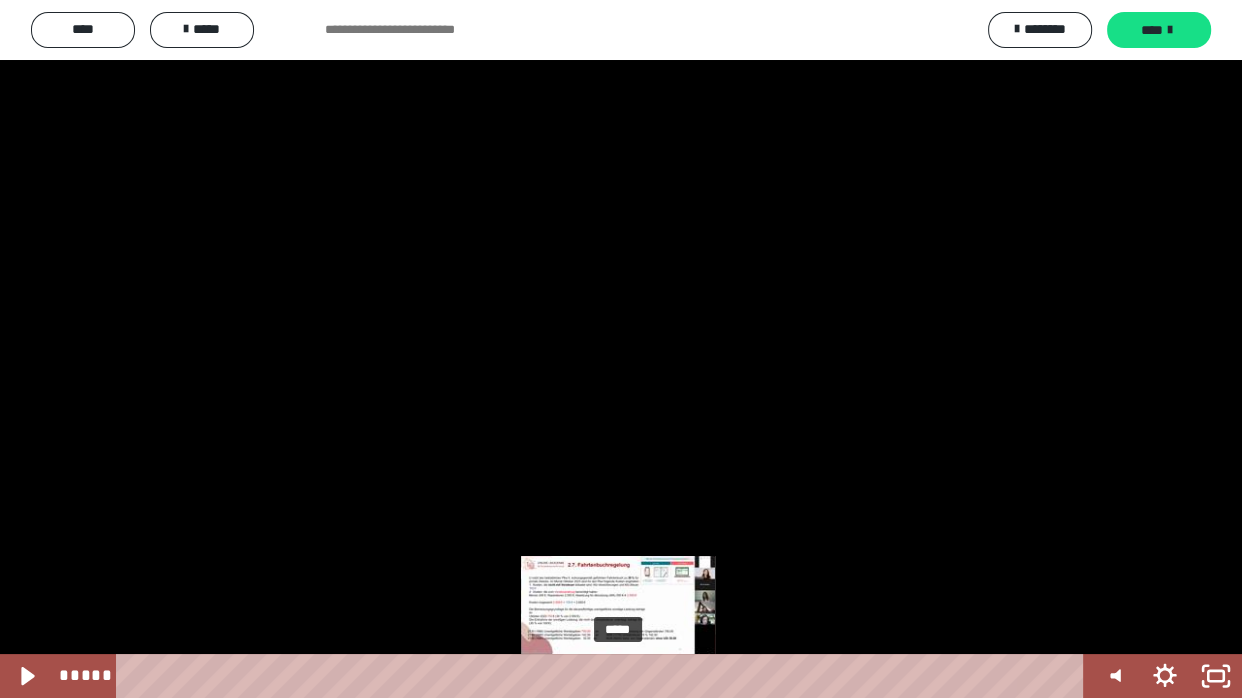 click on "*****" at bounding box center (604, 676) 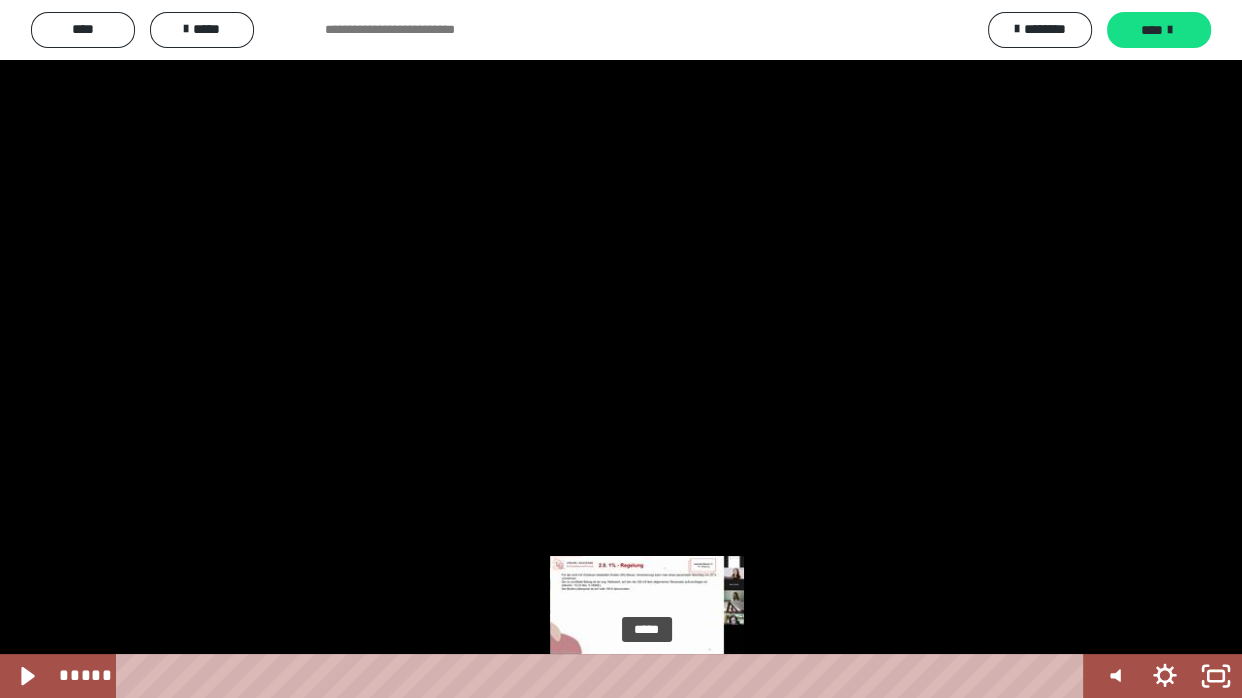 click on "*****" at bounding box center (604, 676) 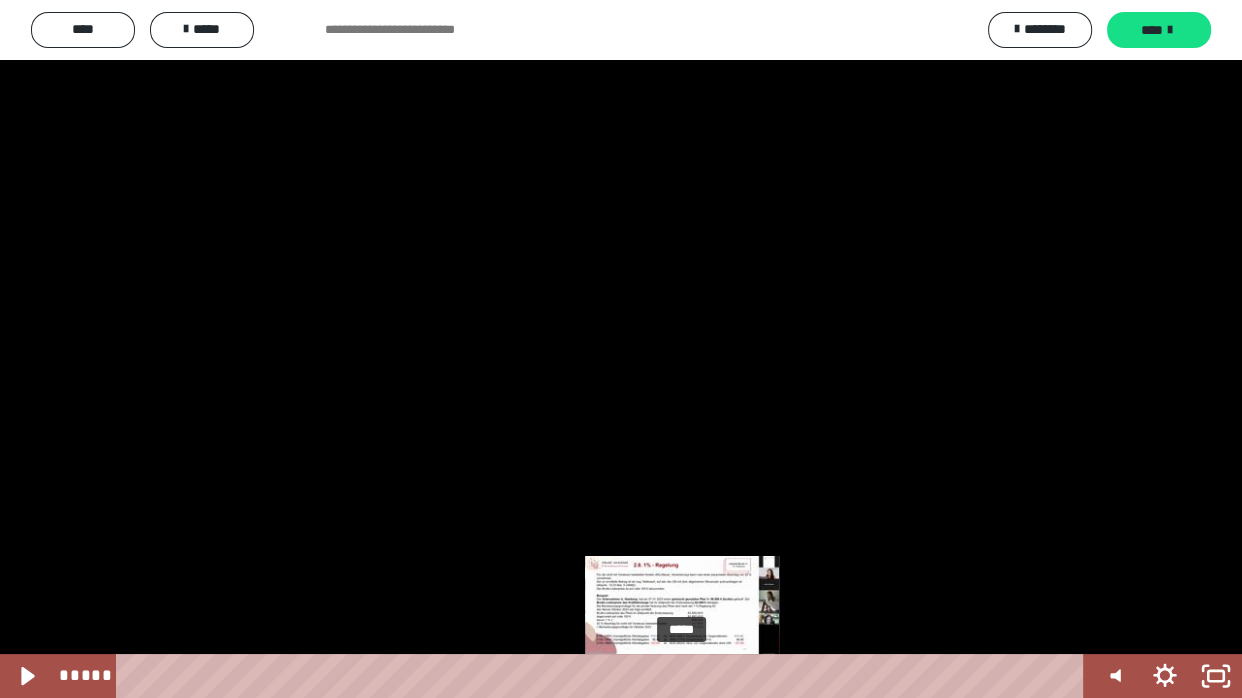 click on "*****" at bounding box center (604, 676) 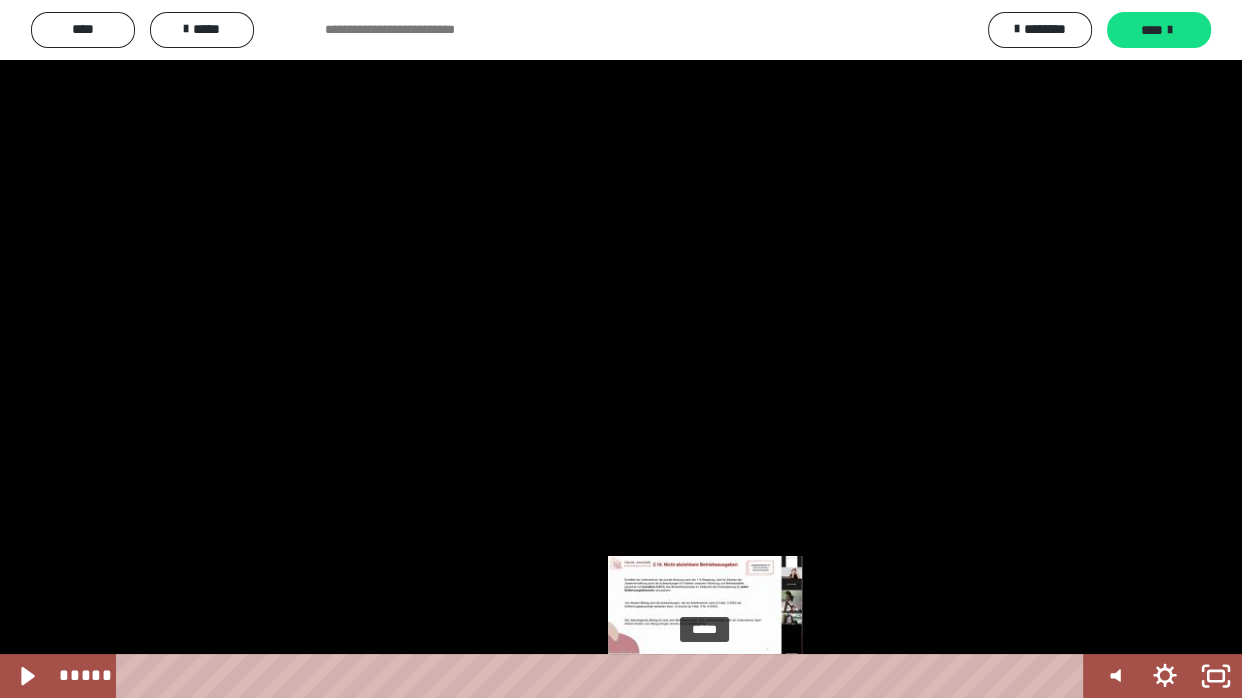 click on "*****" at bounding box center (604, 676) 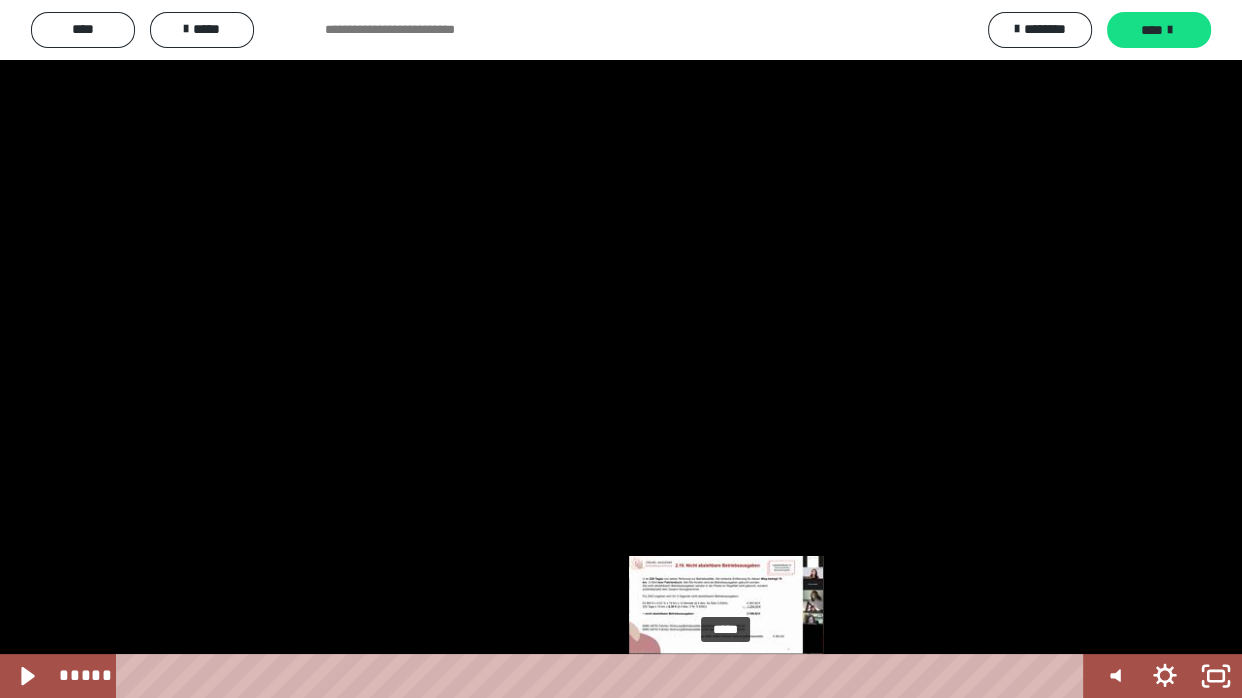click on "*****" at bounding box center [604, 676] 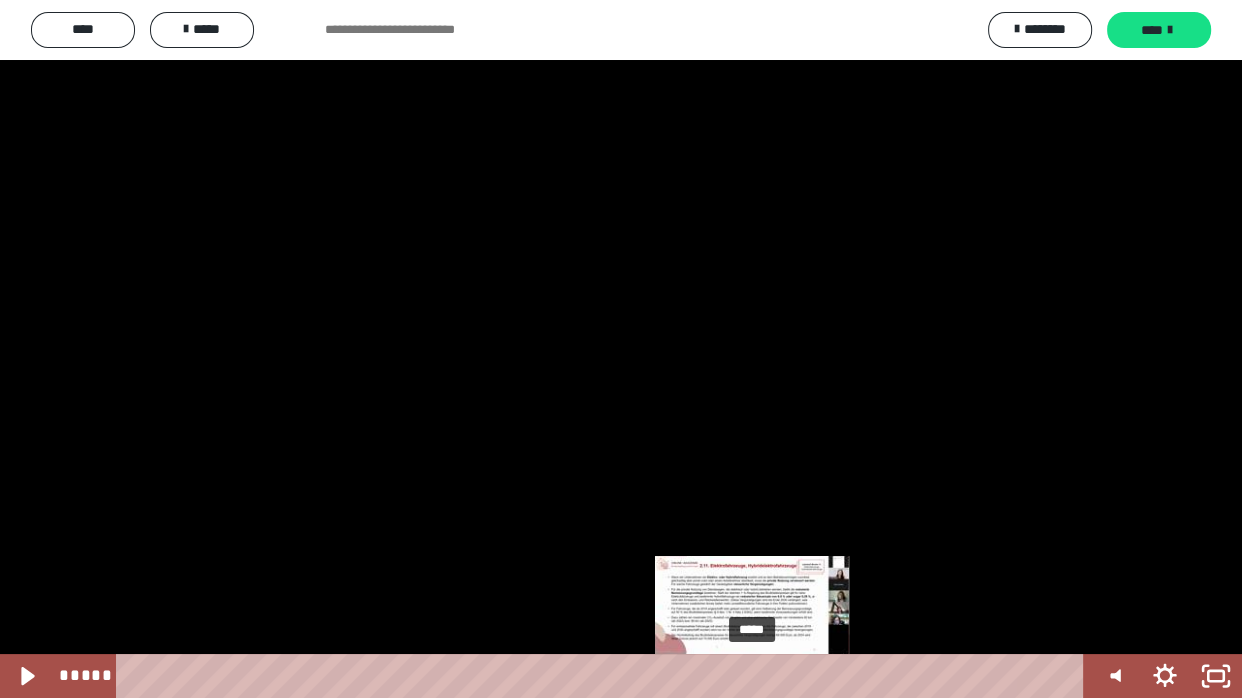 click on "*****" at bounding box center [604, 676] 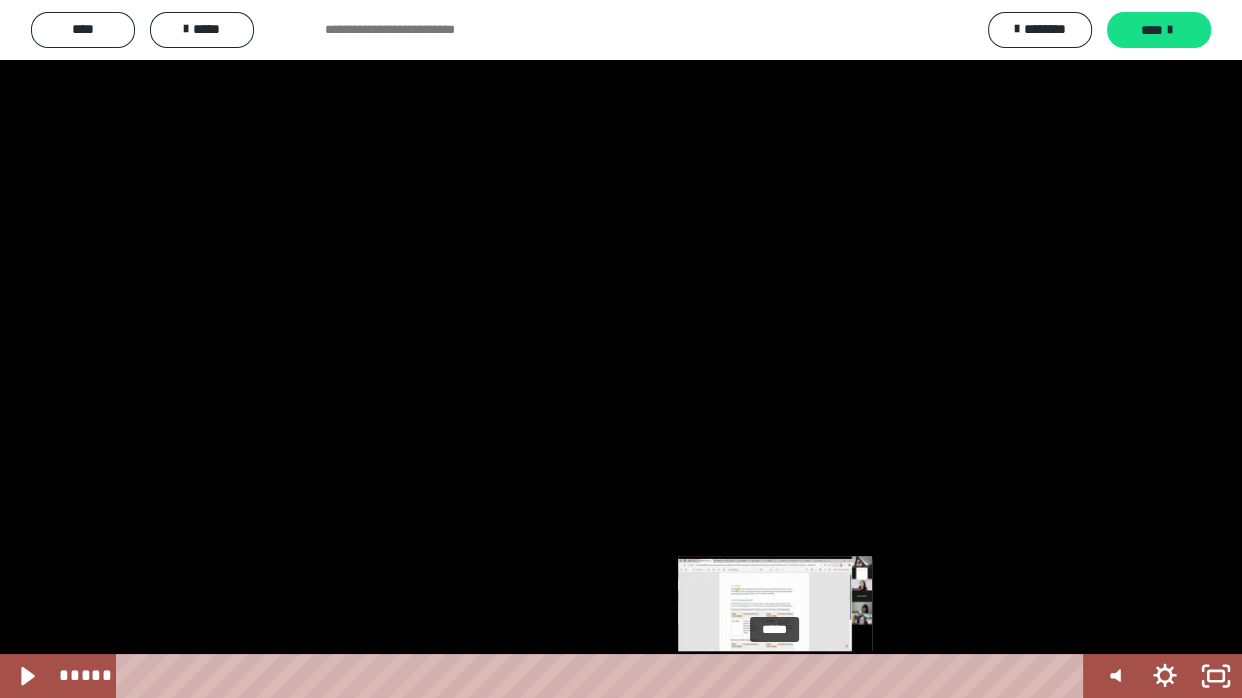 click on "*****" at bounding box center [604, 676] 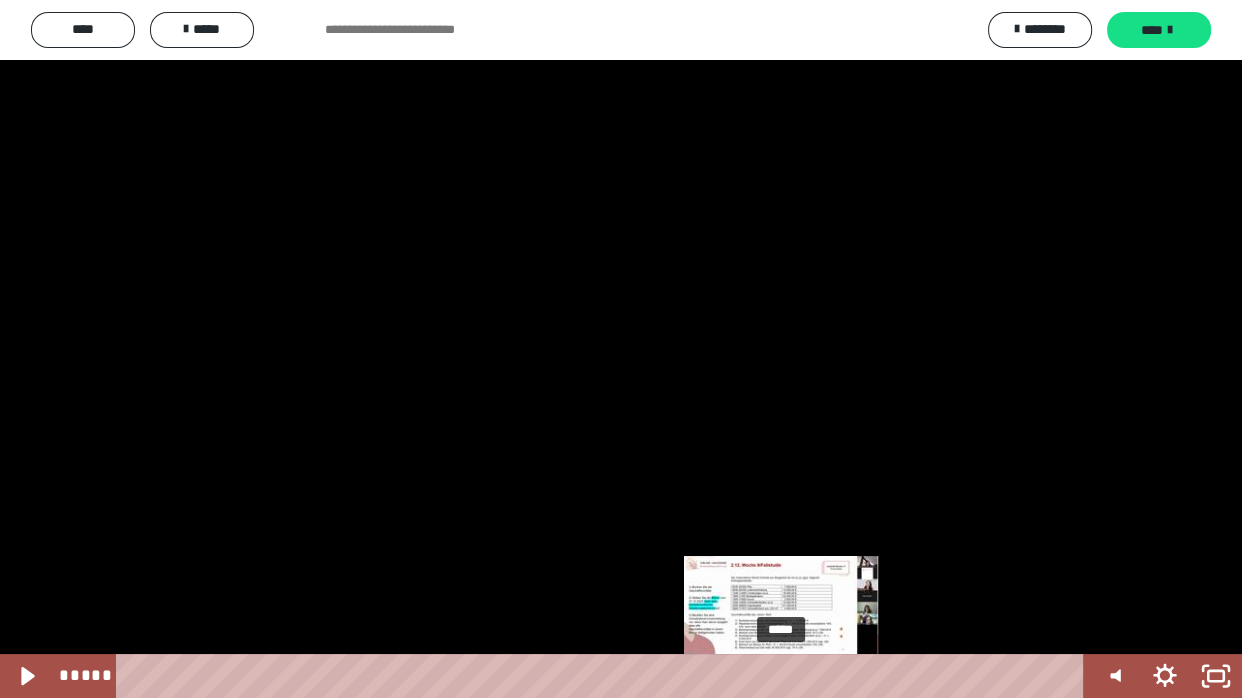 click on "*****" at bounding box center (604, 676) 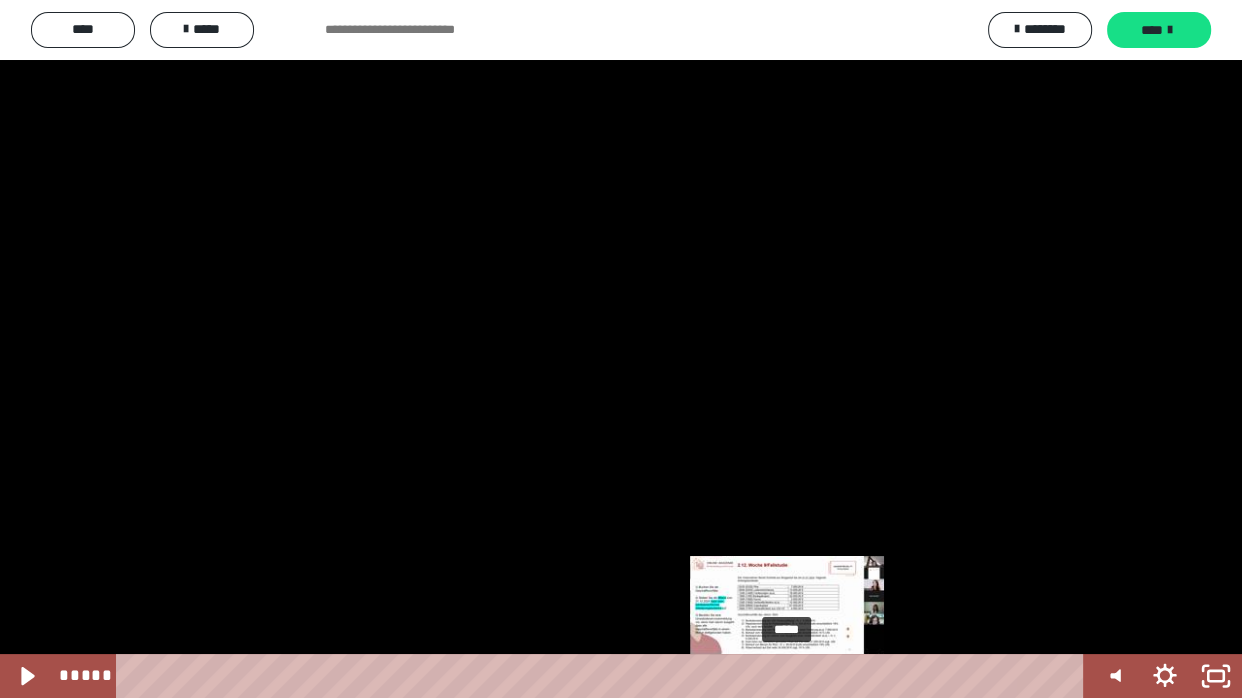 click on "*****" at bounding box center (604, 676) 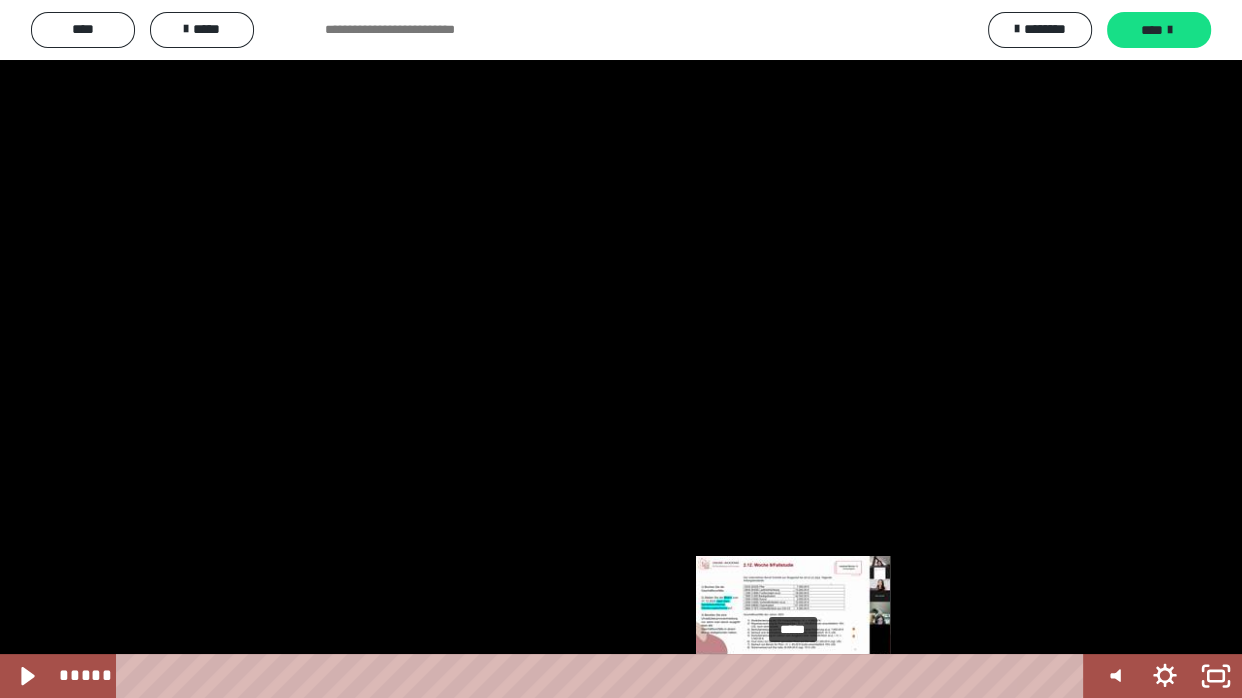 click on "*****" at bounding box center (604, 676) 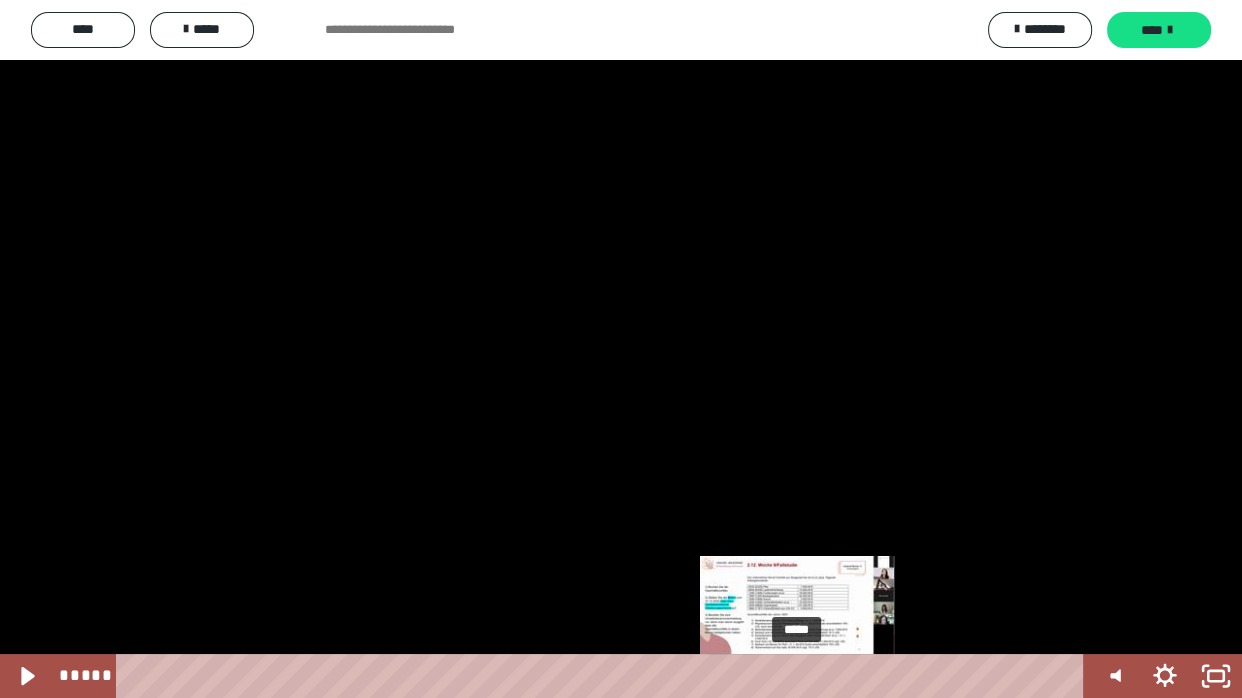 click at bounding box center (793, 676) 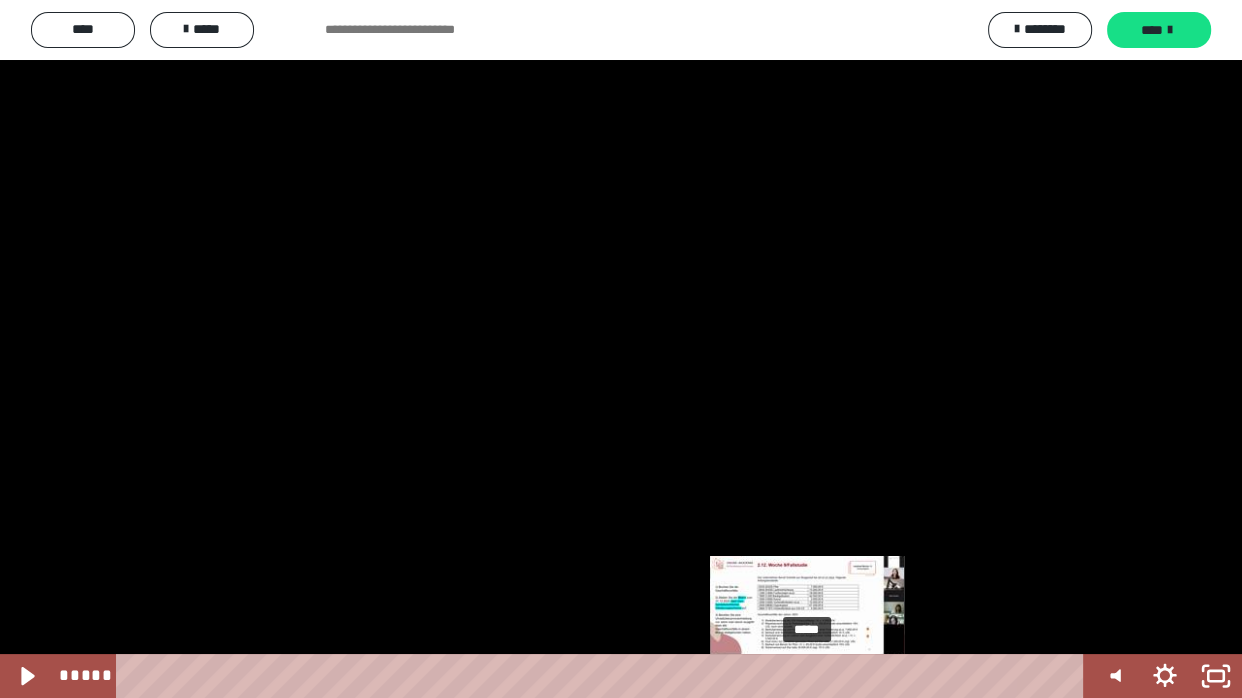 click on "*****" at bounding box center [604, 676] 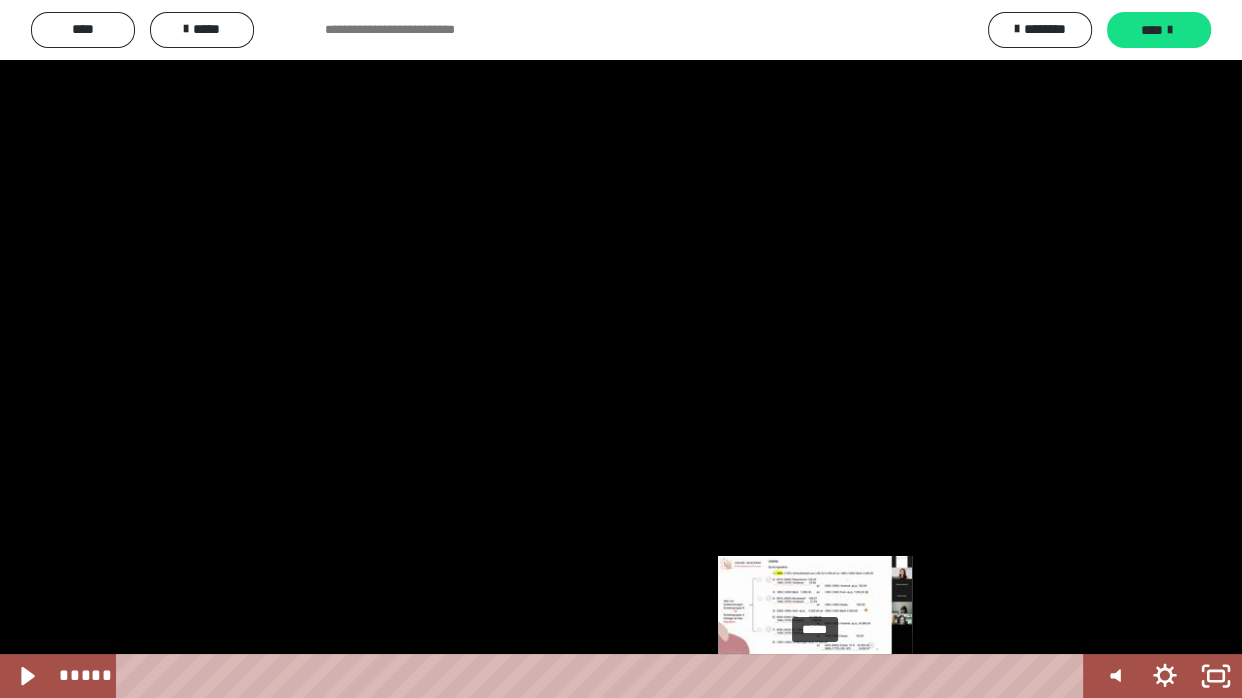 click on "*****" at bounding box center [604, 676] 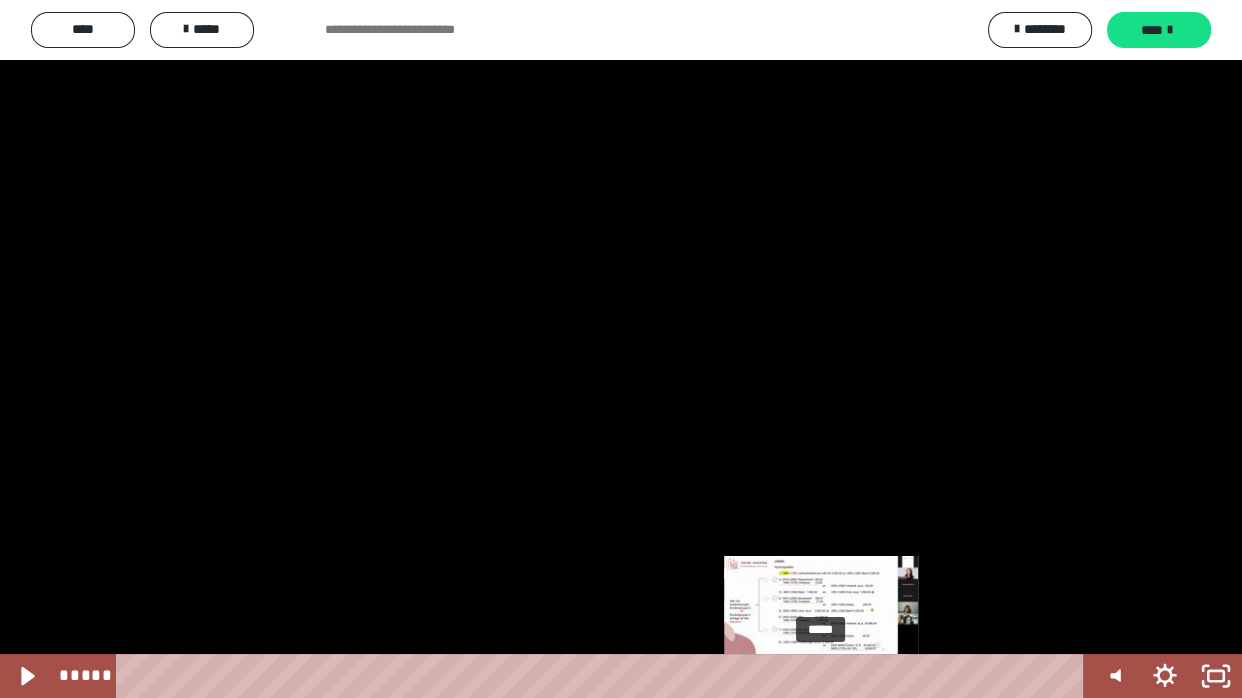 click on "*****" at bounding box center [604, 676] 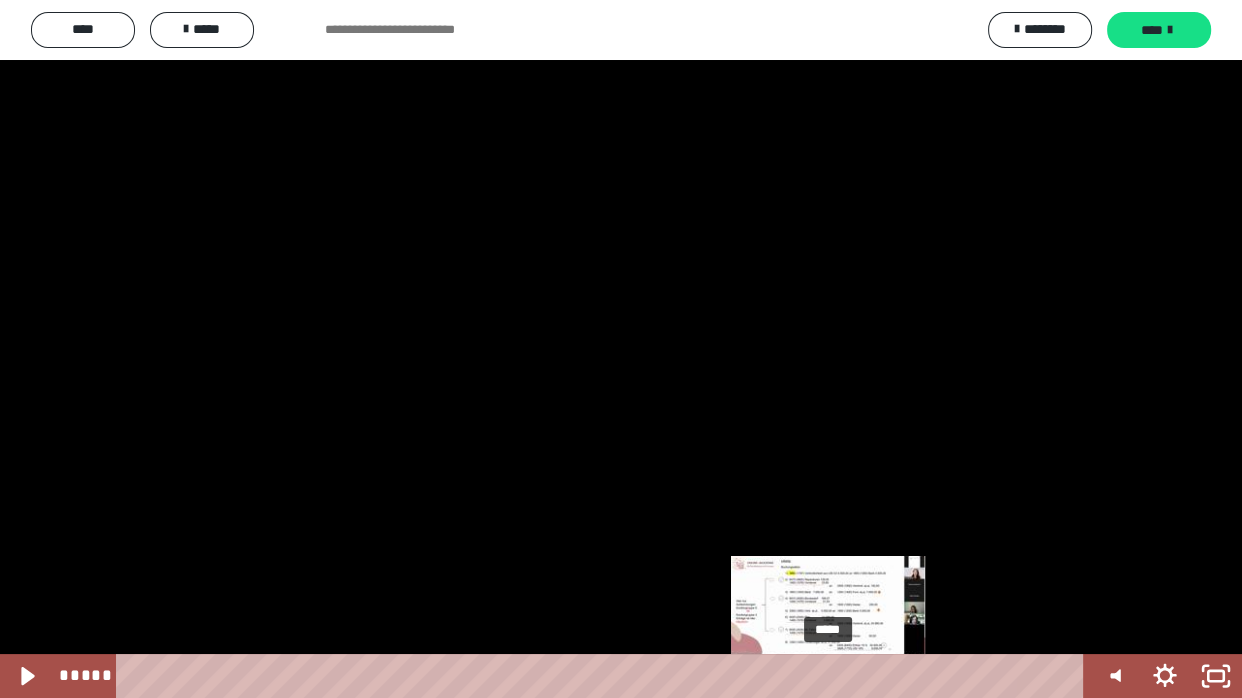click on "*****" at bounding box center [604, 676] 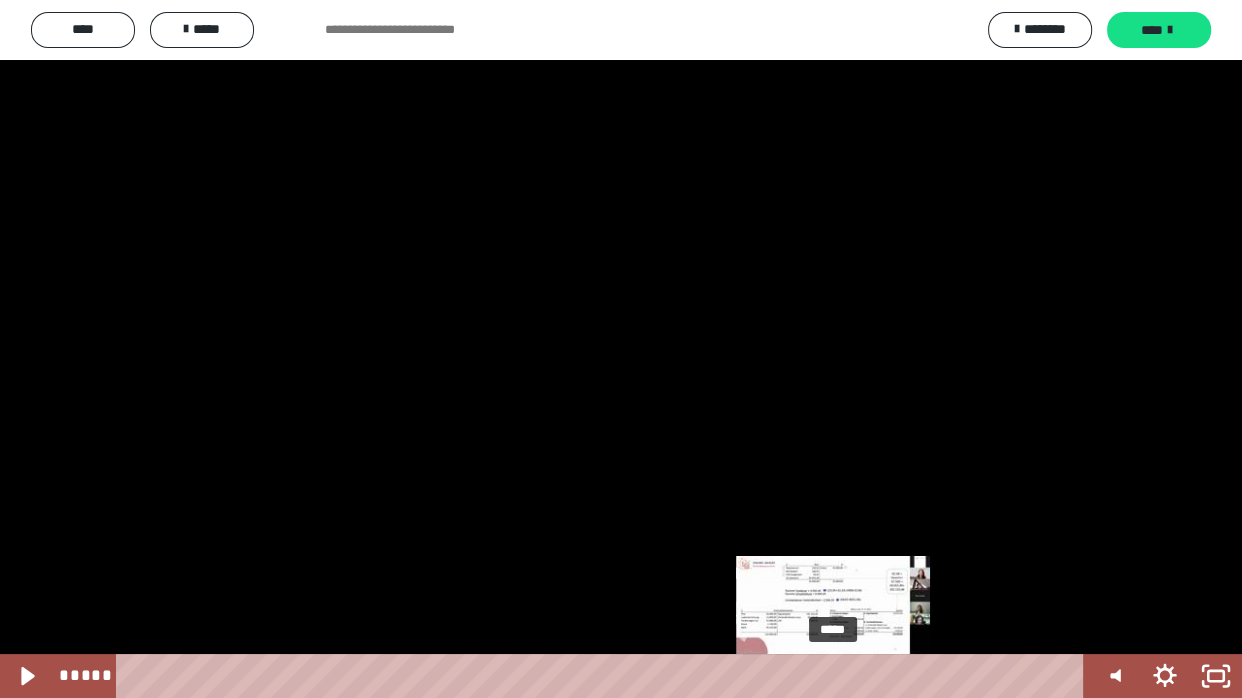 click on "*****" at bounding box center [604, 676] 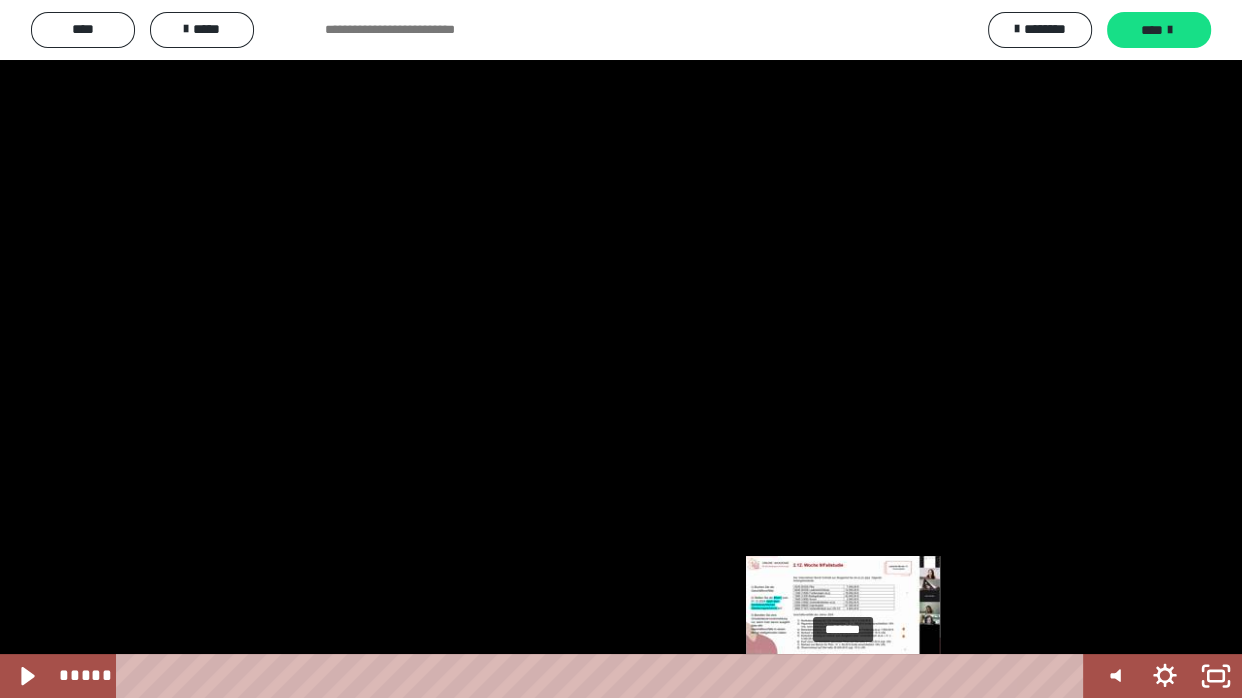 click on "*******" at bounding box center (604, 676) 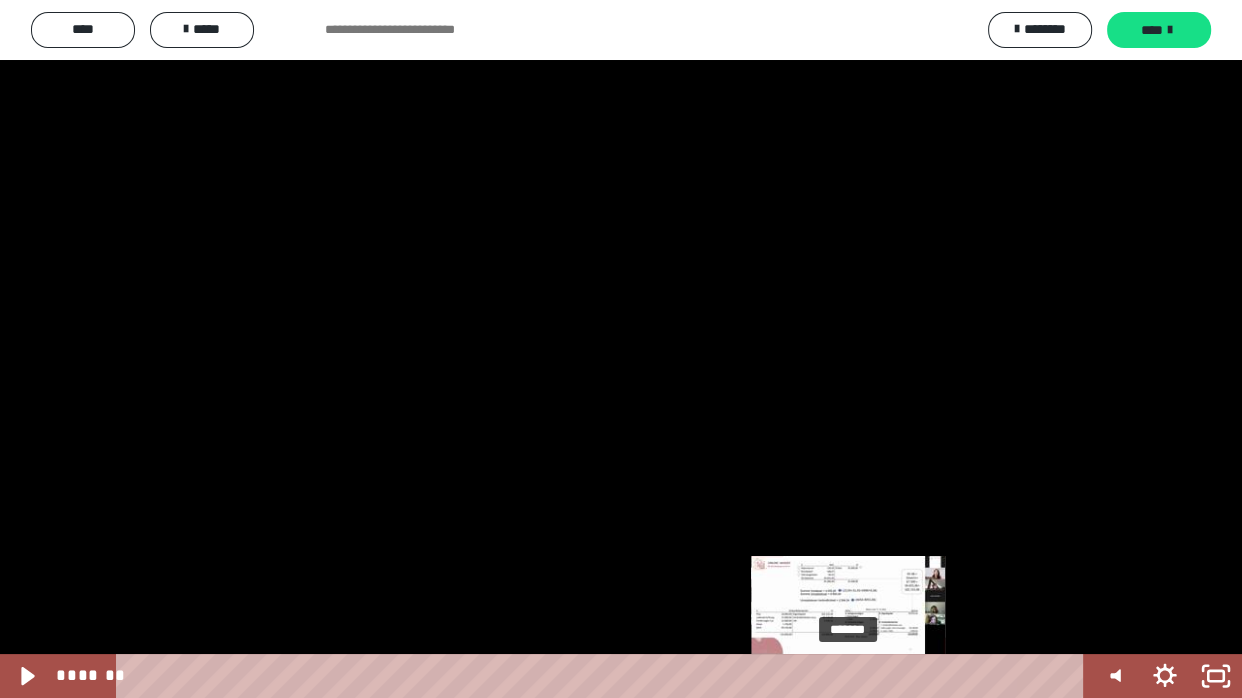 click on "*******" at bounding box center [604, 676] 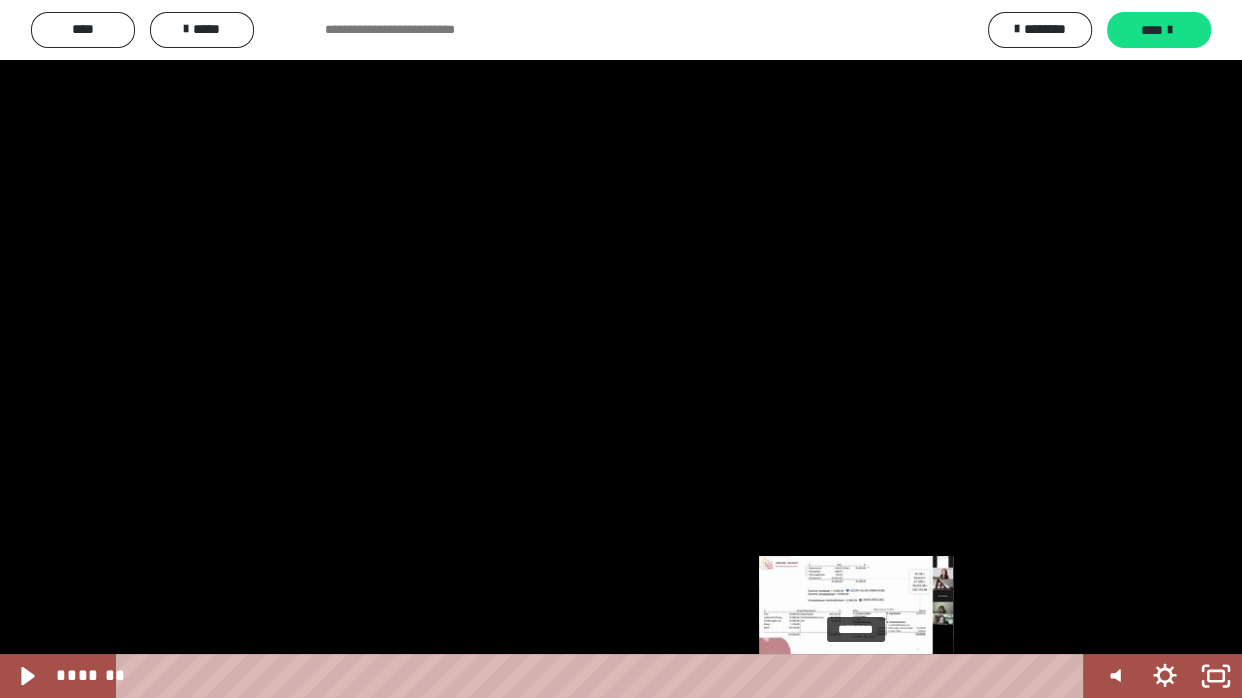 click on "*******" at bounding box center [604, 676] 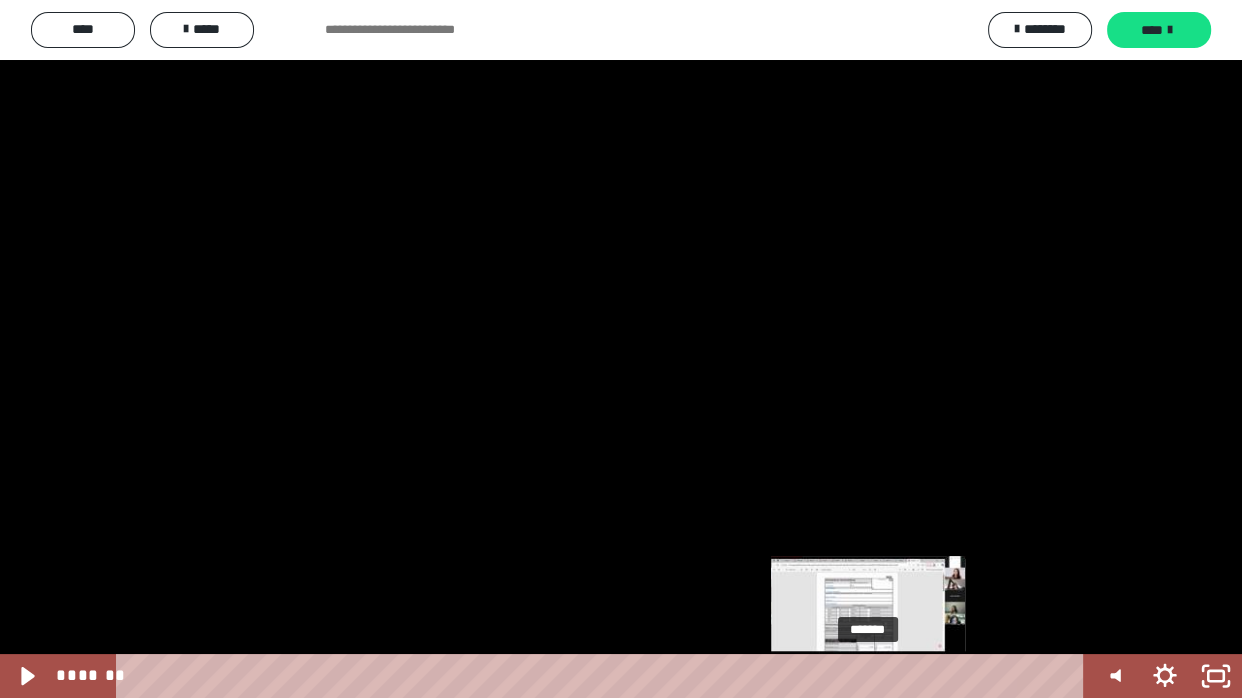 click on "*******" at bounding box center (604, 676) 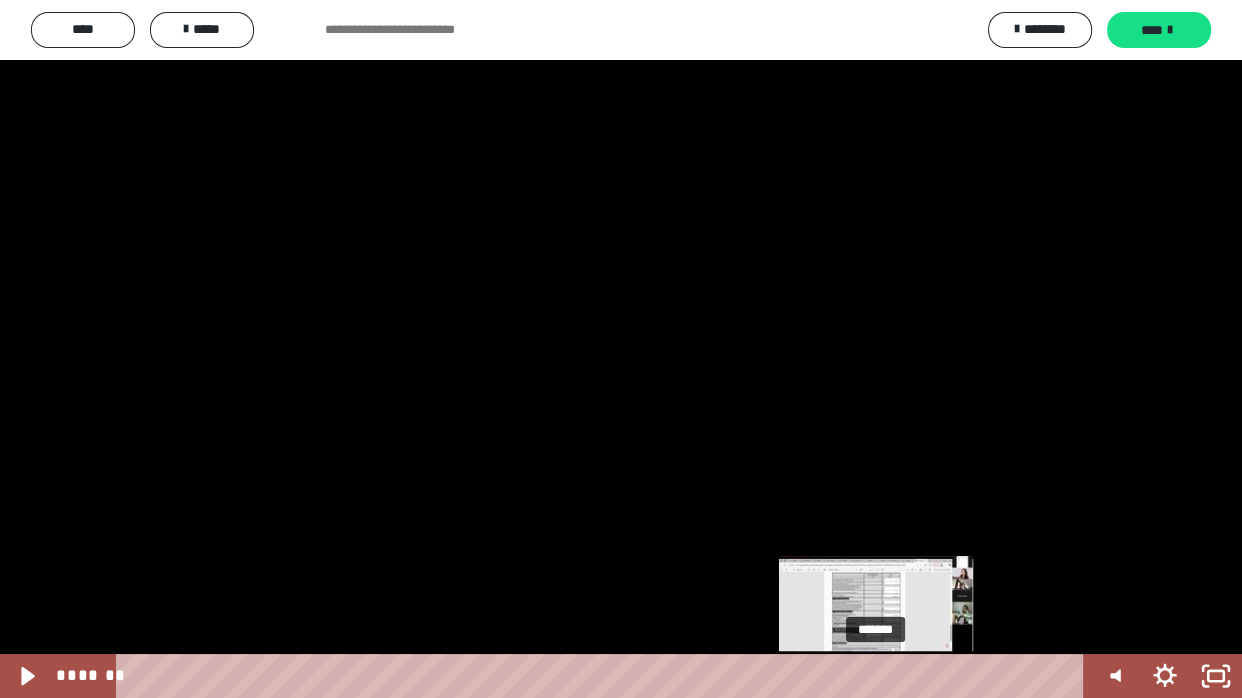 click on "*******" at bounding box center [604, 676] 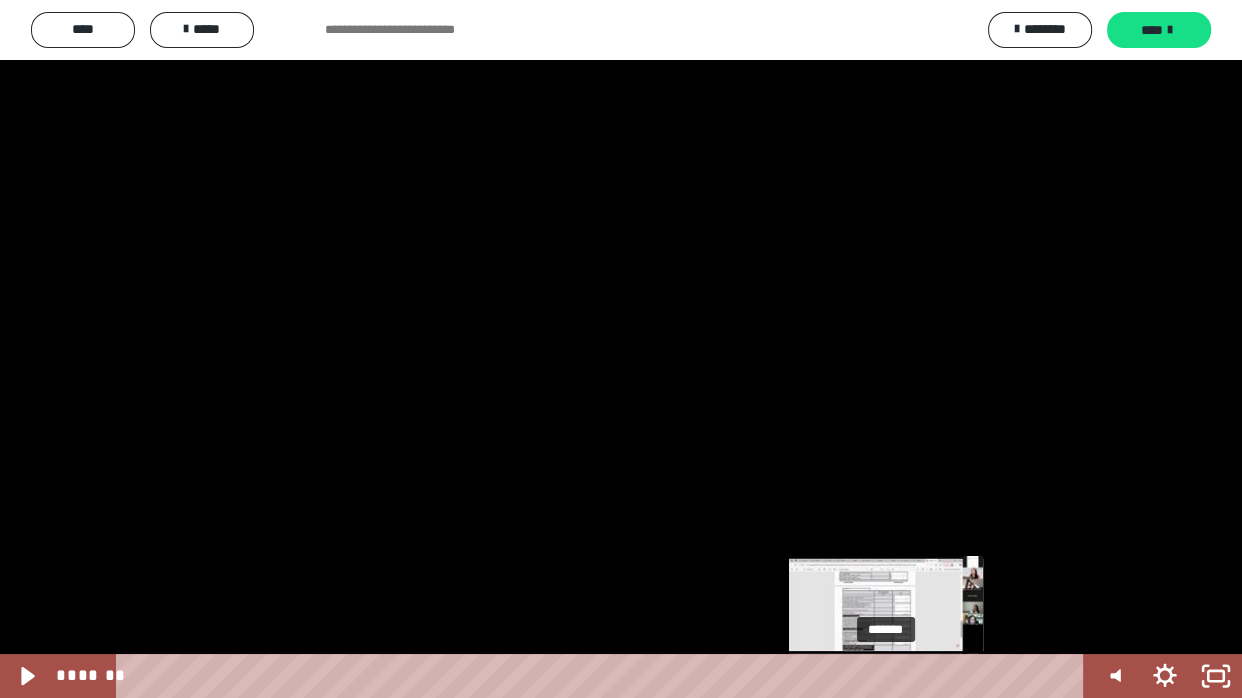 click on "*******" at bounding box center (604, 676) 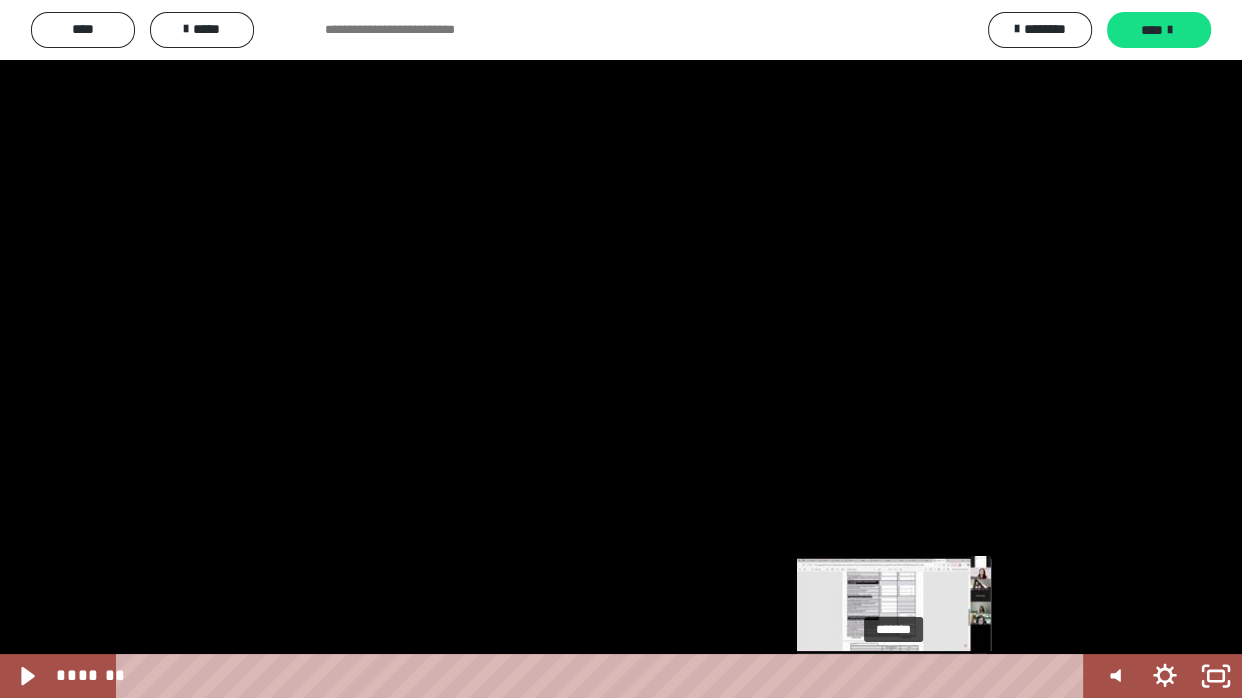 click on "*******" at bounding box center (604, 676) 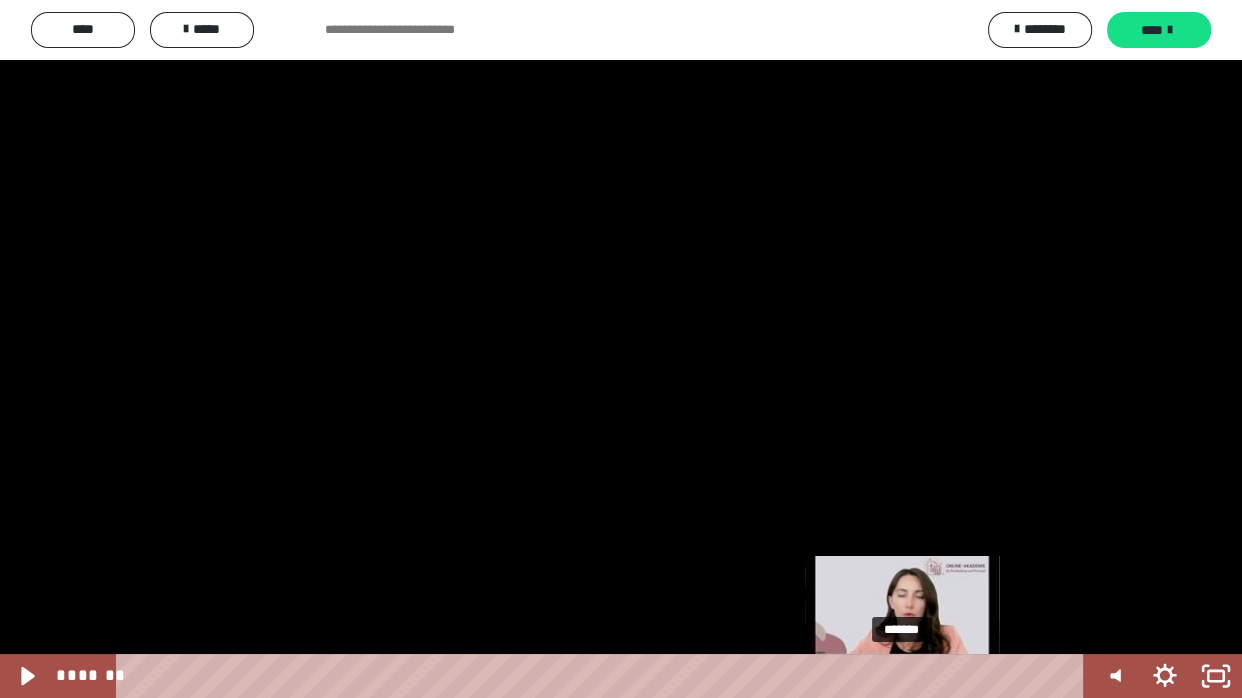 click on "*******" at bounding box center [604, 676] 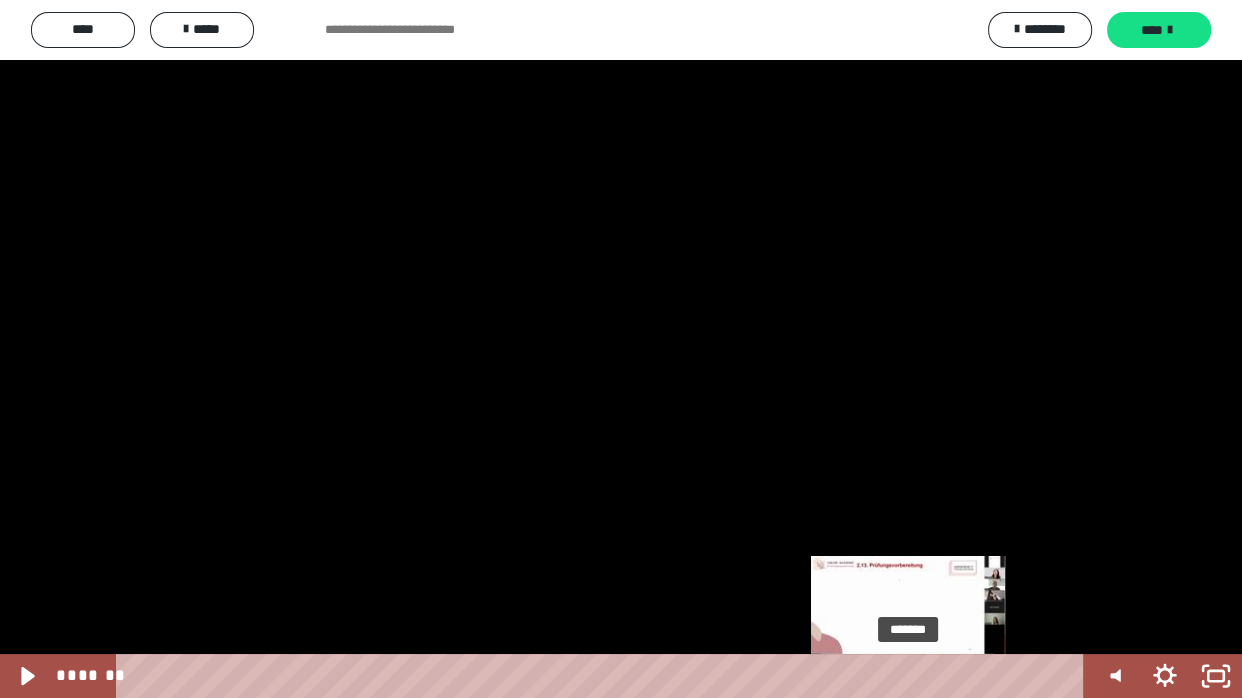 click on "*******" at bounding box center (604, 676) 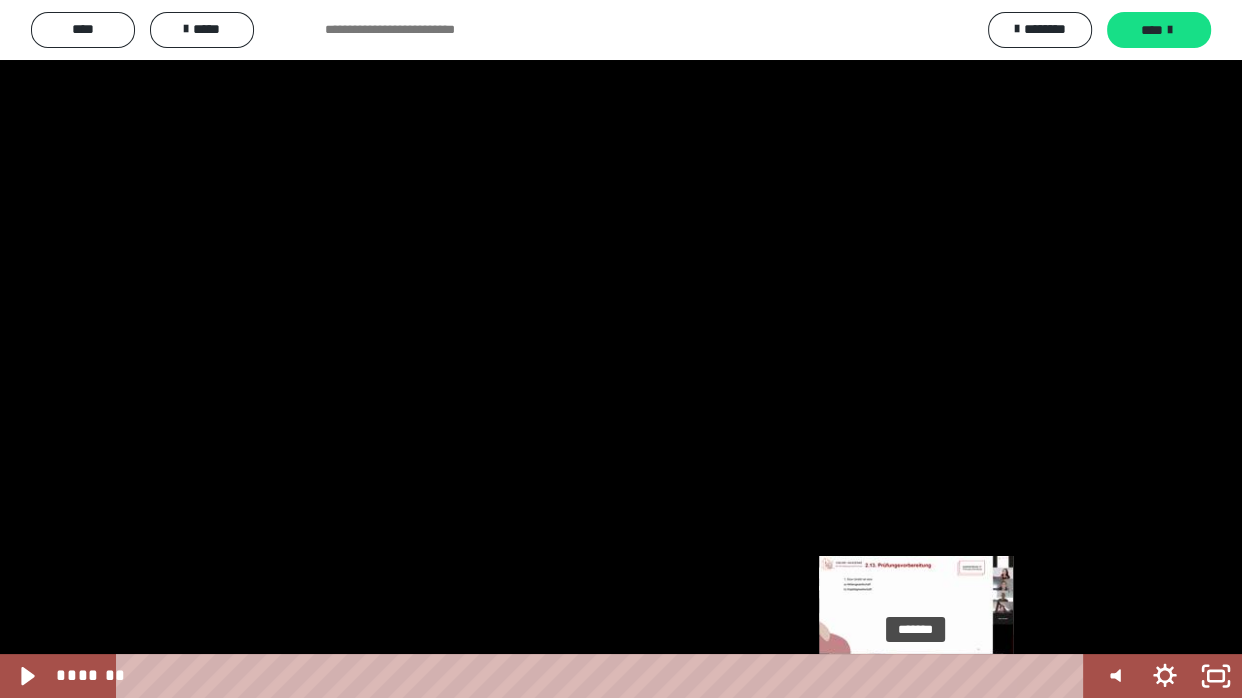 click on "*******" at bounding box center [604, 676] 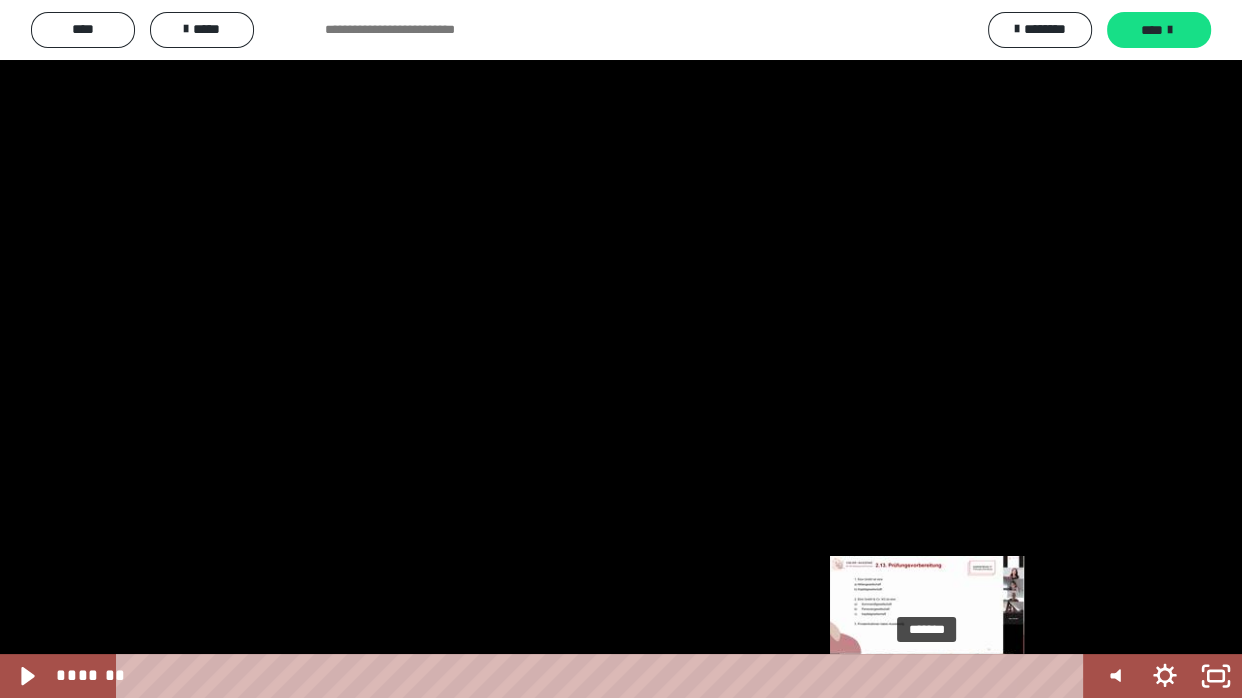 click on "*******" at bounding box center [604, 676] 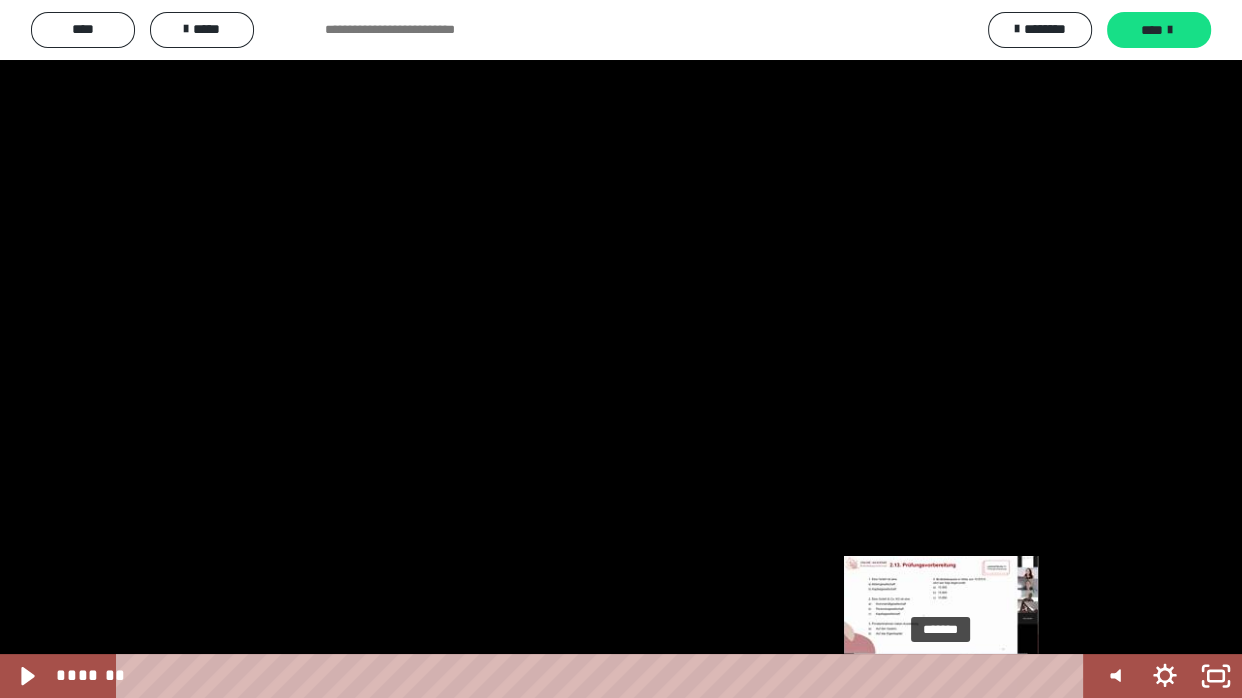 click on "*******" at bounding box center (604, 676) 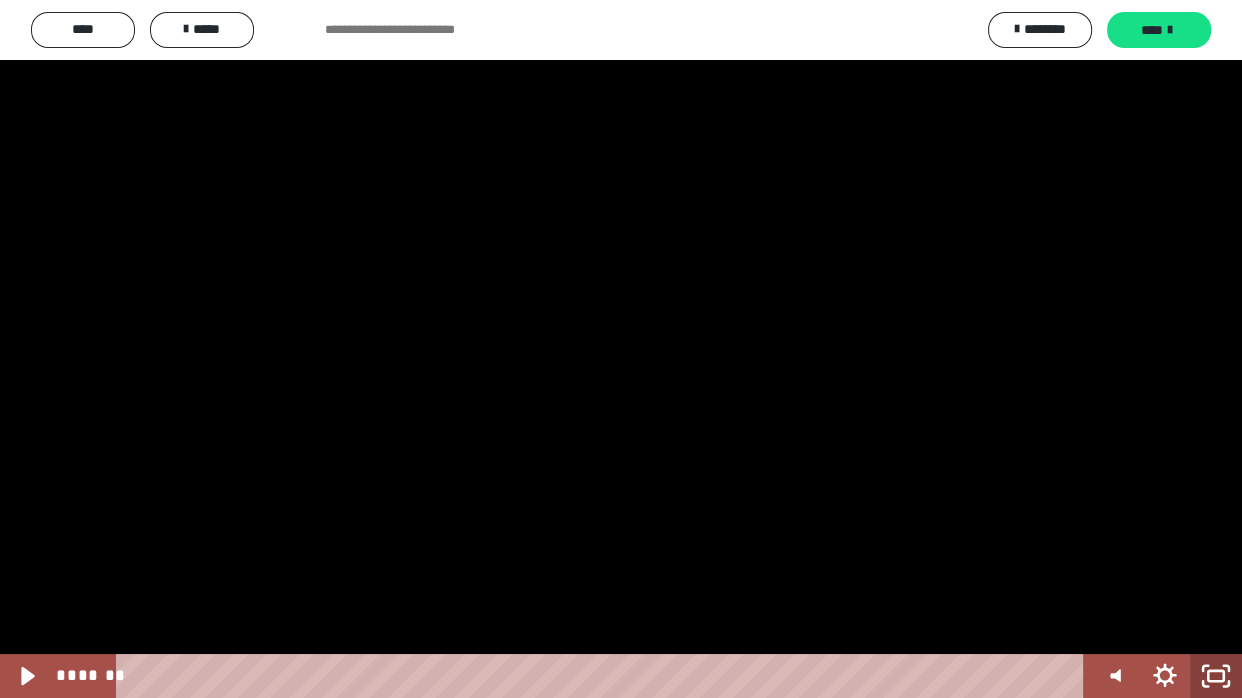 click 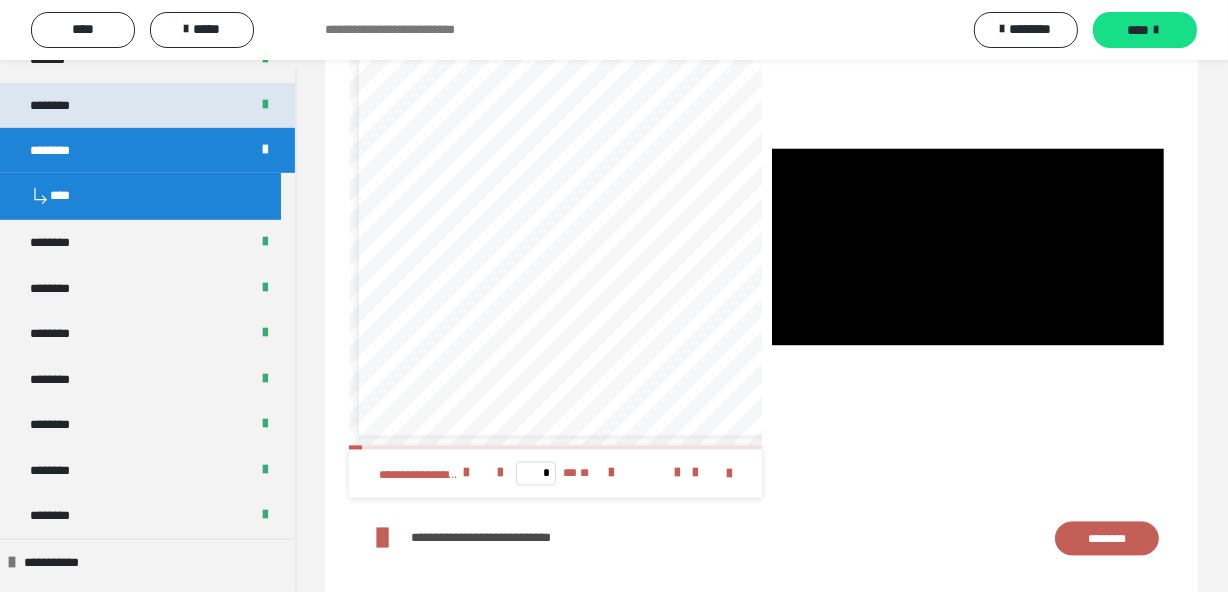 click on "********" at bounding box center (147, 105) 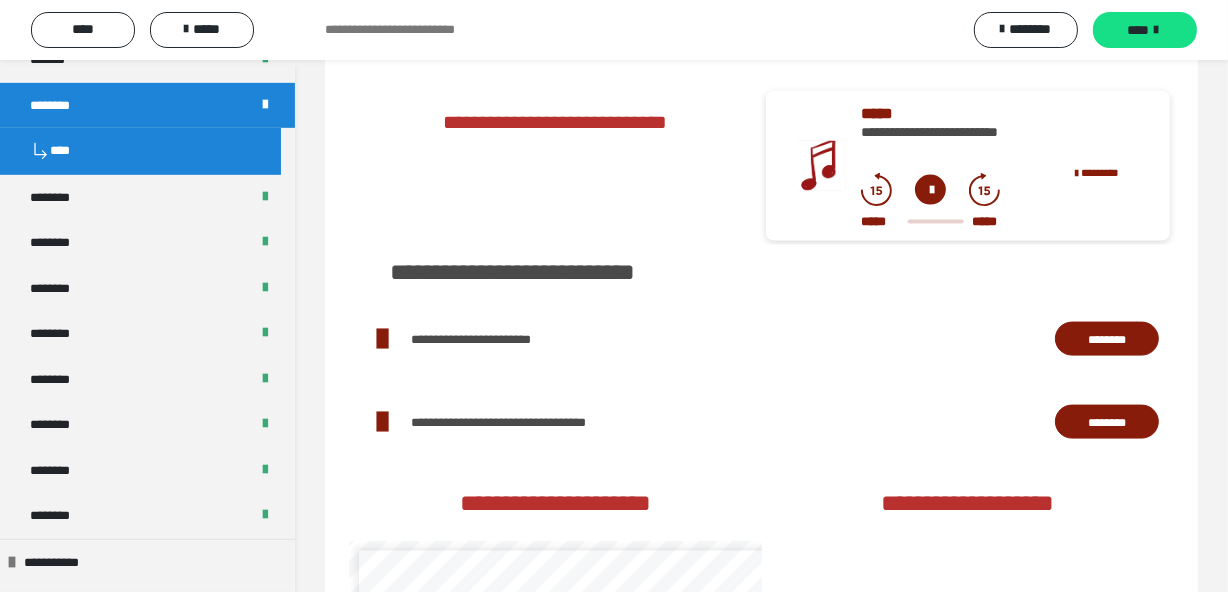 scroll, scrollTop: 2884, scrollLeft: 0, axis: vertical 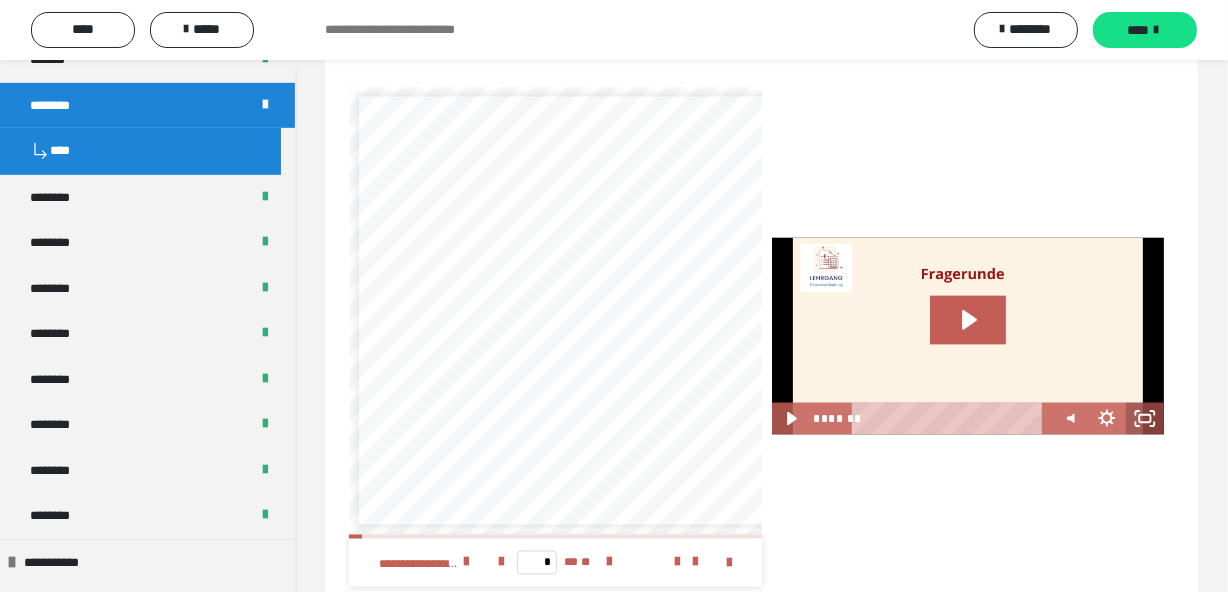 click 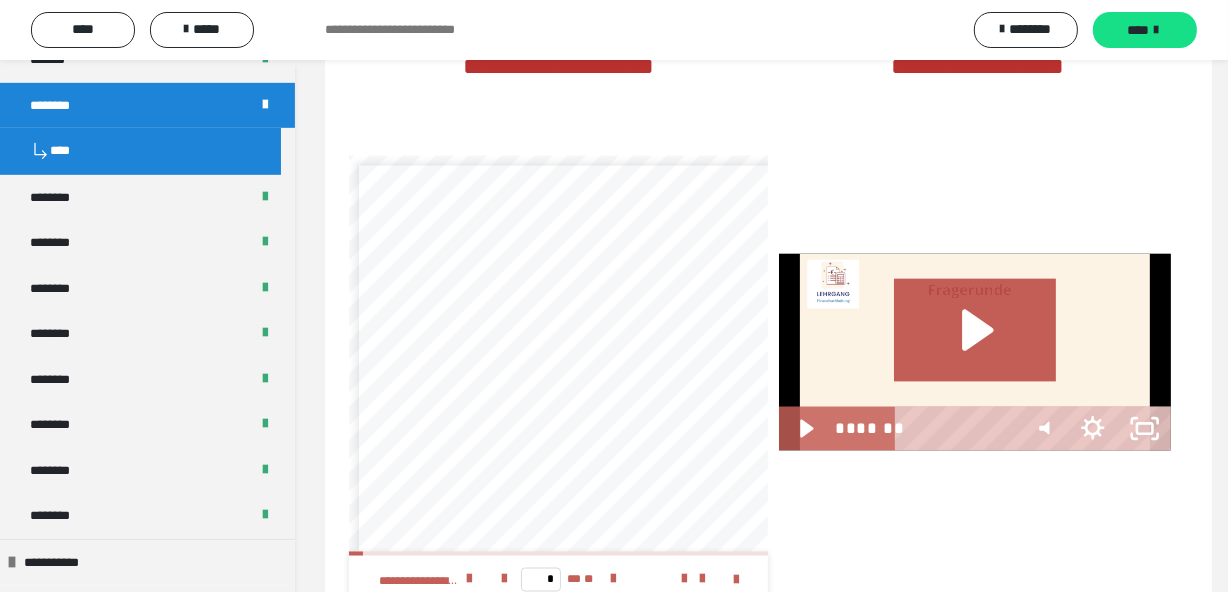 scroll, scrollTop: 2843, scrollLeft: 0, axis: vertical 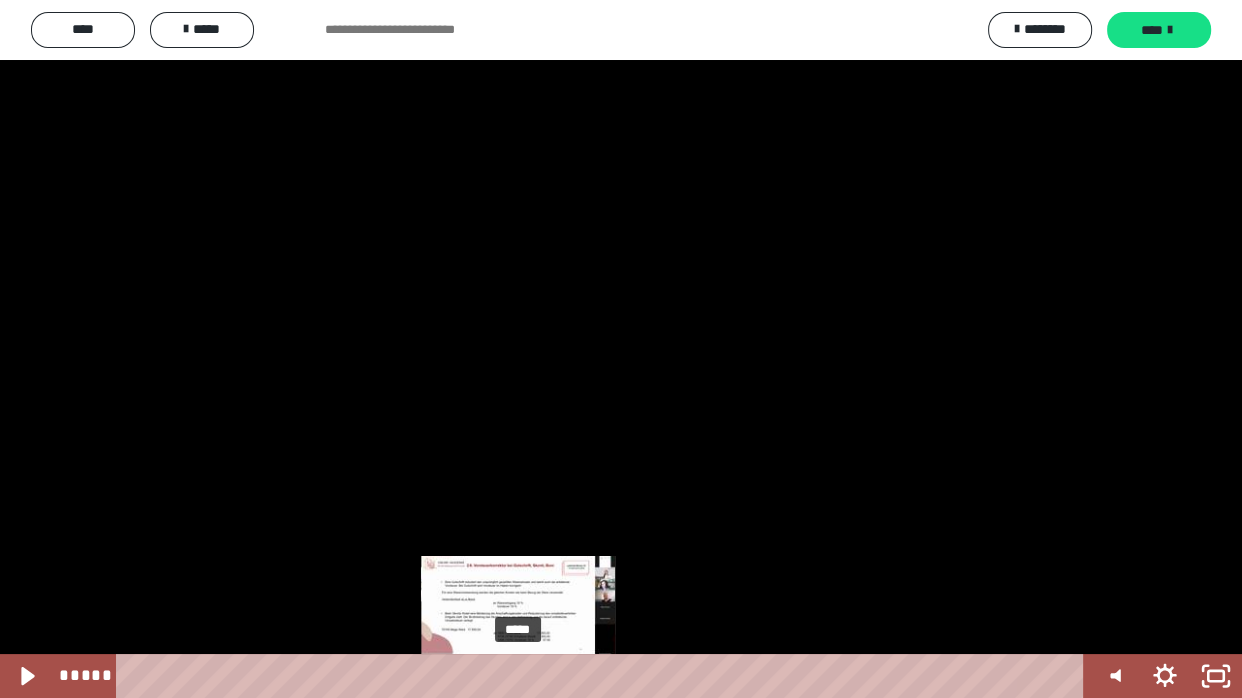 click on "*****" at bounding box center (604, 676) 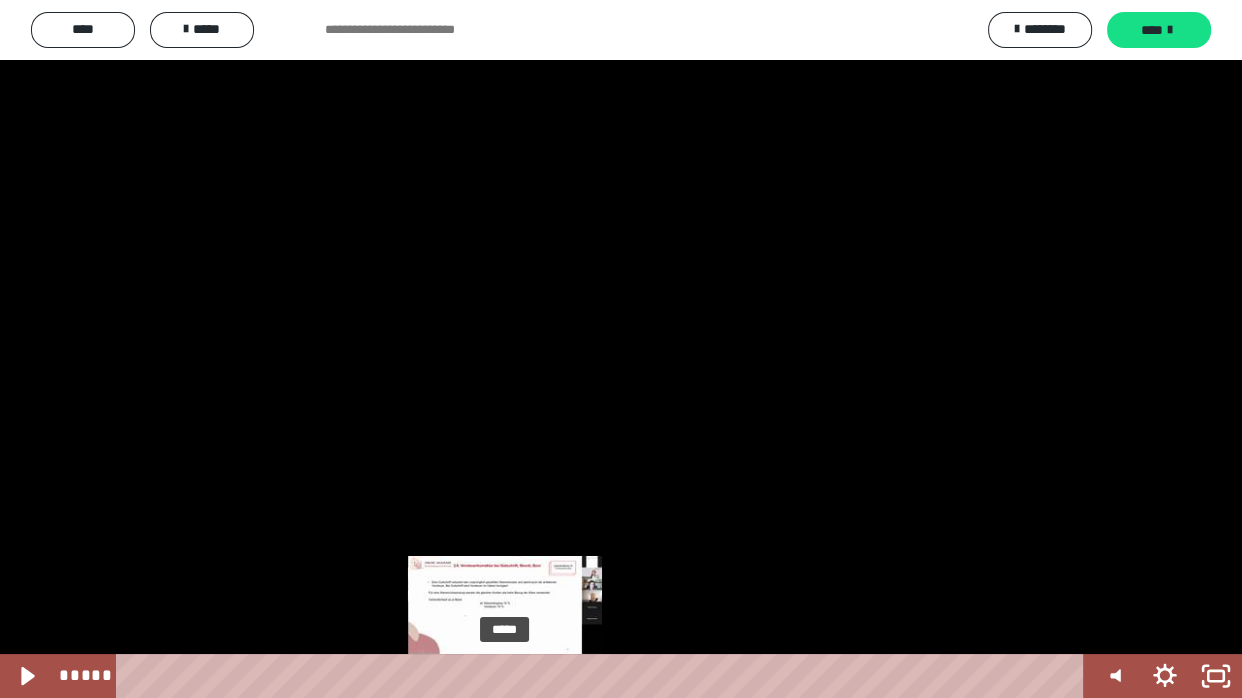 click on "*****" at bounding box center (604, 676) 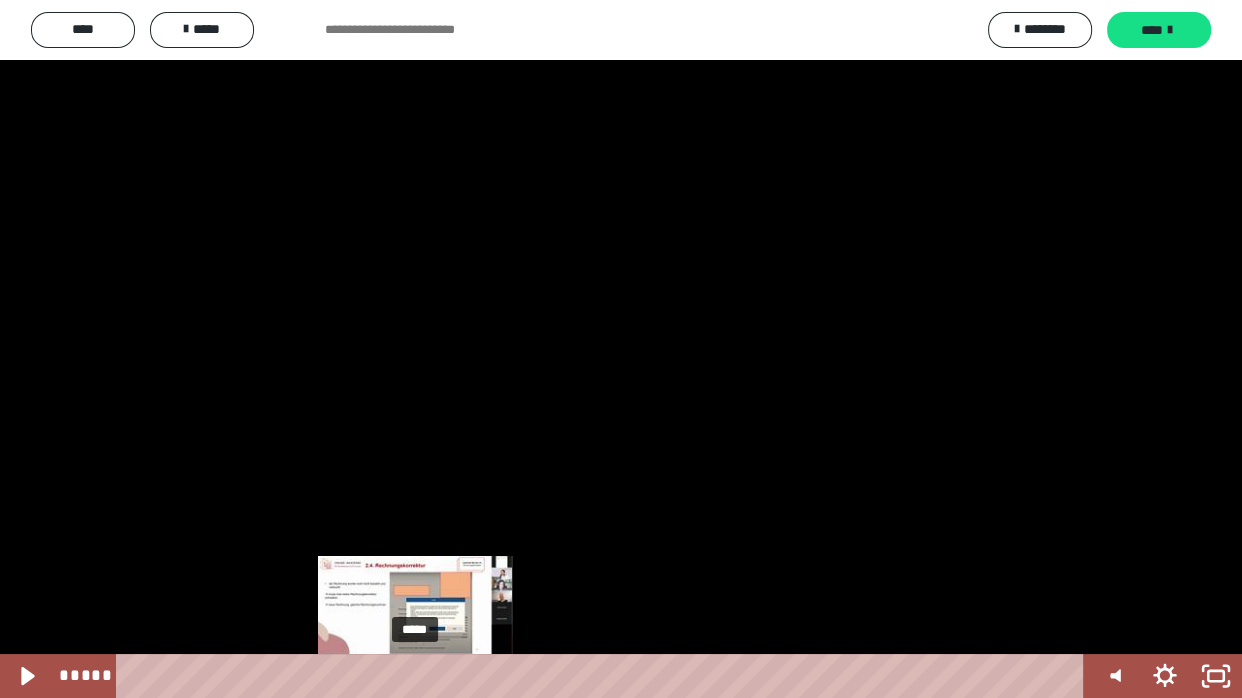 click on "*****" at bounding box center (604, 676) 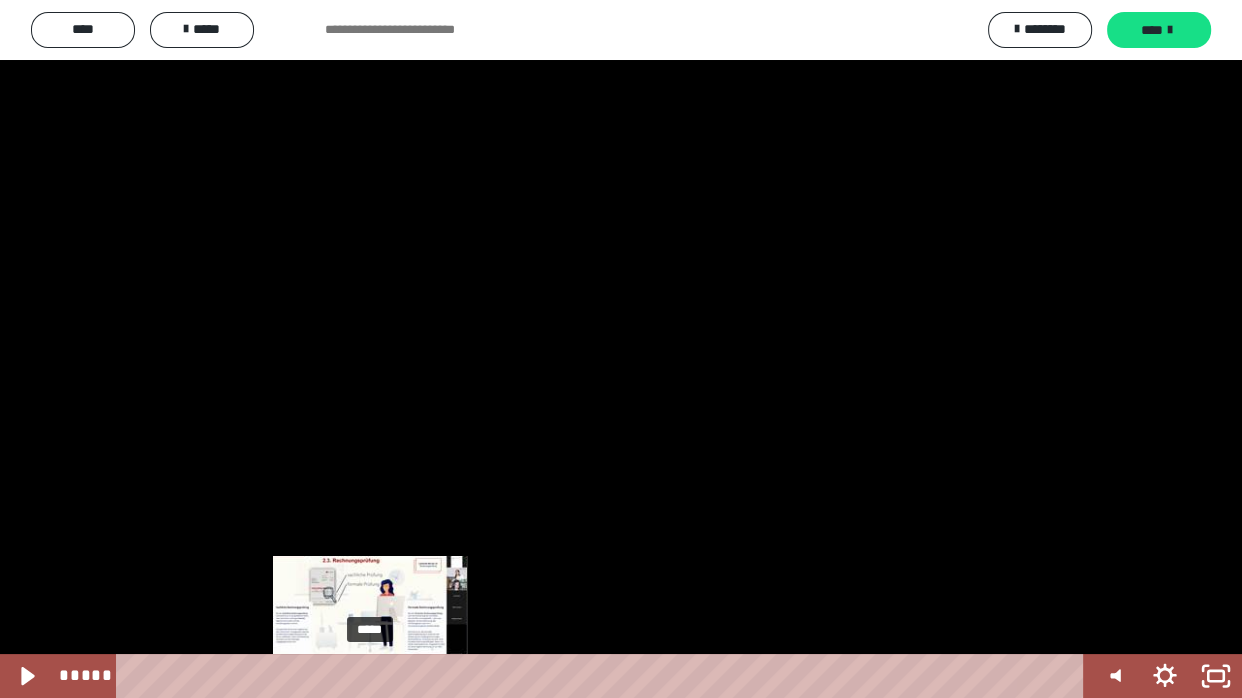 click on "*****" at bounding box center (604, 676) 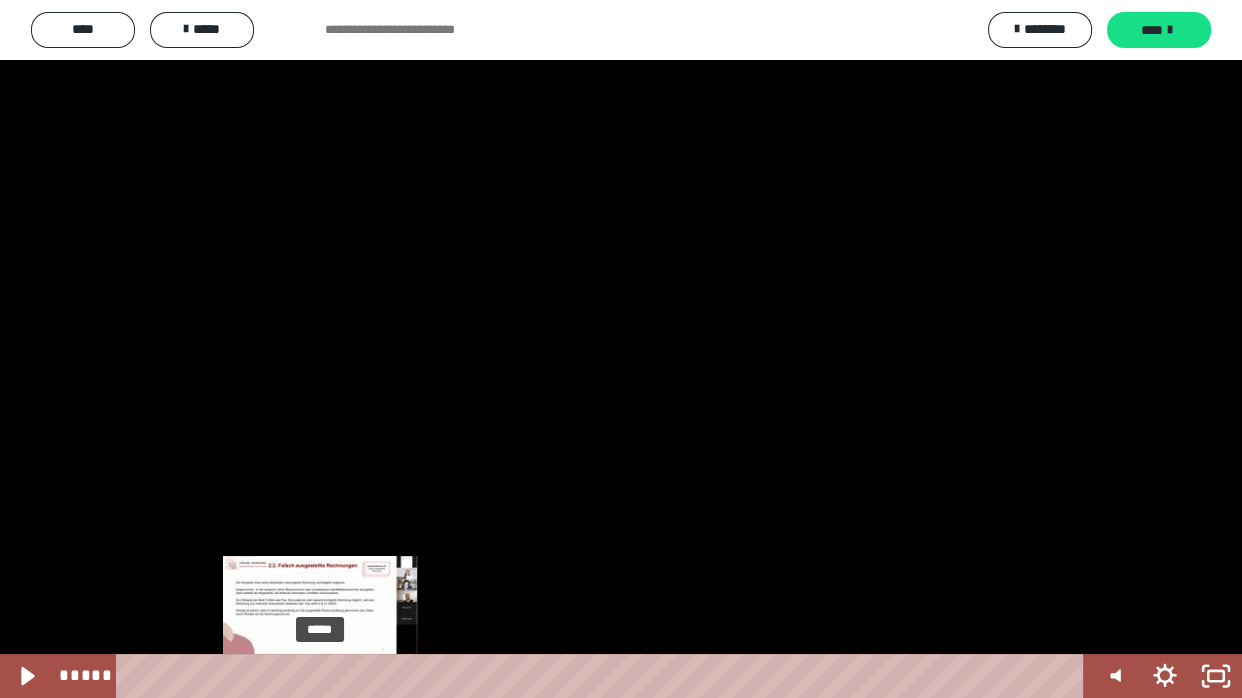 click on "*****" at bounding box center [604, 676] 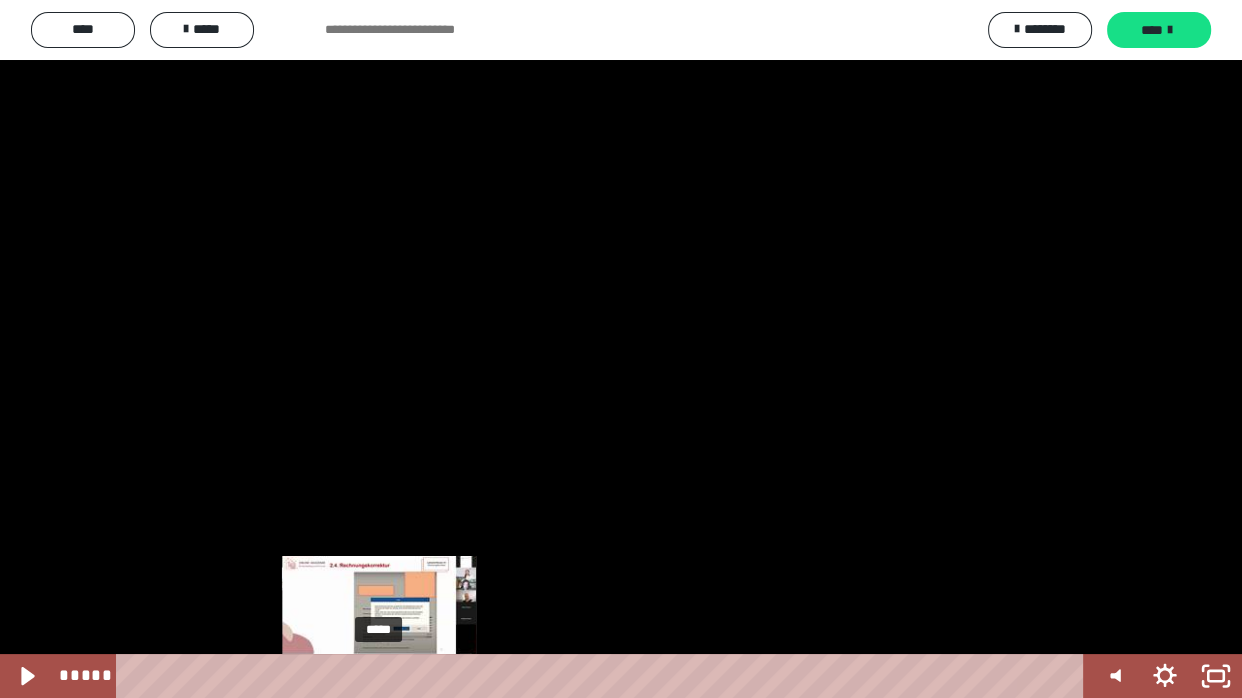 click on "*****" at bounding box center [604, 676] 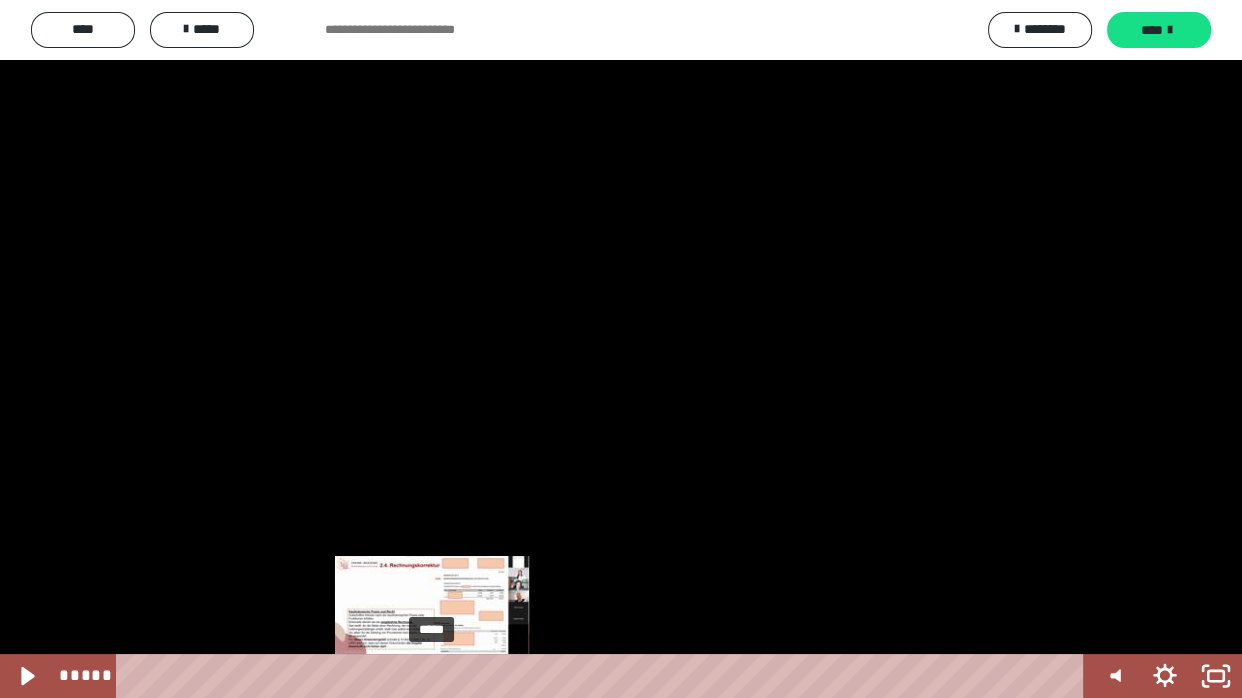 click on "*****" at bounding box center [604, 676] 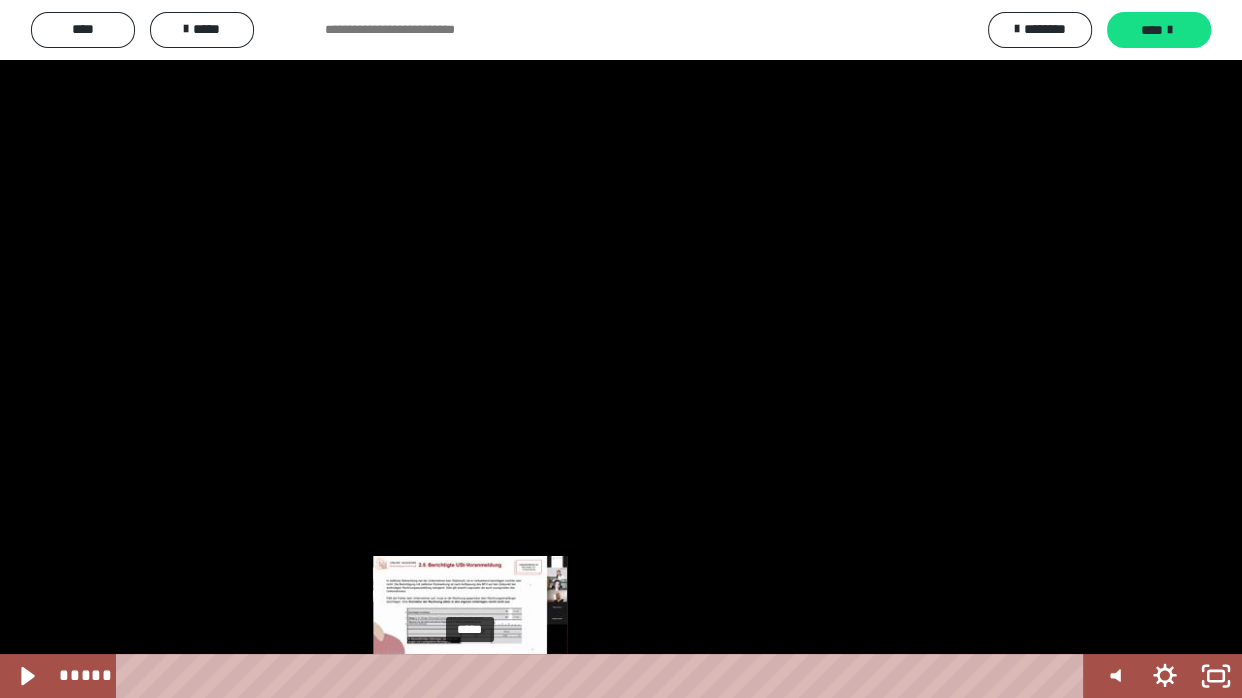 click on "*****" at bounding box center (604, 676) 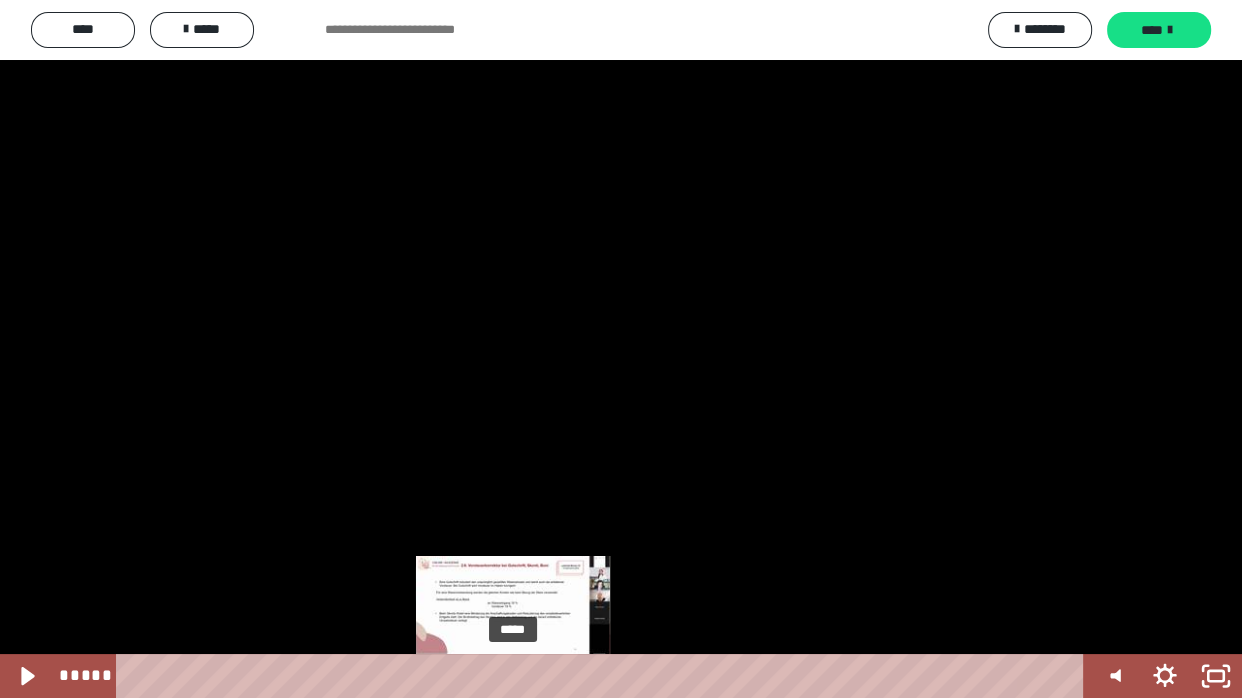click on "*****" at bounding box center [604, 676] 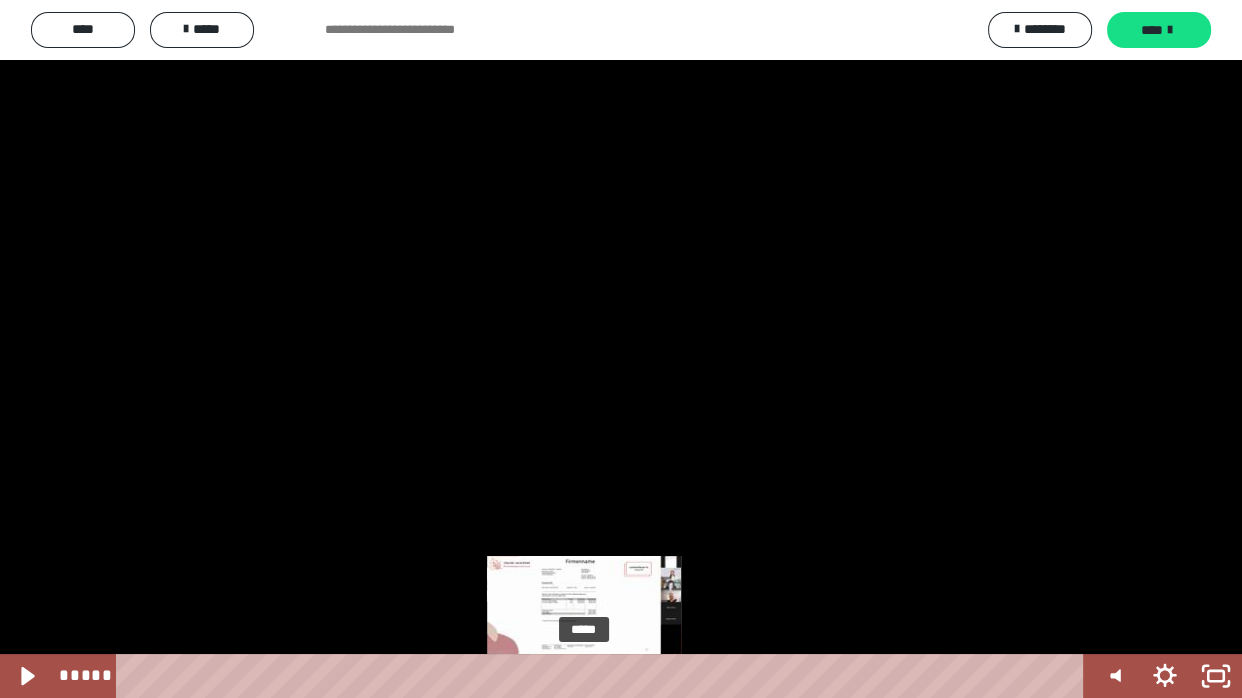 click on "*****" at bounding box center [604, 676] 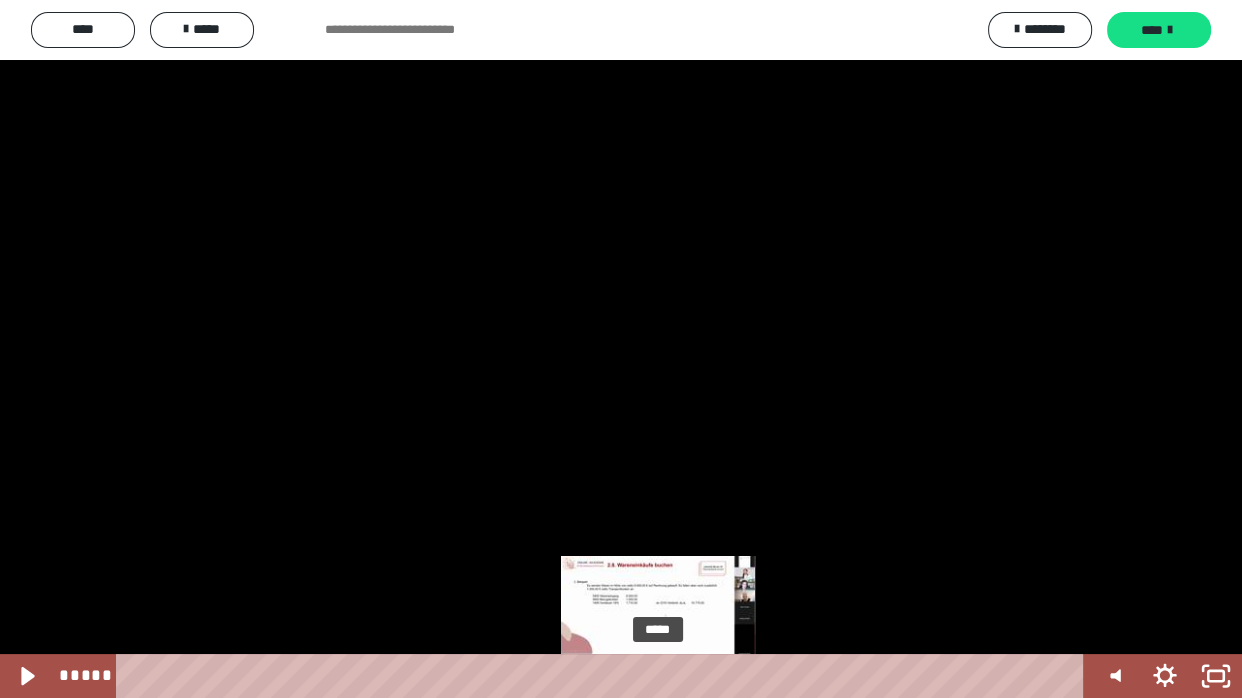 click on "*****" at bounding box center (604, 676) 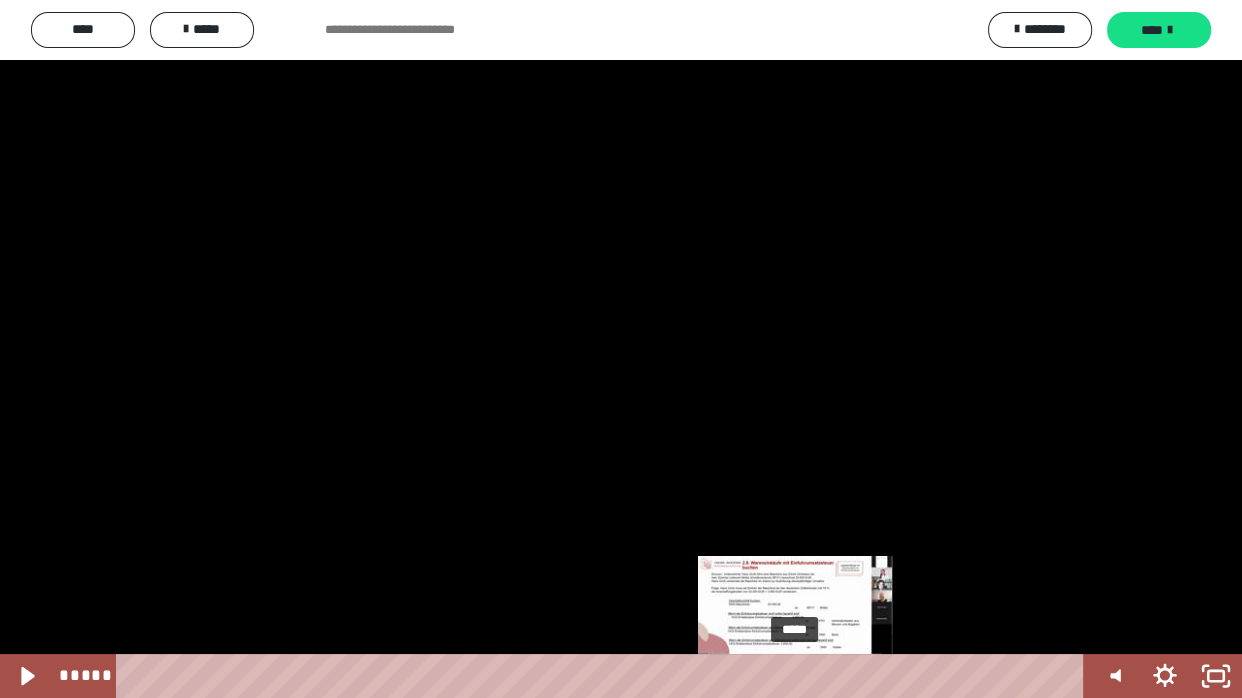 click on "*****" at bounding box center [604, 676] 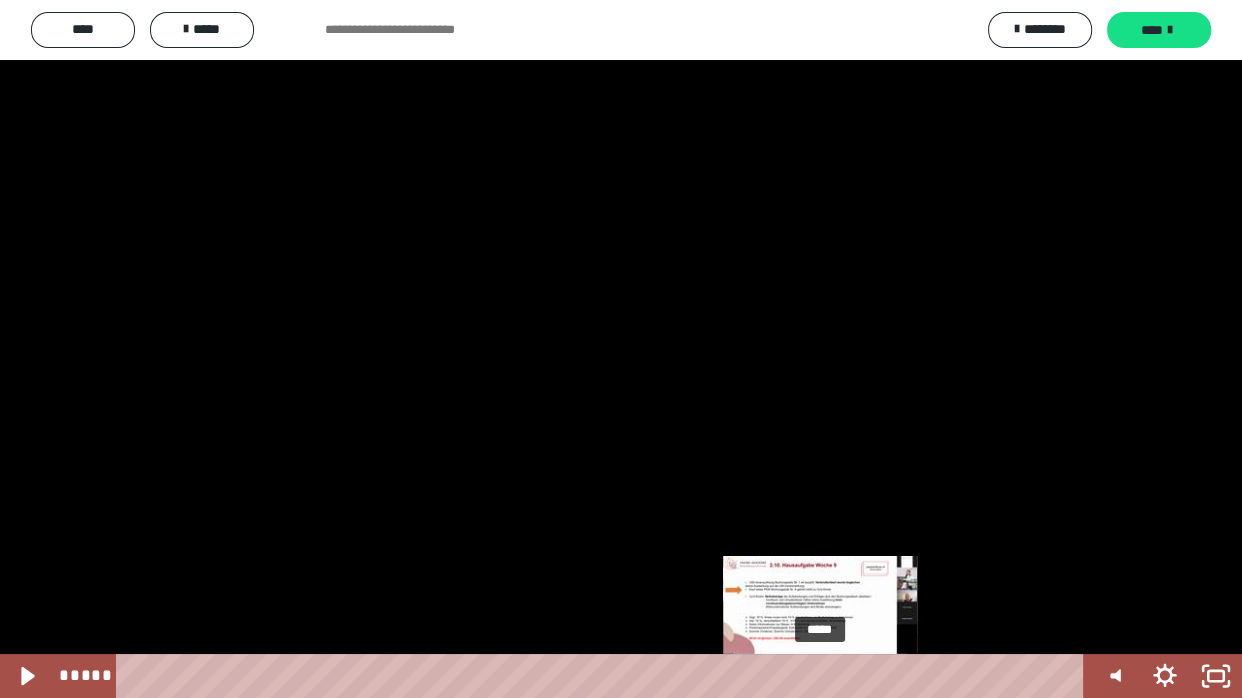 click on "*****" at bounding box center (604, 676) 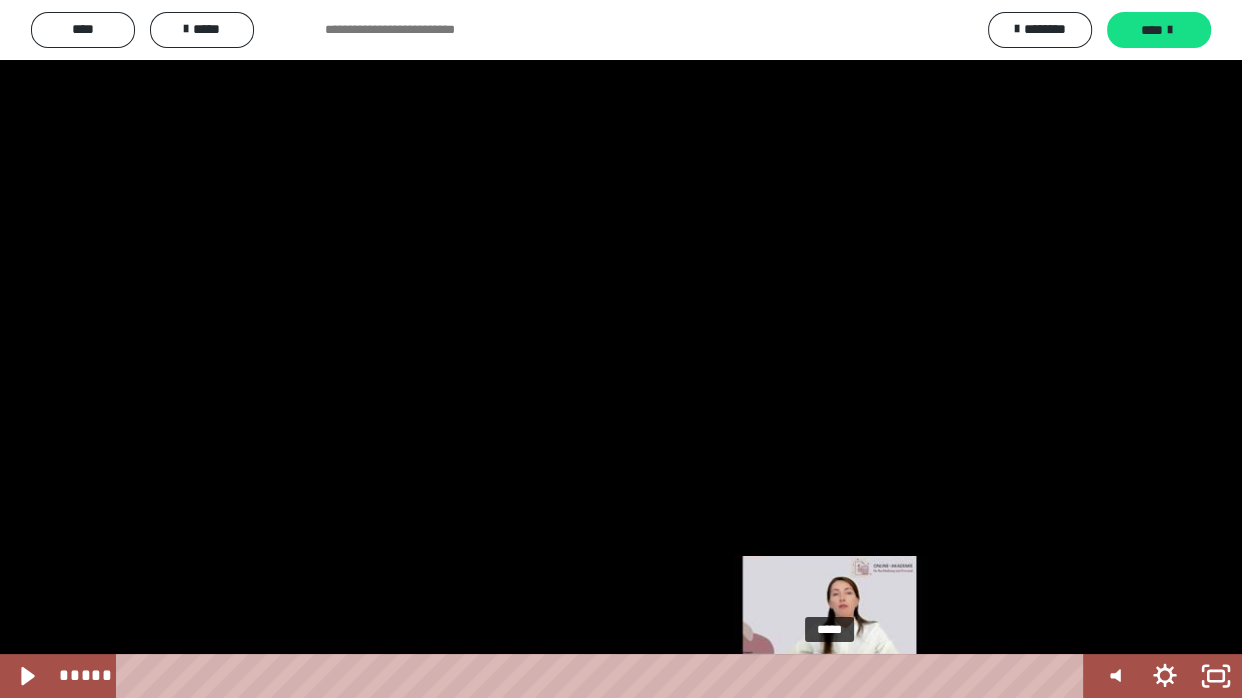 click on "*****" at bounding box center (604, 676) 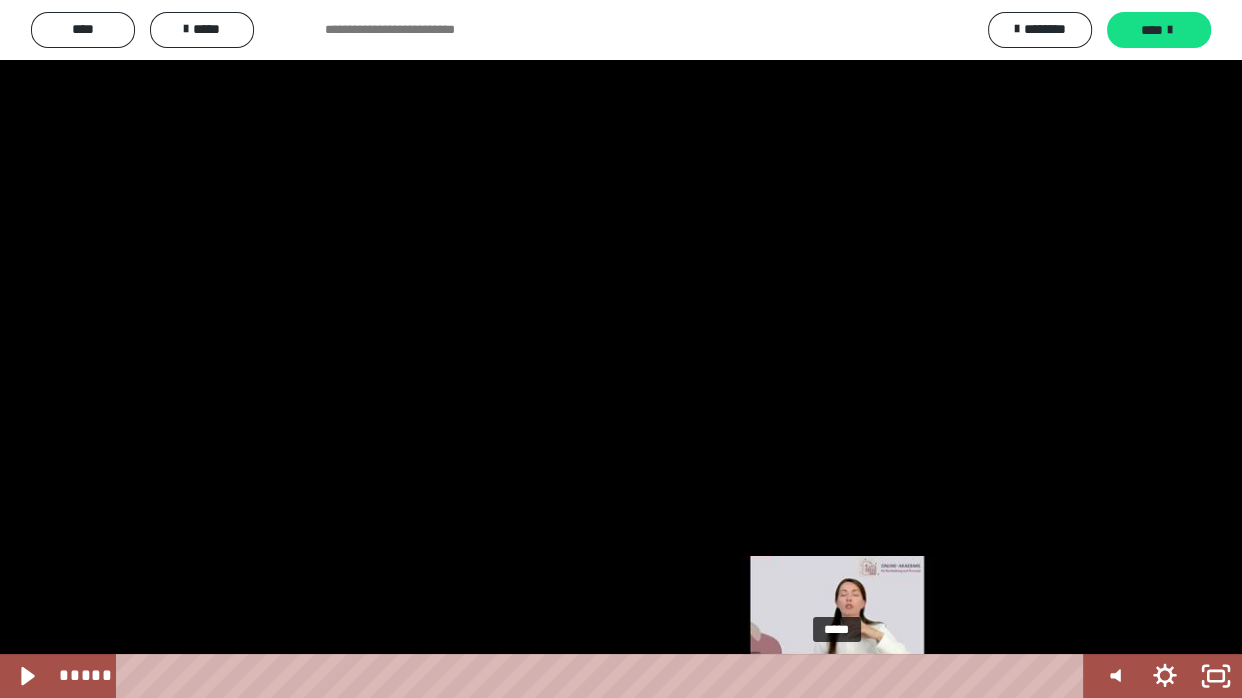click on "*****" at bounding box center [604, 676] 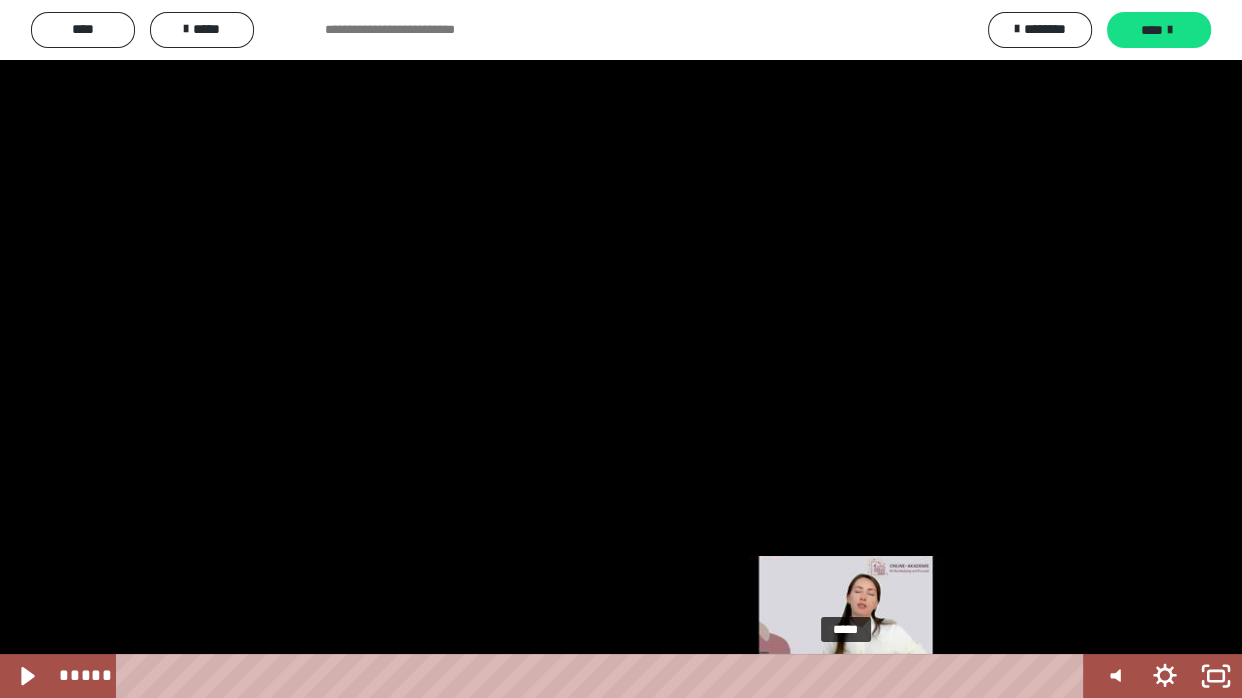 click on "*****" at bounding box center (604, 676) 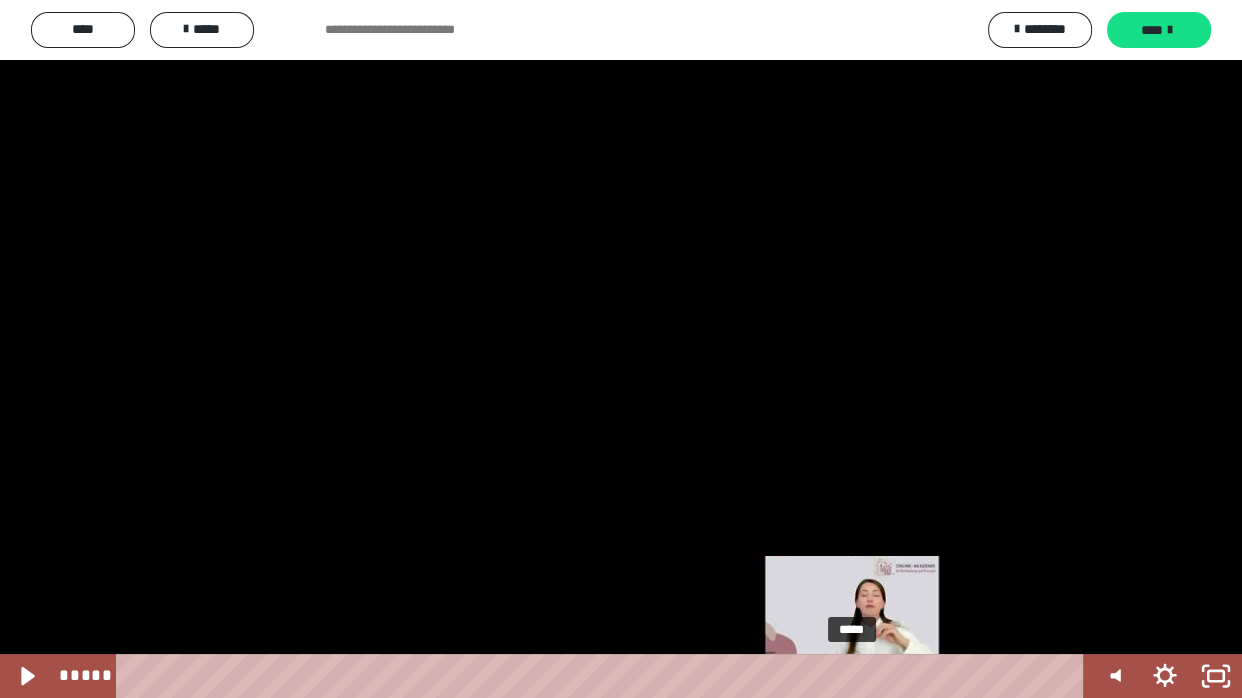 click on "*****" at bounding box center (604, 676) 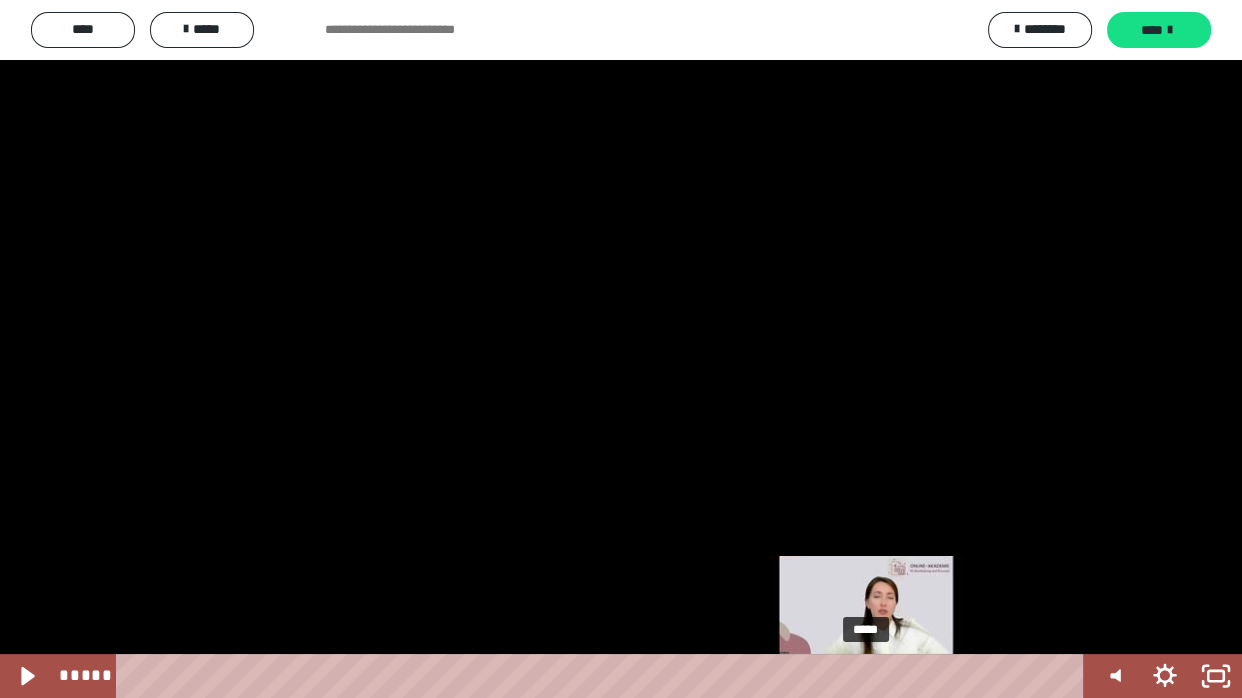 click on "*****" at bounding box center (604, 676) 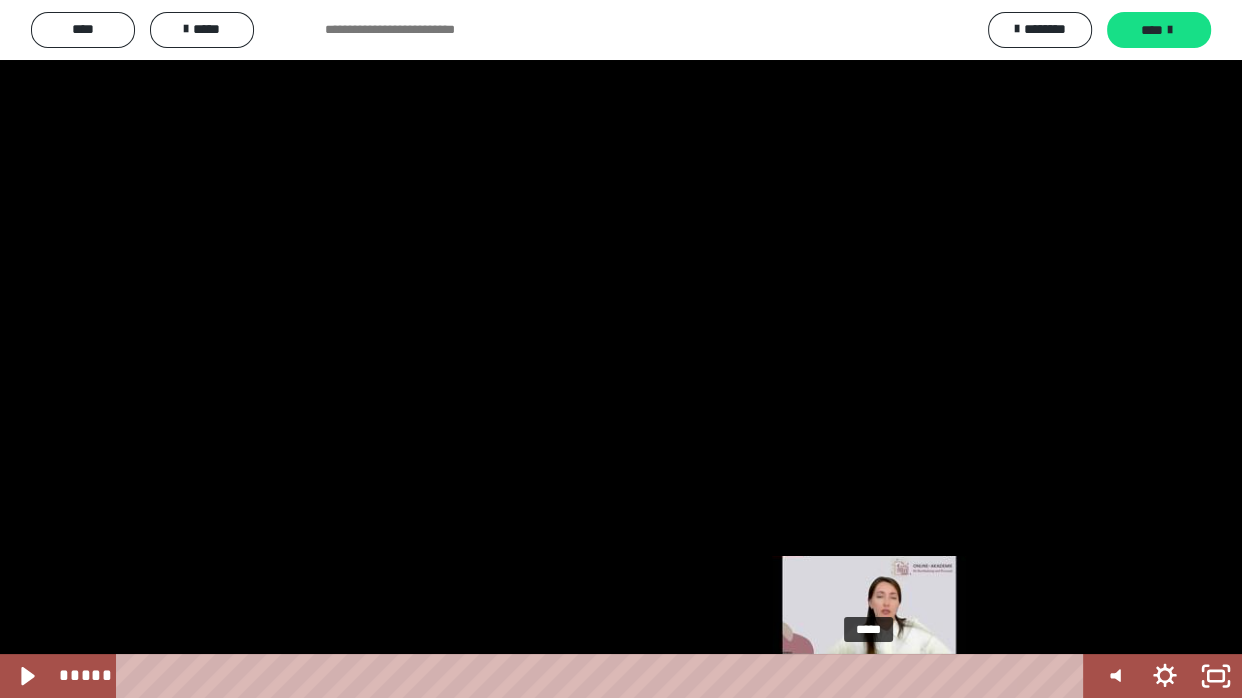 click at bounding box center [869, 676] 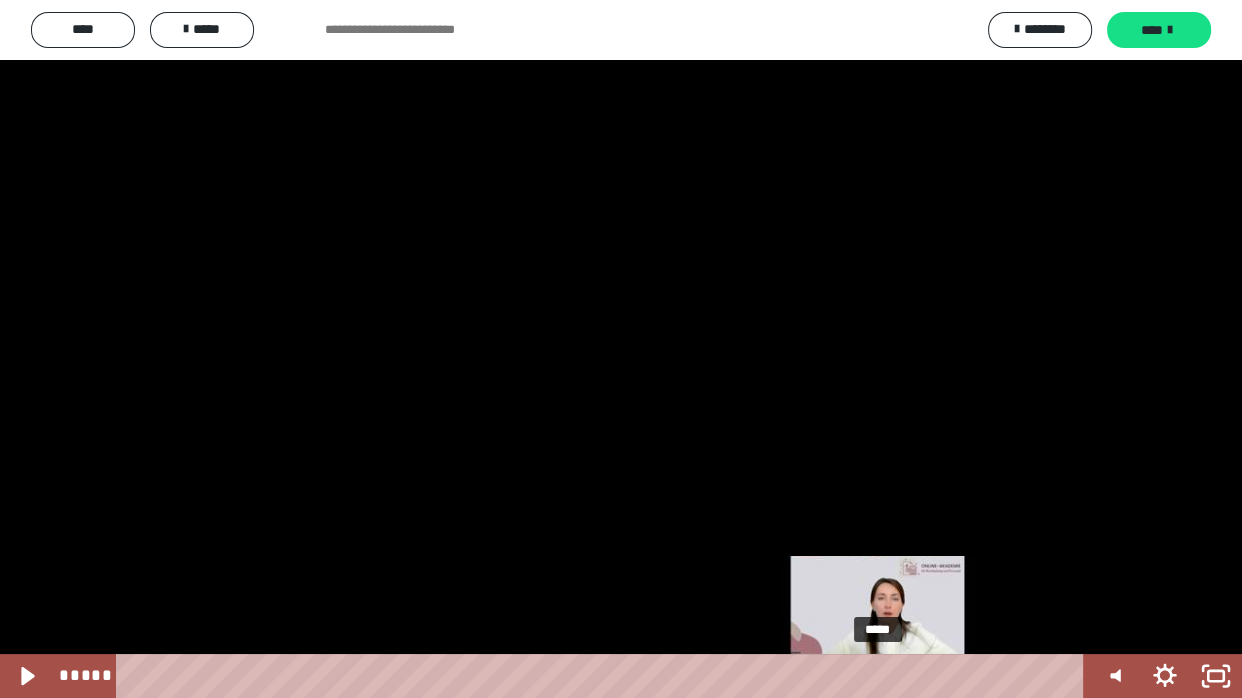 click on "*****" at bounding box center [604, 676] 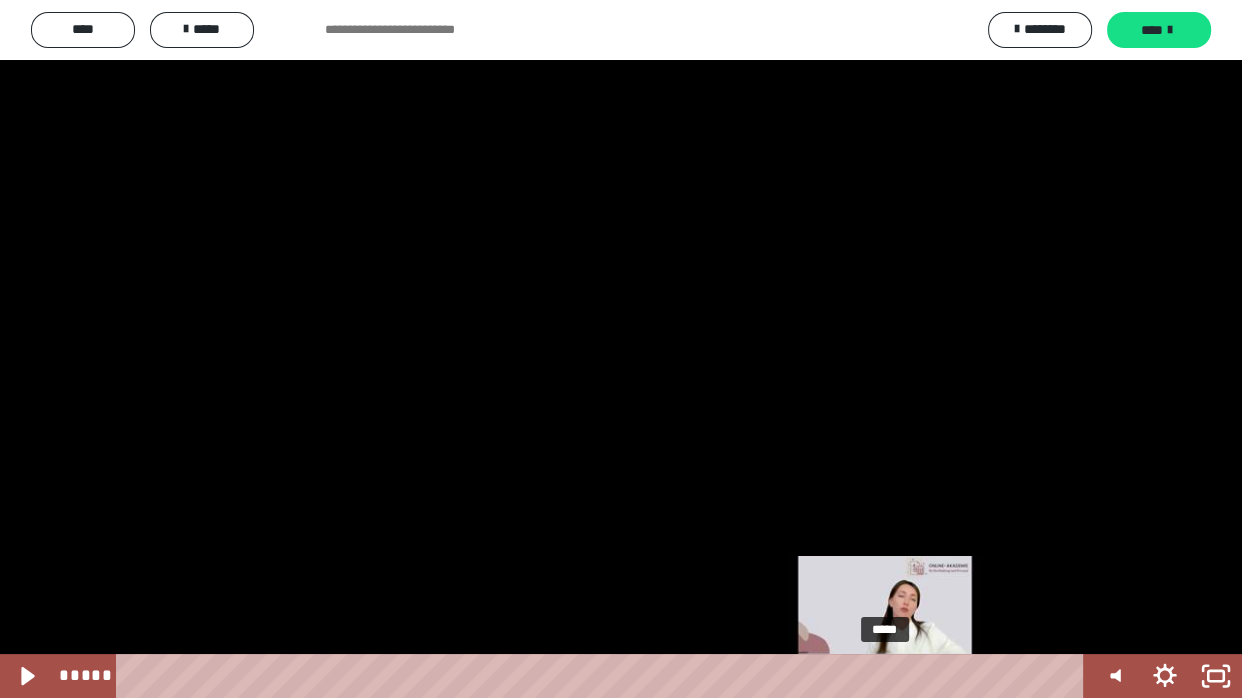 click on "*****" at bounding box center [604, 676] 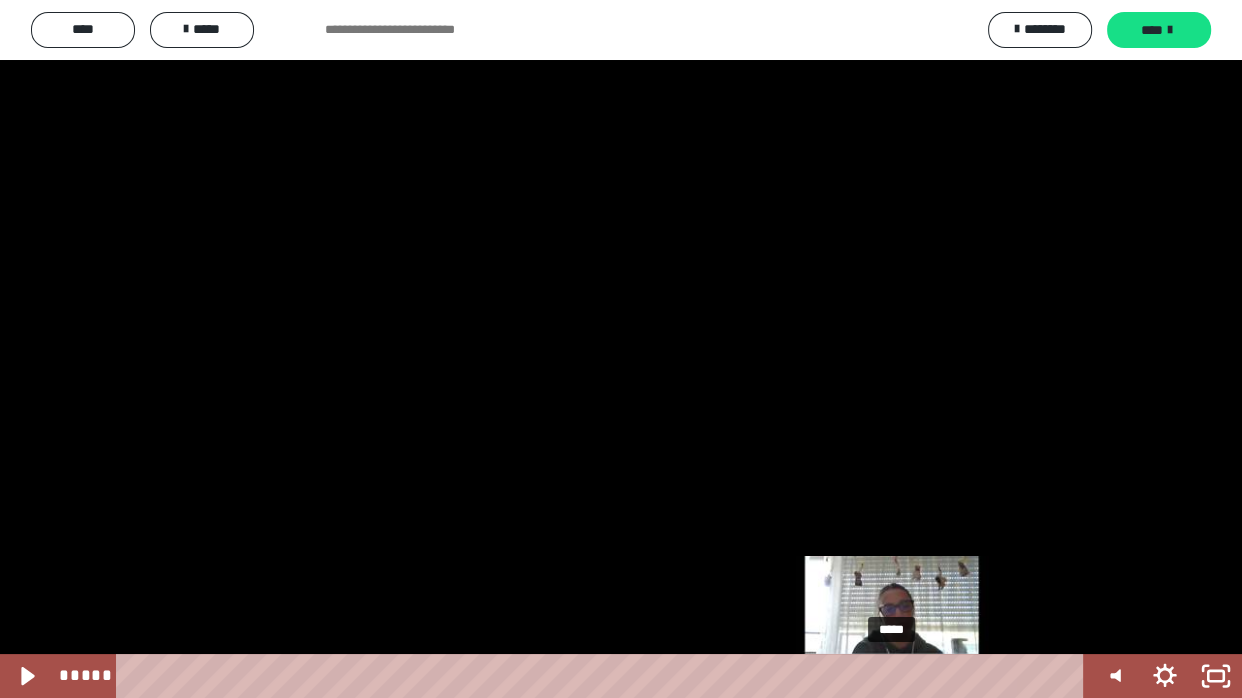 click on "*****" at bounding box center [604, 676] 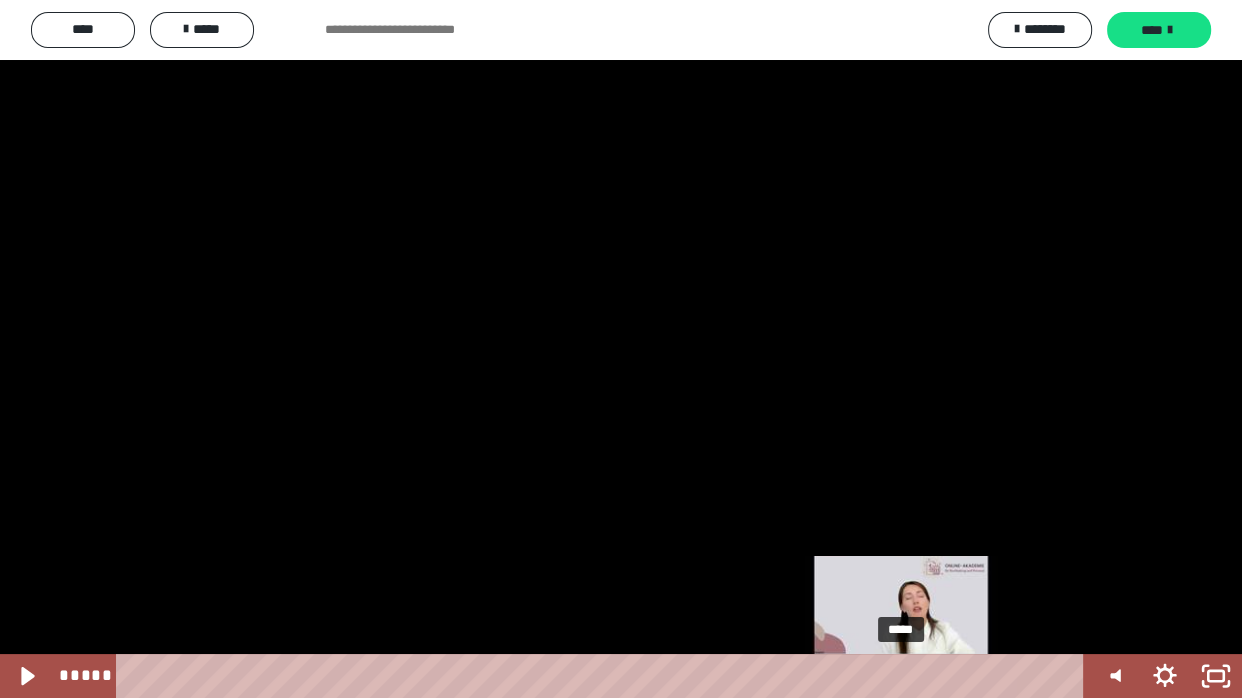 click on "*****" at bounding box center [604, 676] 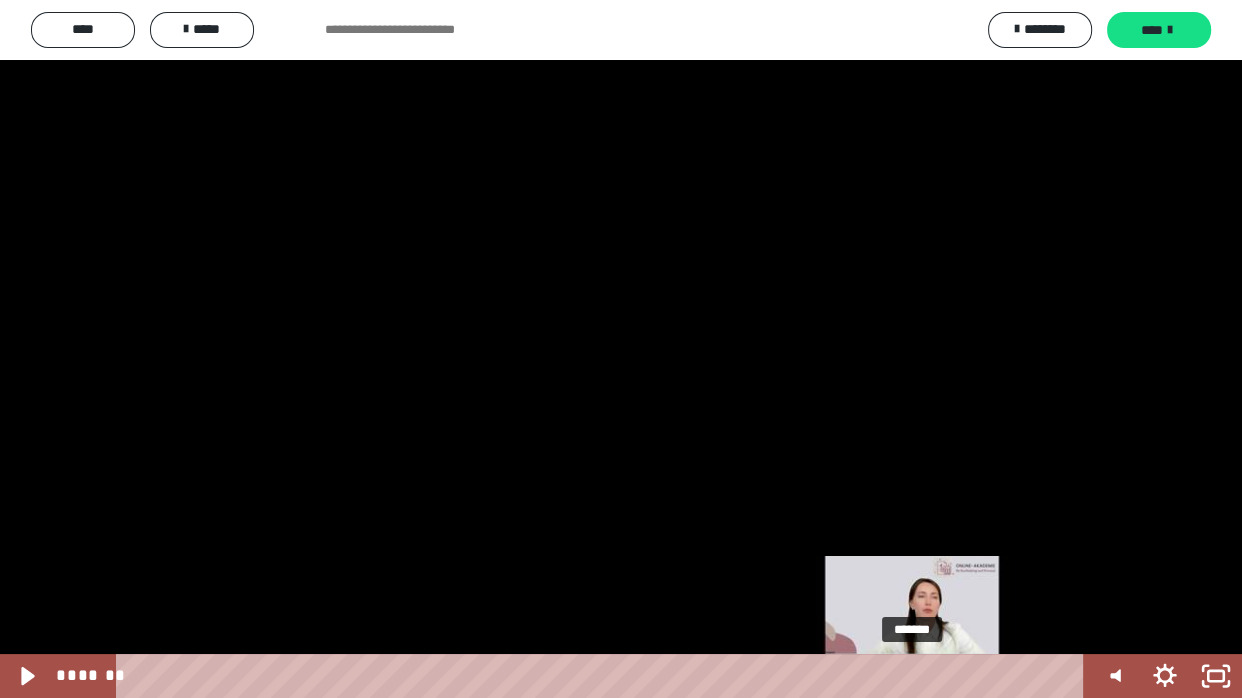 click on "*******" at bounding box center (604, 676) 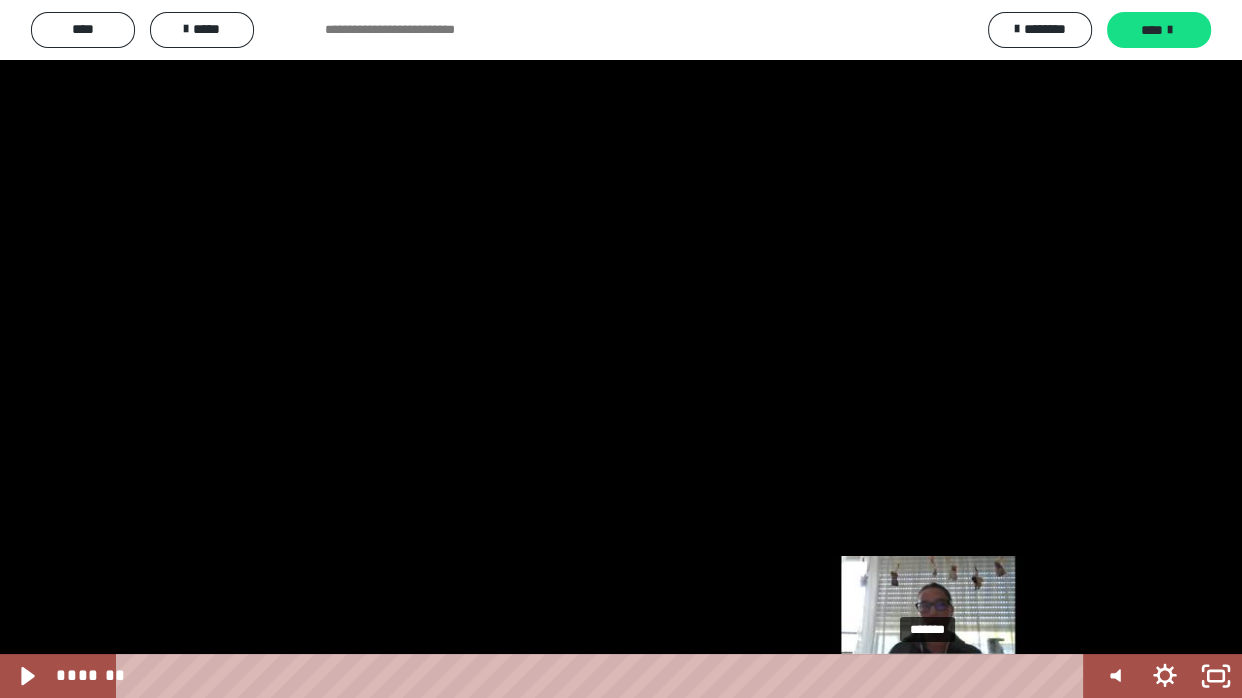 click on "*******" at bounding box center (604, 676) 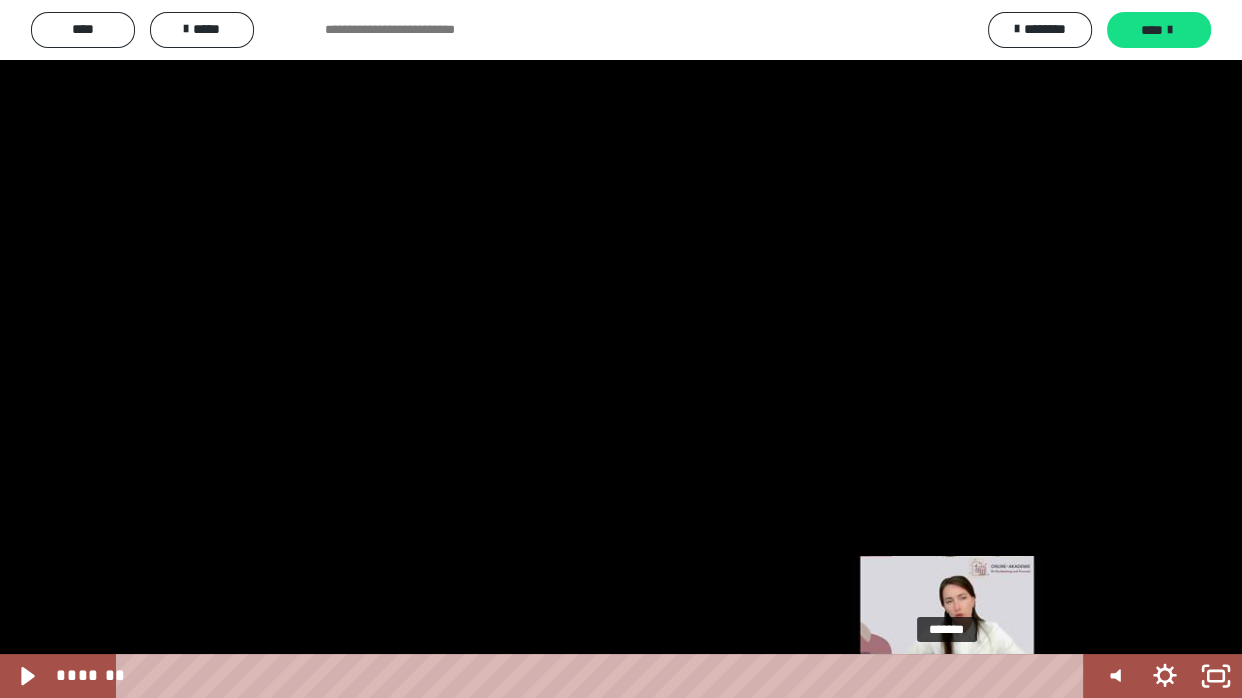 click on "*******" at bounding box center (604, 676) 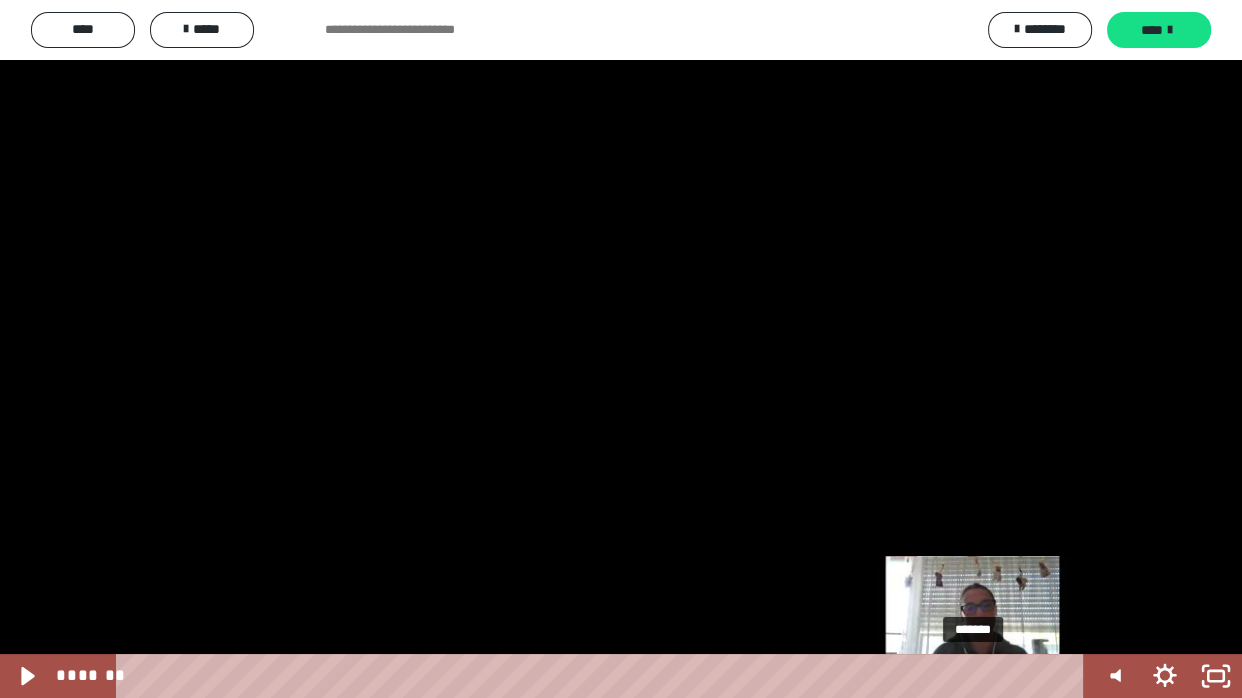 click on "*******" at bounding box center [604, 676] 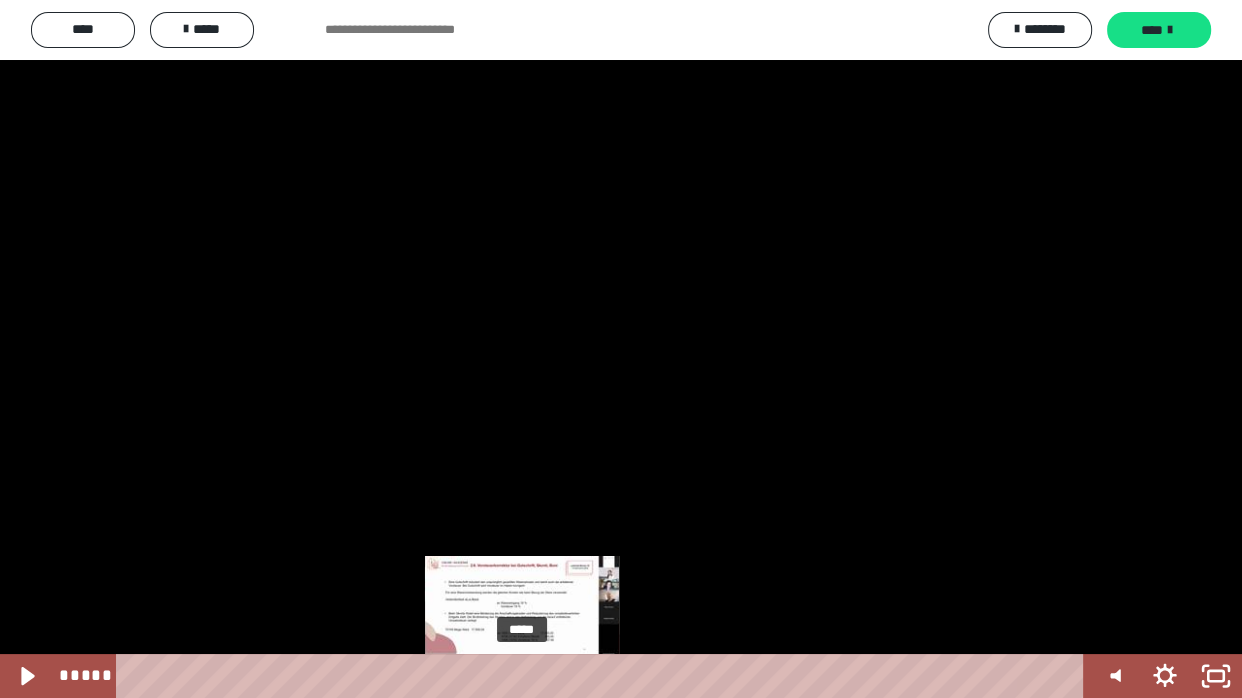 click on "*****" at bounding box center (604, 676) 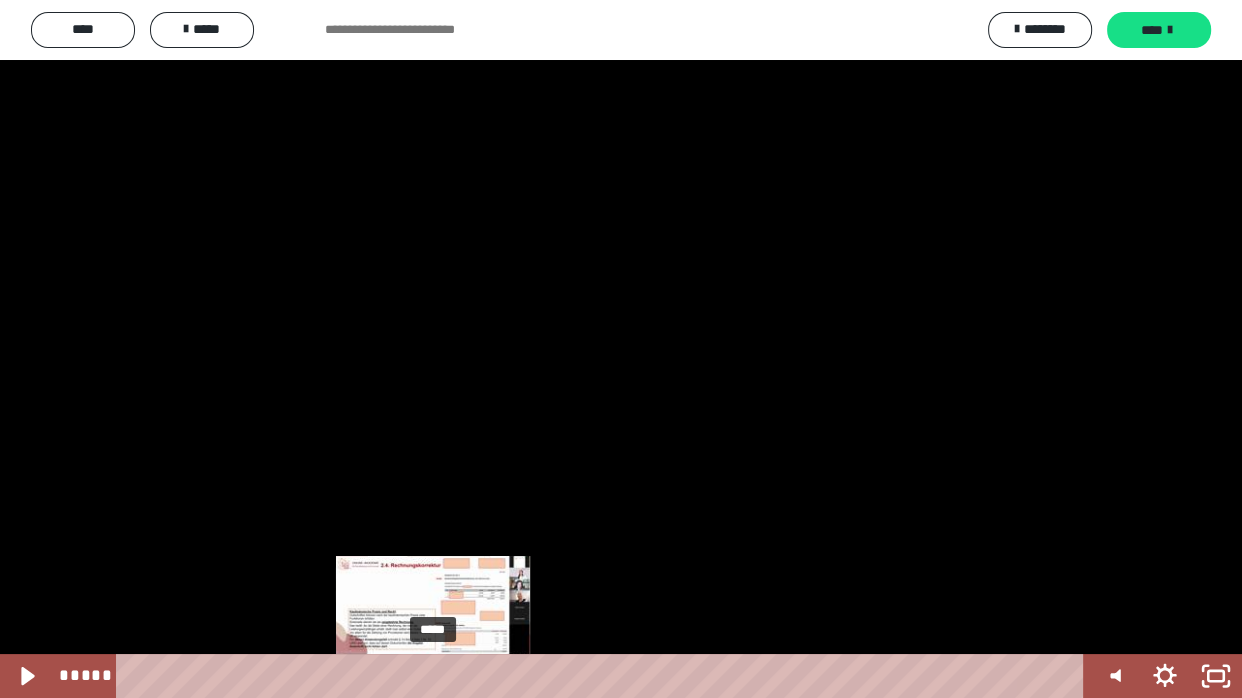 click on "*****" at bounding box center (604, 676) 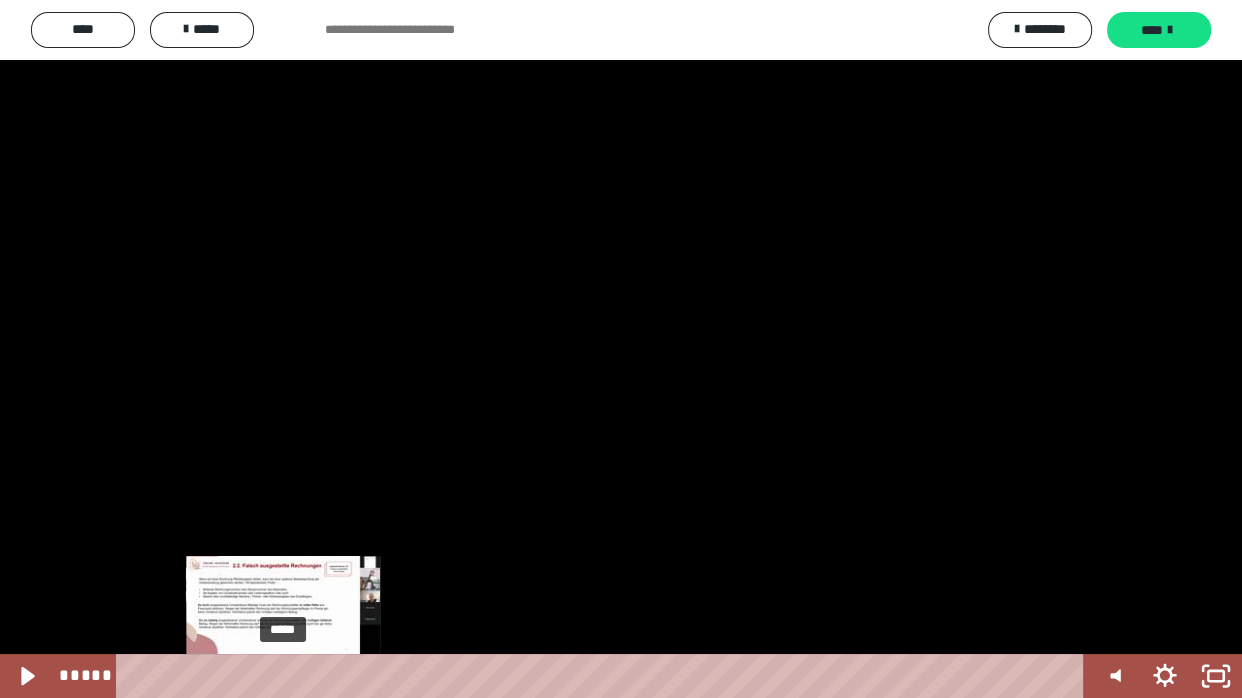 click on "*****" at bounding box center [604, 676] 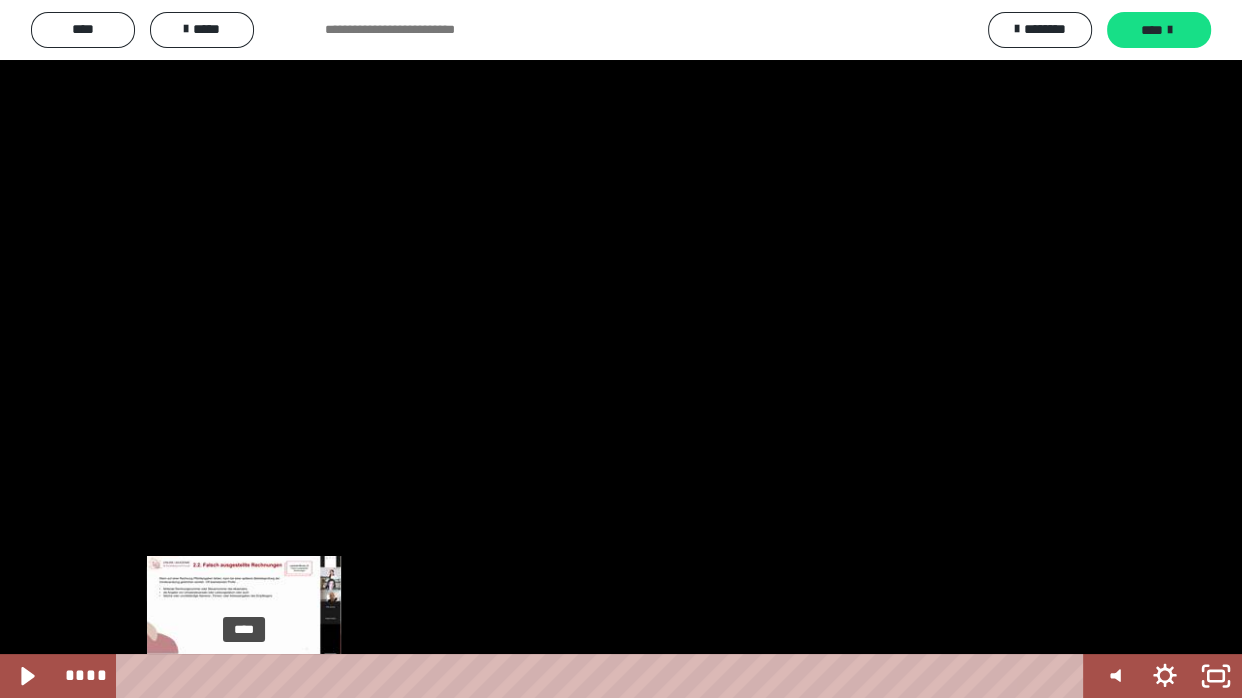 click on "****" at bounding box center [604, 676] 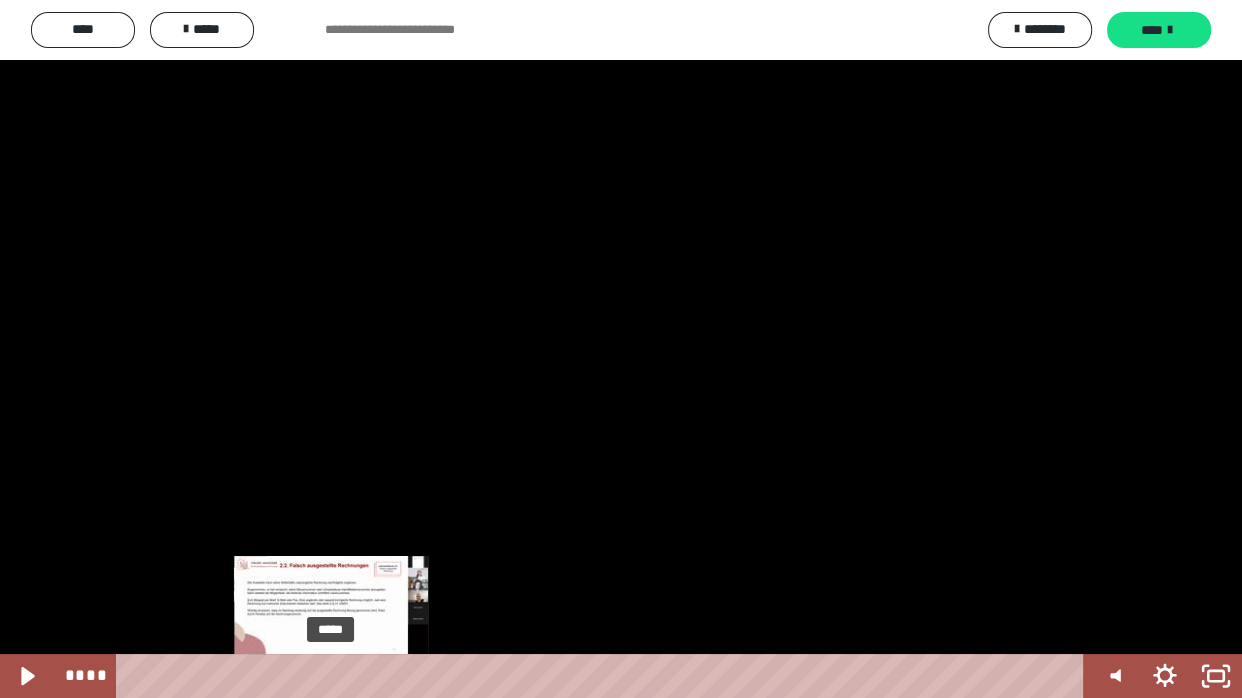 click on "*****" at bounding box center [604, 676] 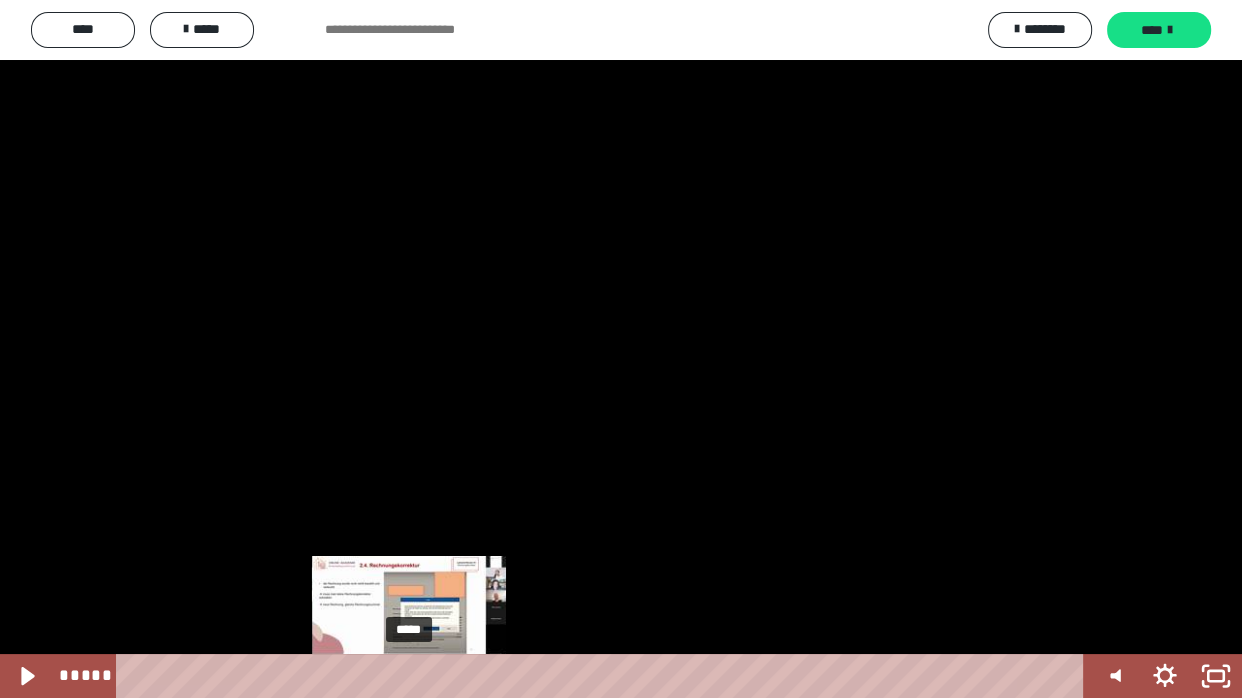 click on "*****" at bounding box center [604, 676] 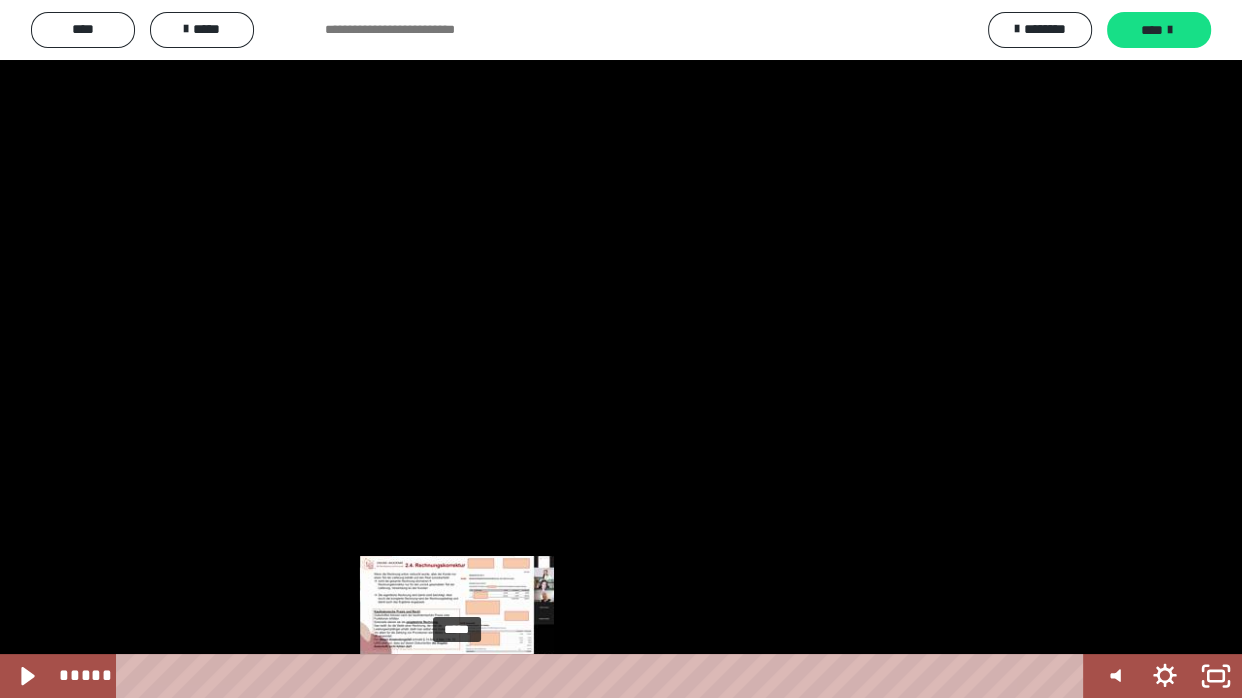 click on "*****" at bounding box center (604, 676) 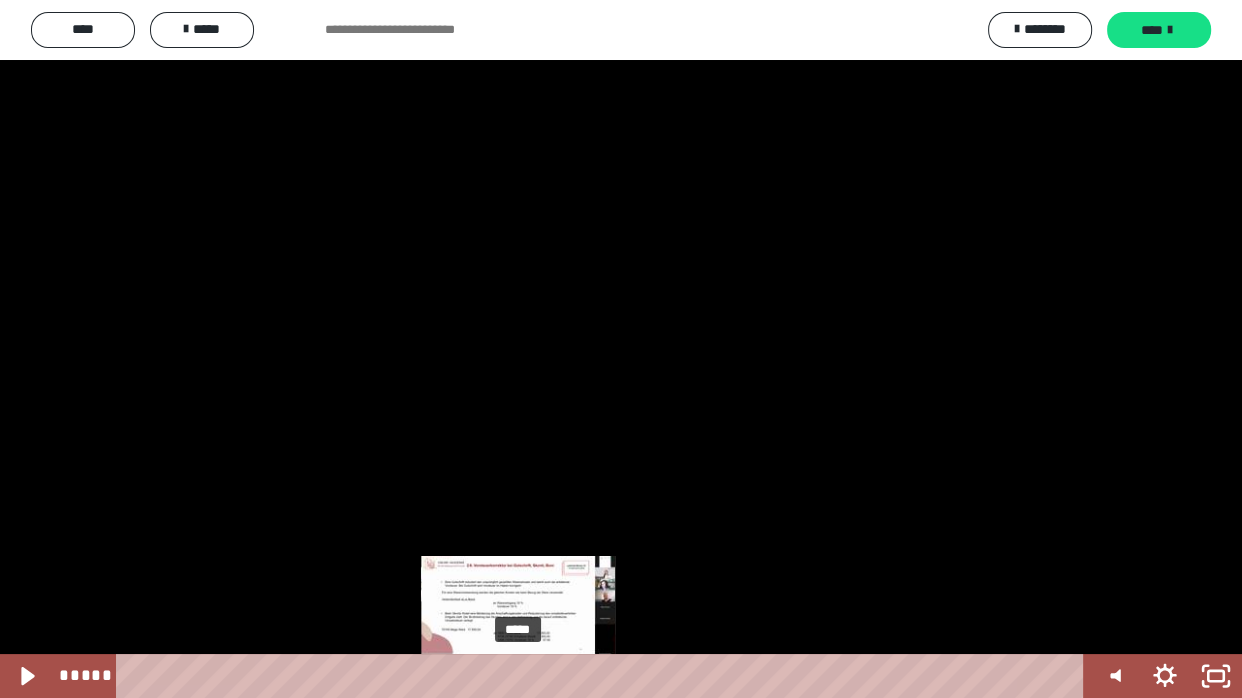 click on "*****" at bounding box center [604, 676] 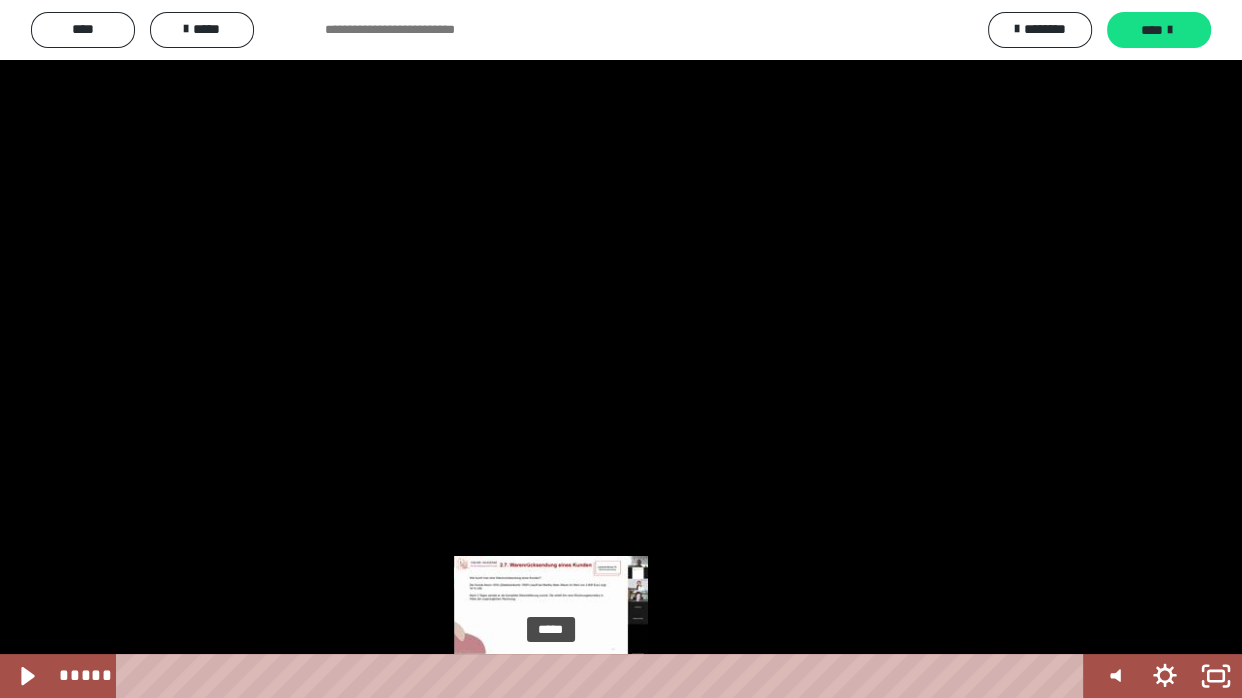click on "*****" at bounding box center (604, 676) 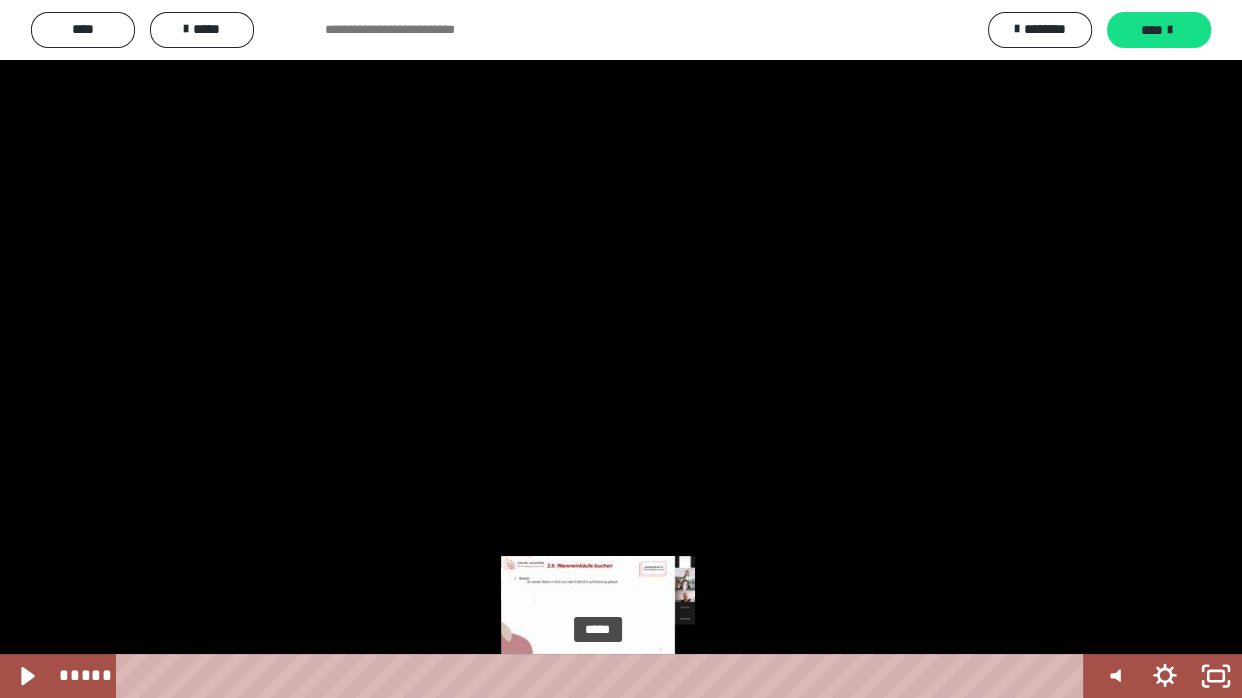 click on "*****" at bounding box center (604, 676) 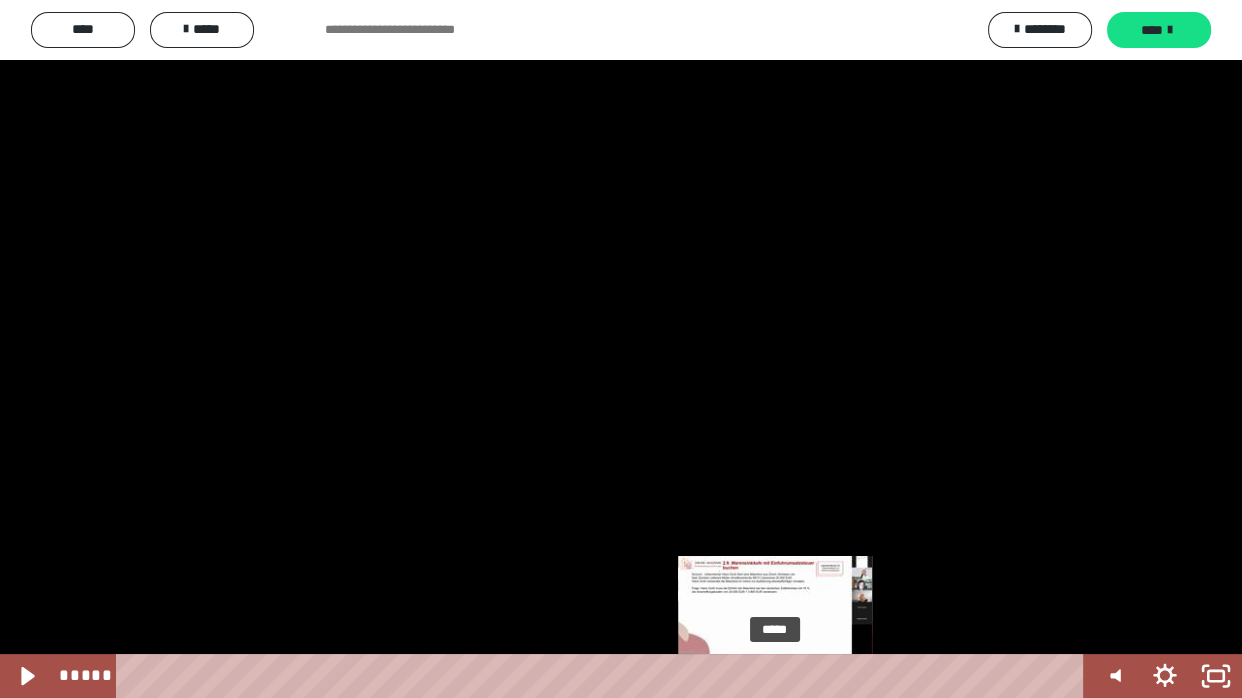 click on "*****" at bounding box center (604, 676) 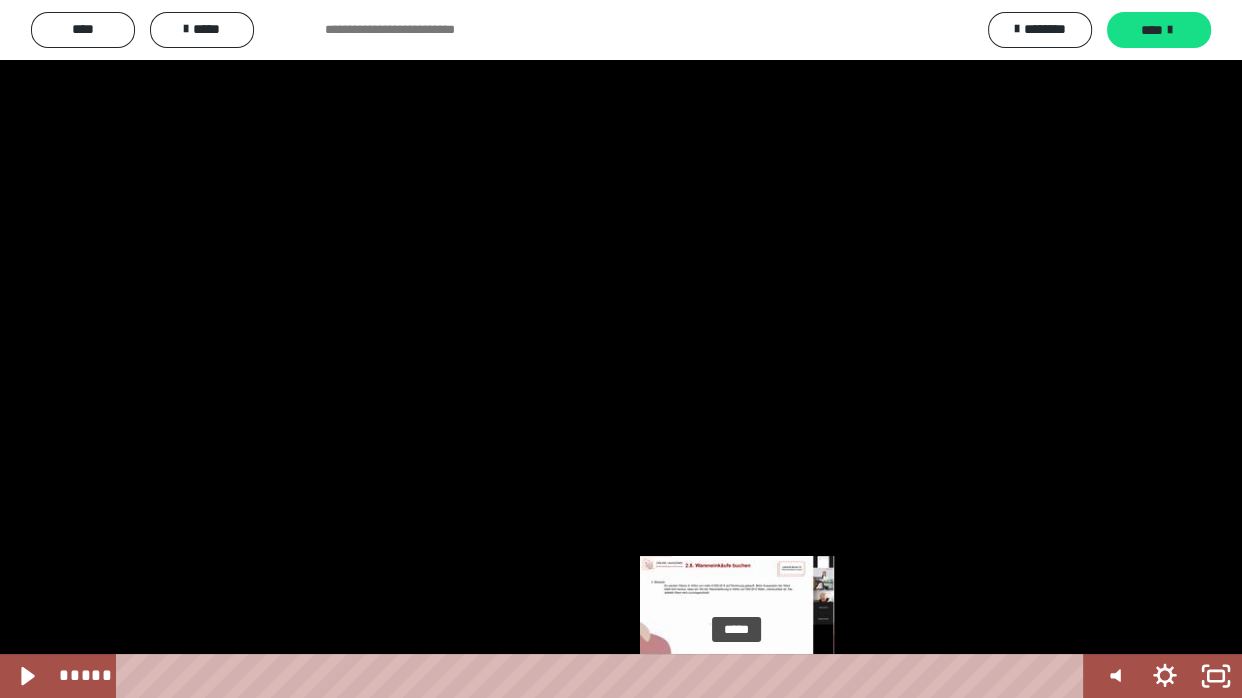 click on "*****" at bounding box center (604, 676) 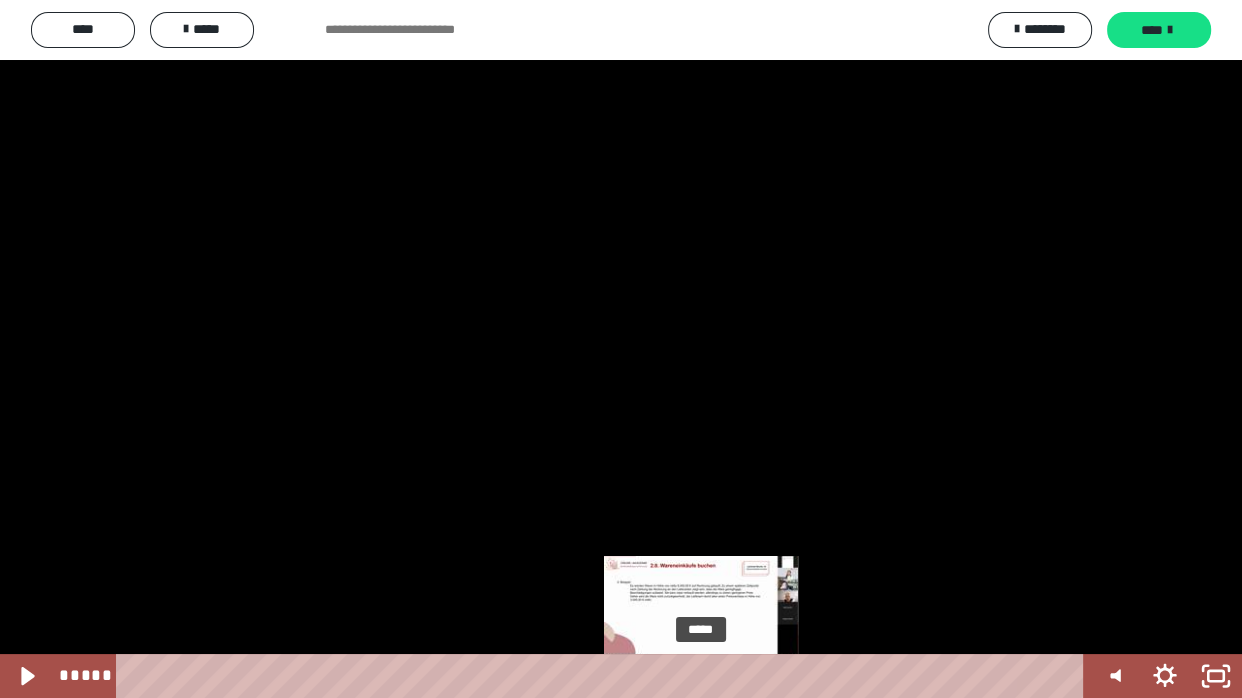 click on "*****" at bounding box center [604, 676] 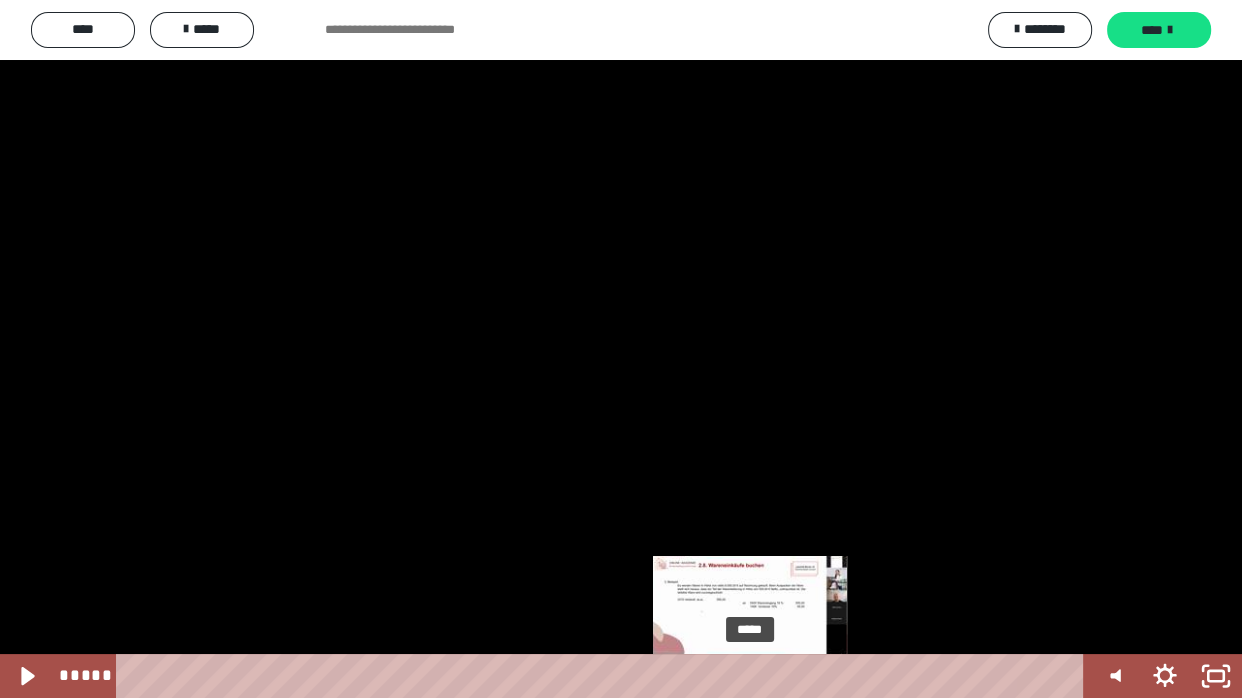 click on "*****" at bounding box center (604, 676) 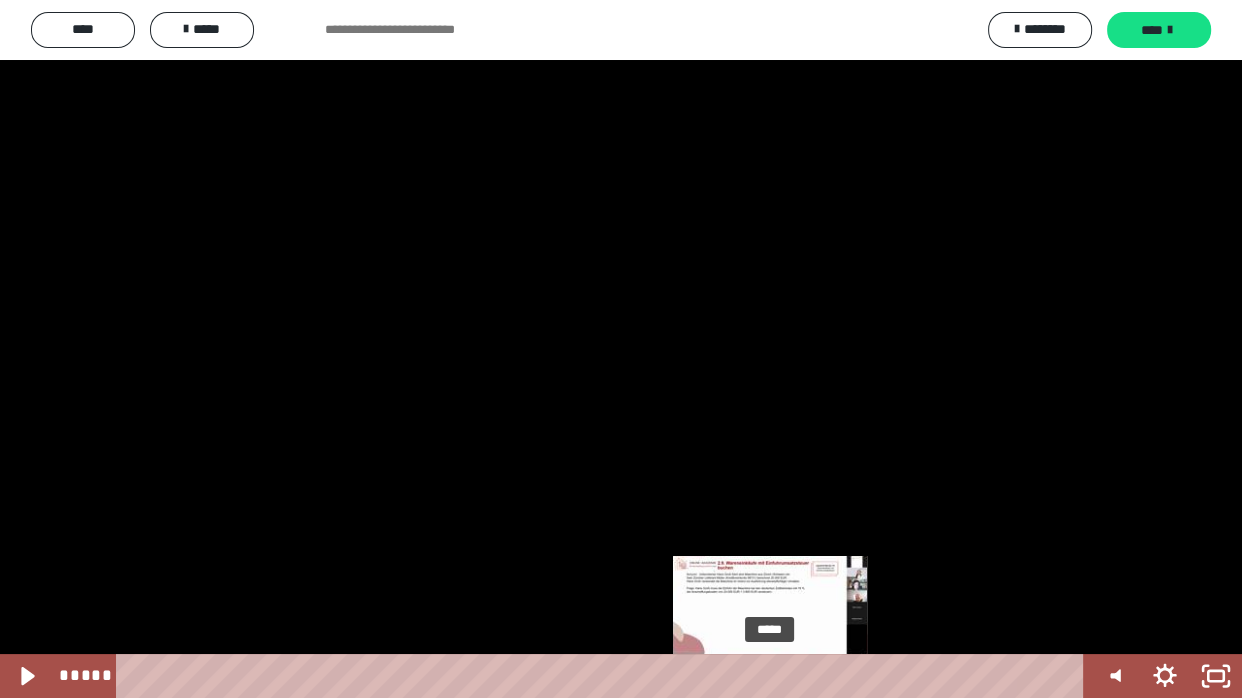 click on "*****" at bounding box center [604, 676] 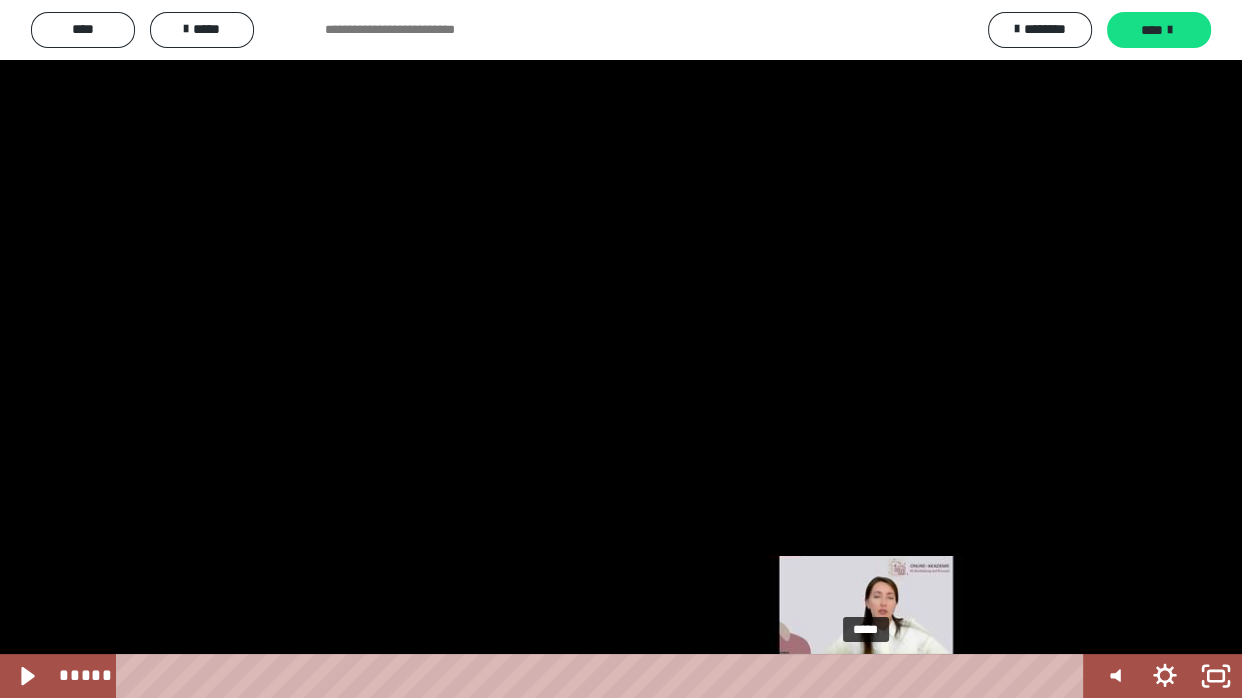 click on "*****" at bounding box center (604, 676) 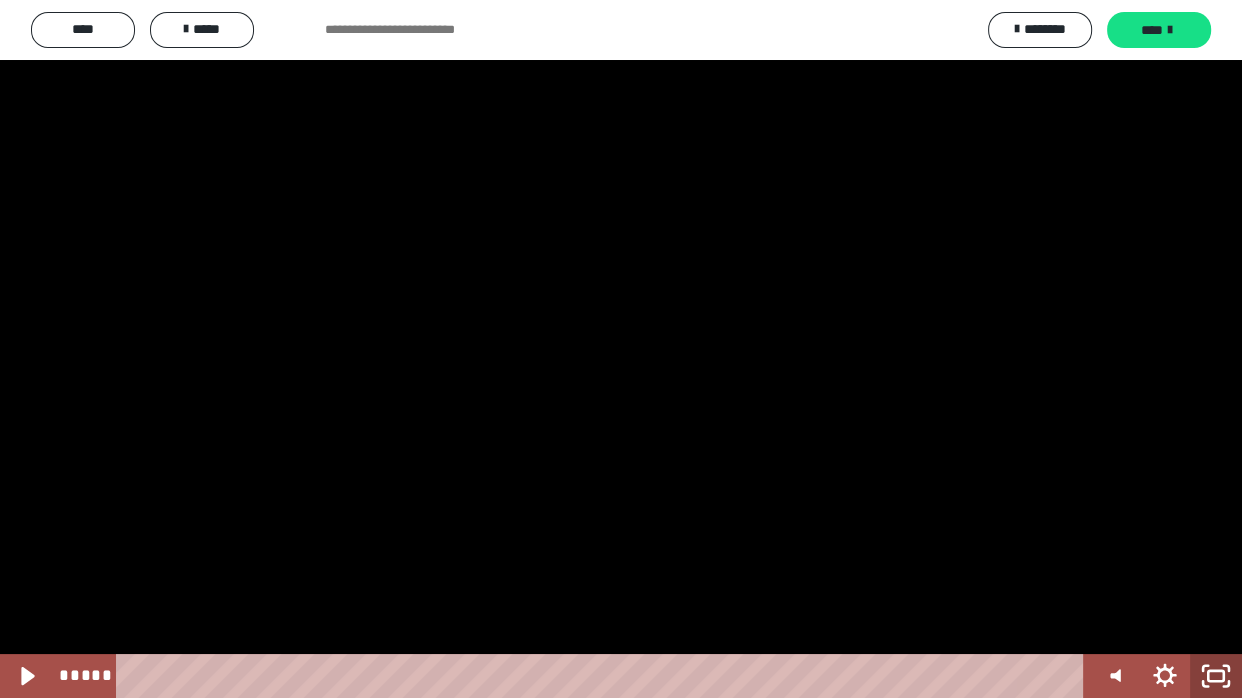 click 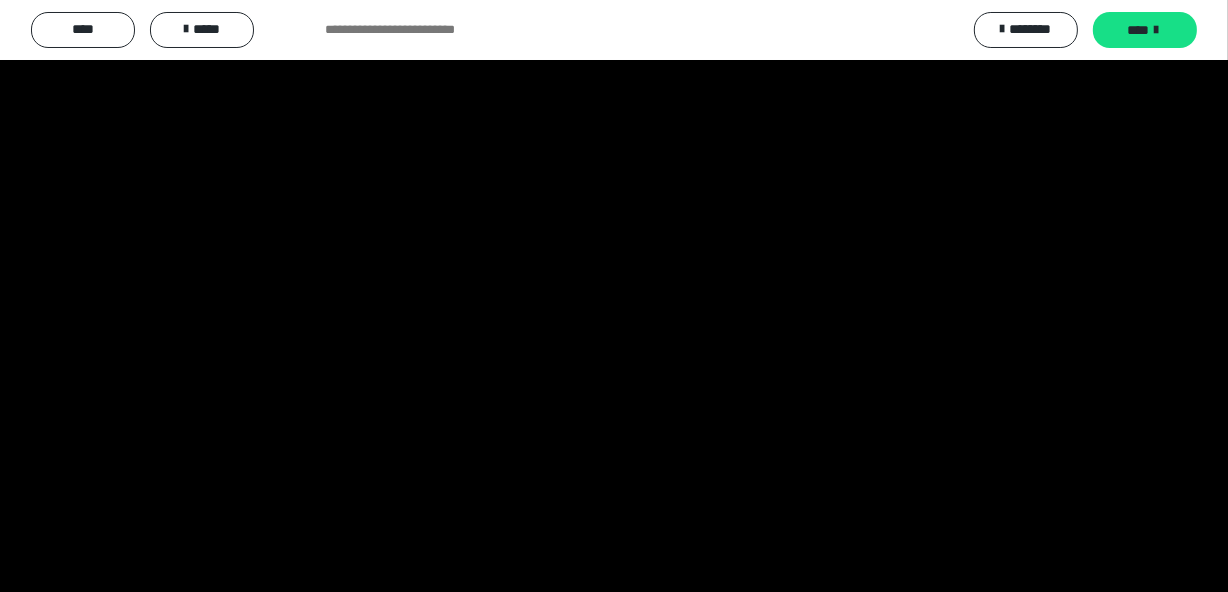 scroll, scrollTop: 1019, scrollLeft: 0, axis: vertical 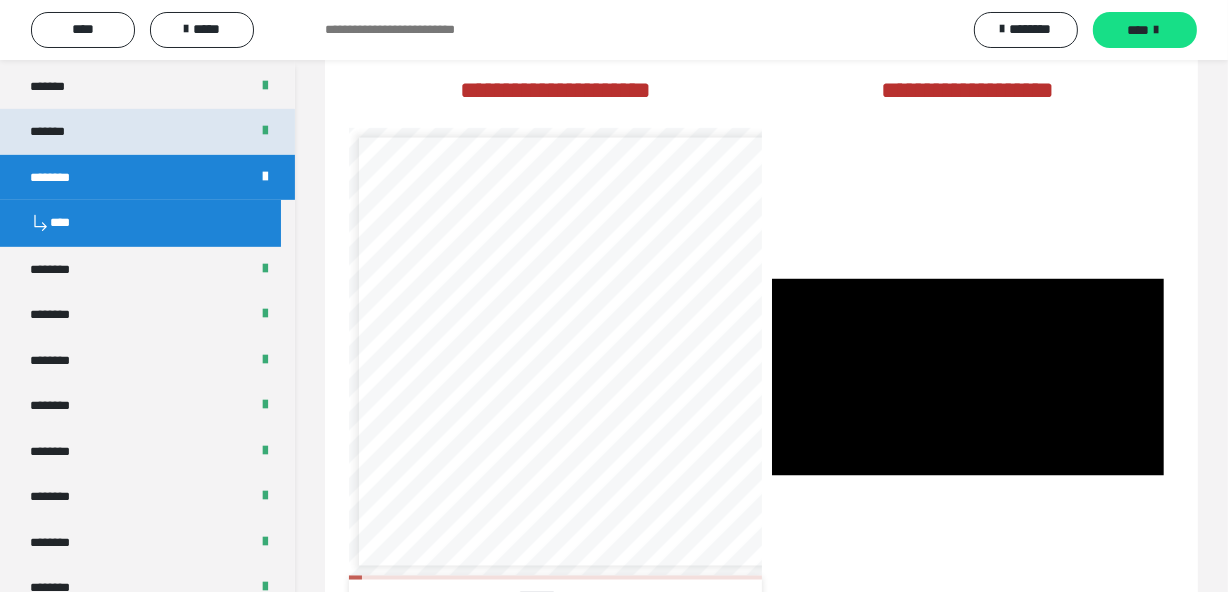 click on "*******" at bounding box center [147, 131] 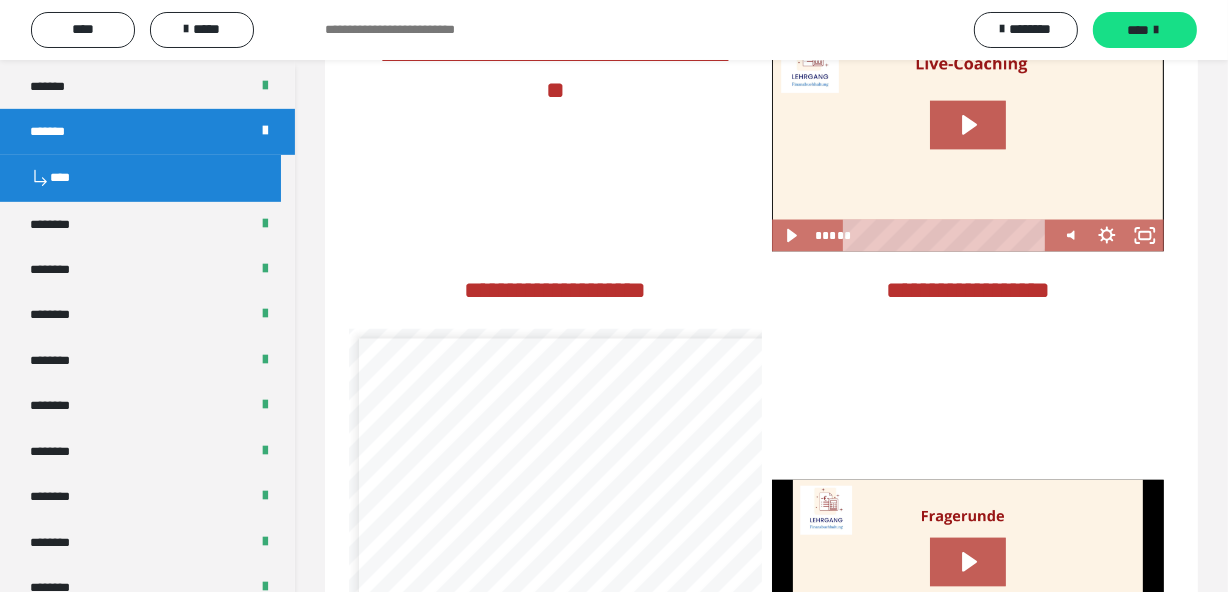 scroll, scrollTop: 3396, scrollLeft: 0, axis: vertical 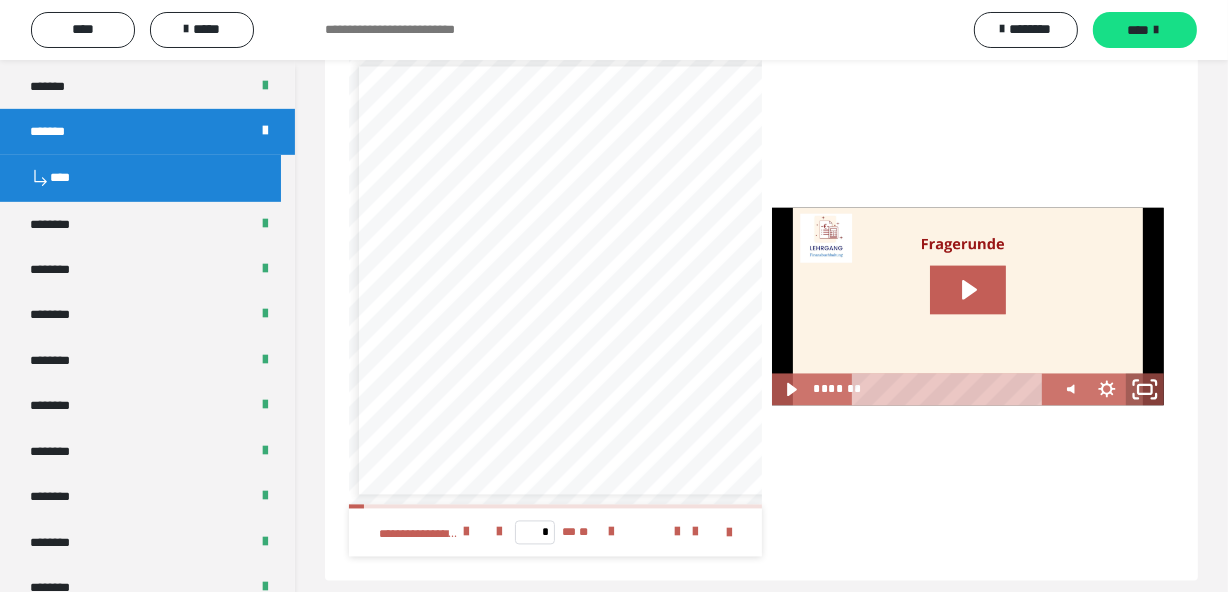 click 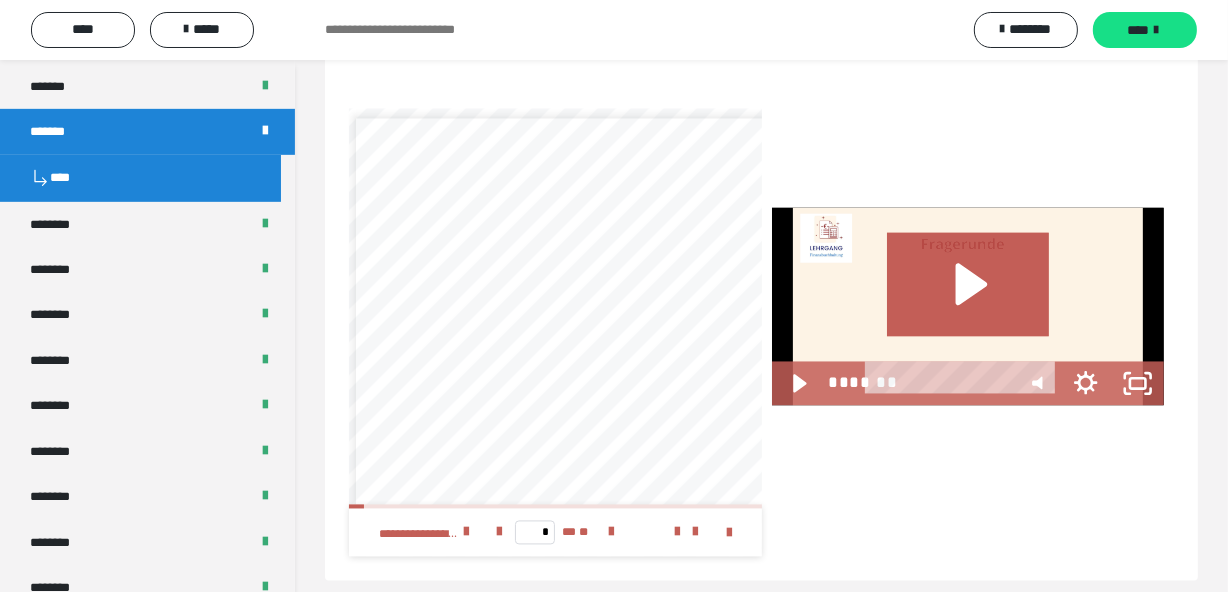 scroll, scrollTop: 3321, scrollLeft: 0, axis: vertical 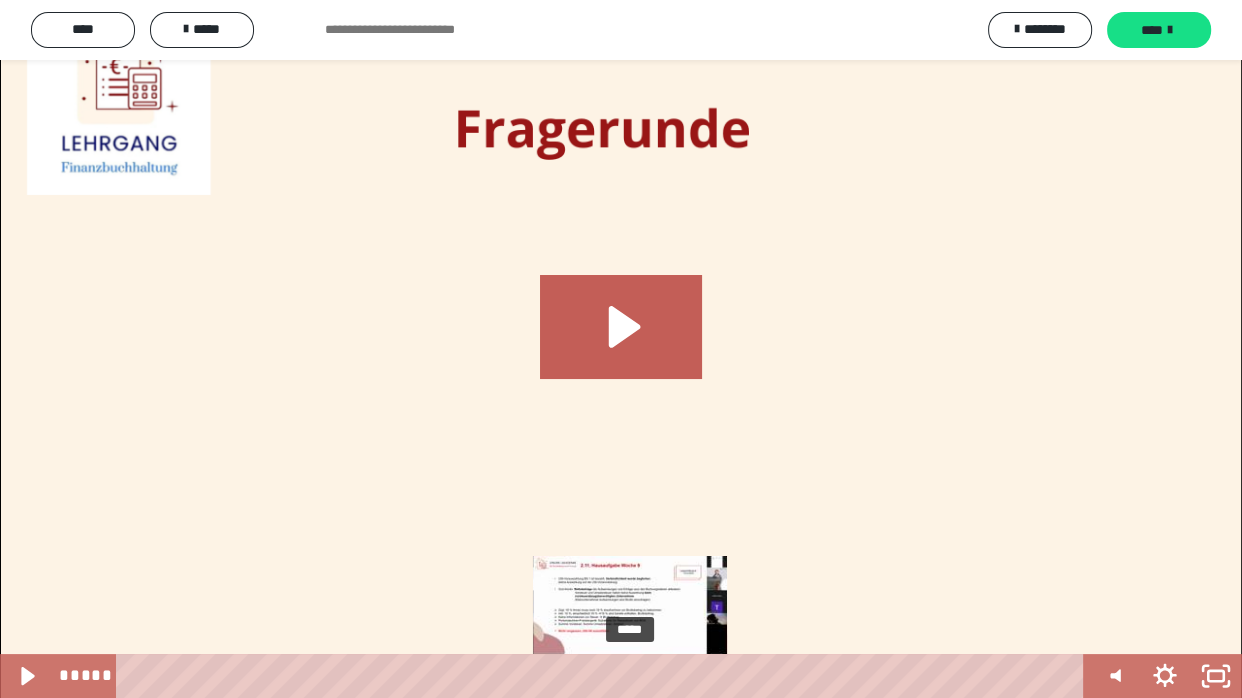 click on "*****" at bounding box center (604, 676) 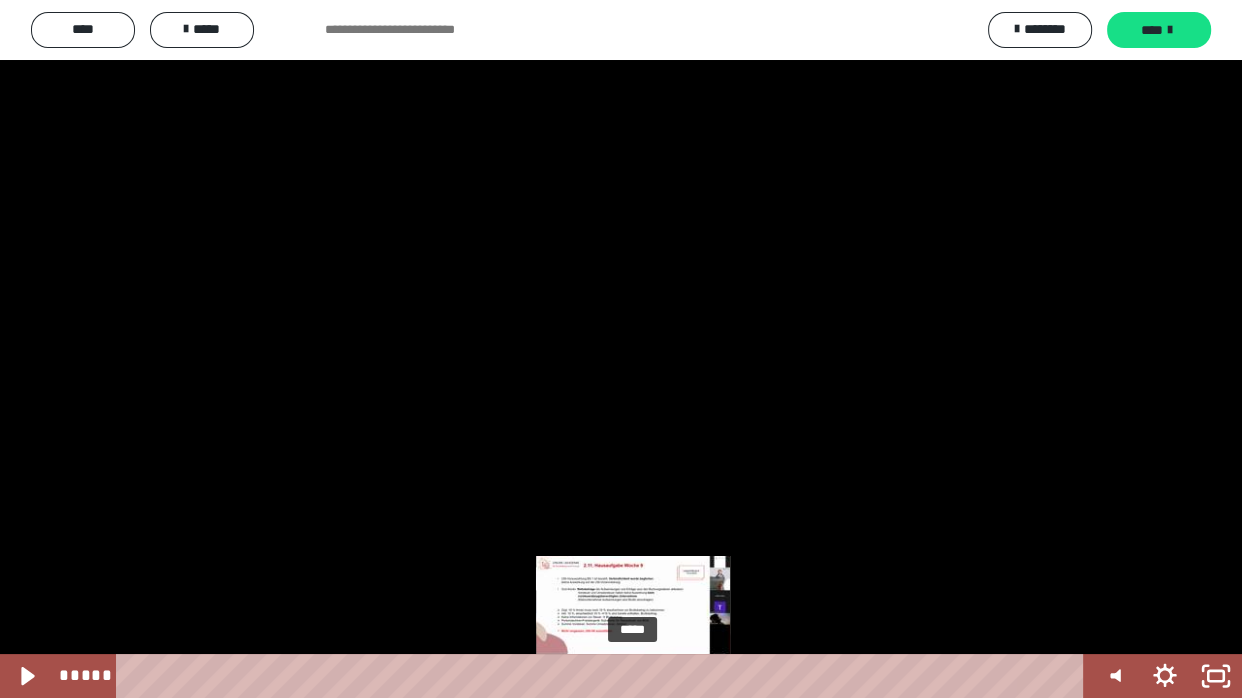 click at bounding box center [633, 676] 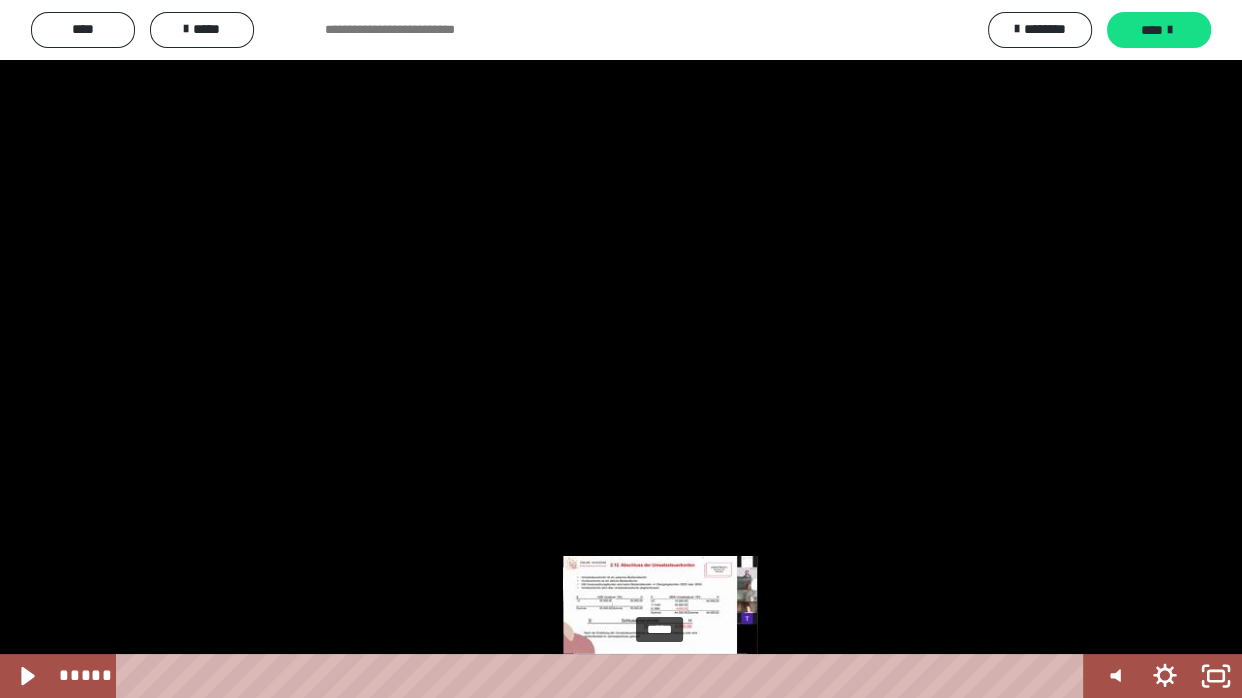 click on "*****" at bounding box center [604, 676] 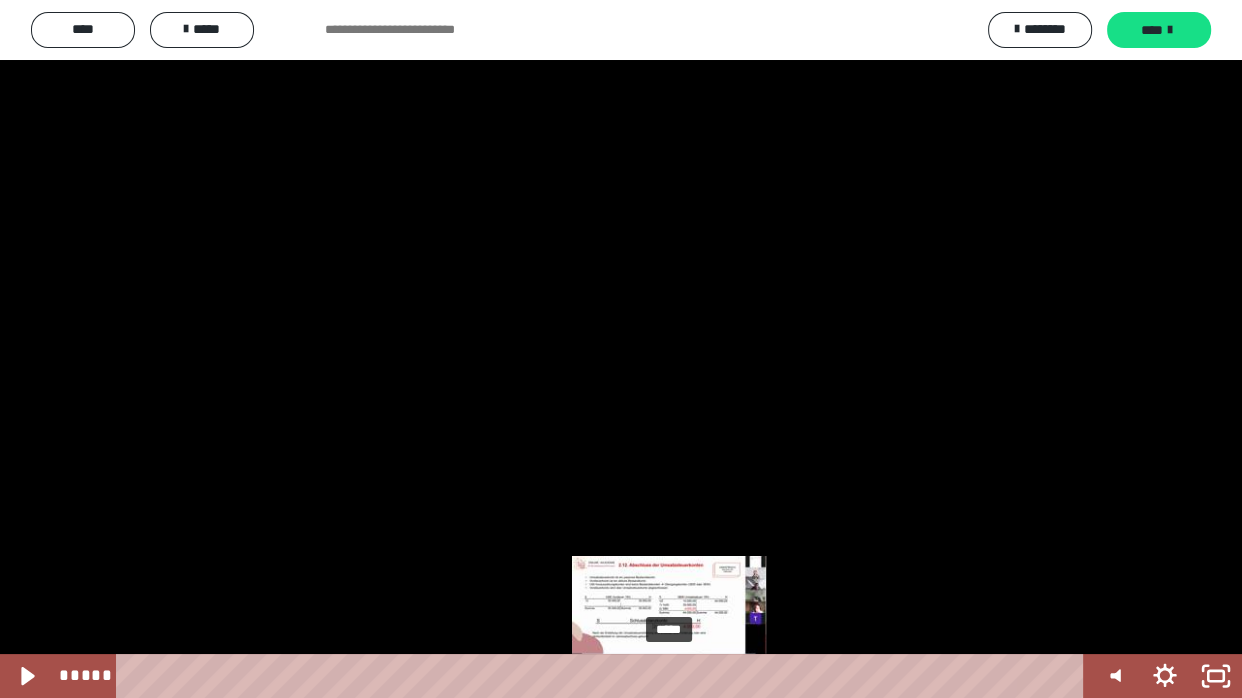 click on "*****" at bounding box center [604, 676] 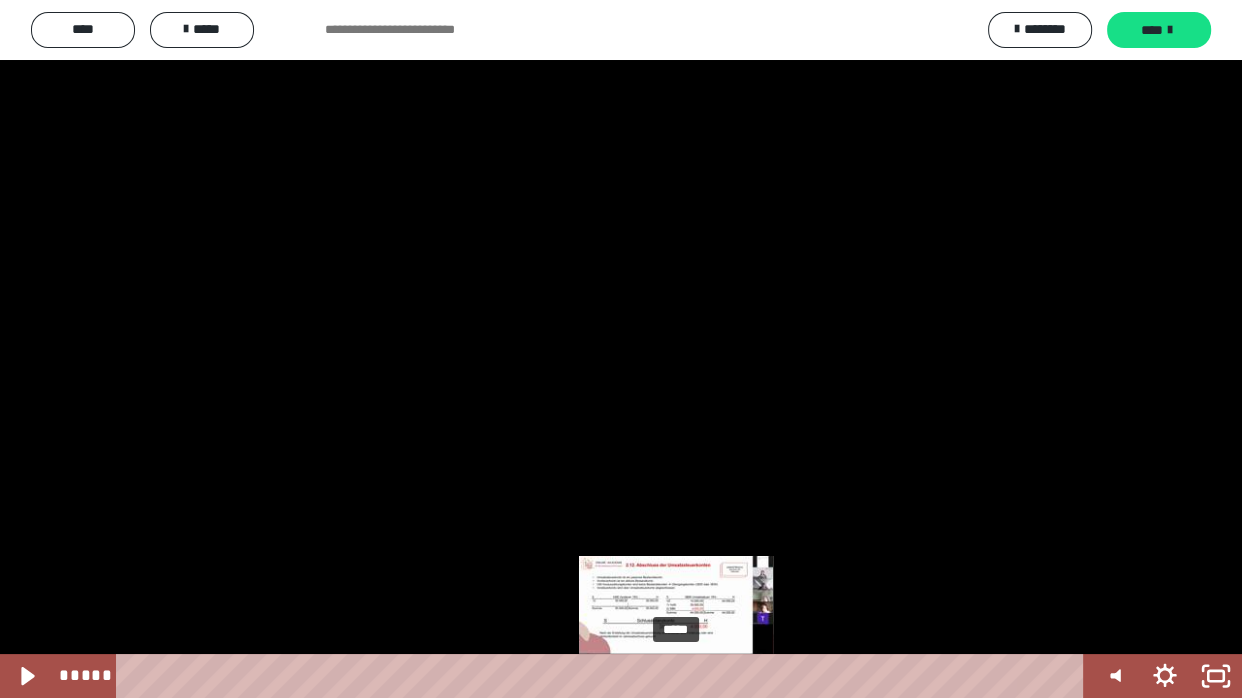 click on "*****" at bounding box center [604, 676] 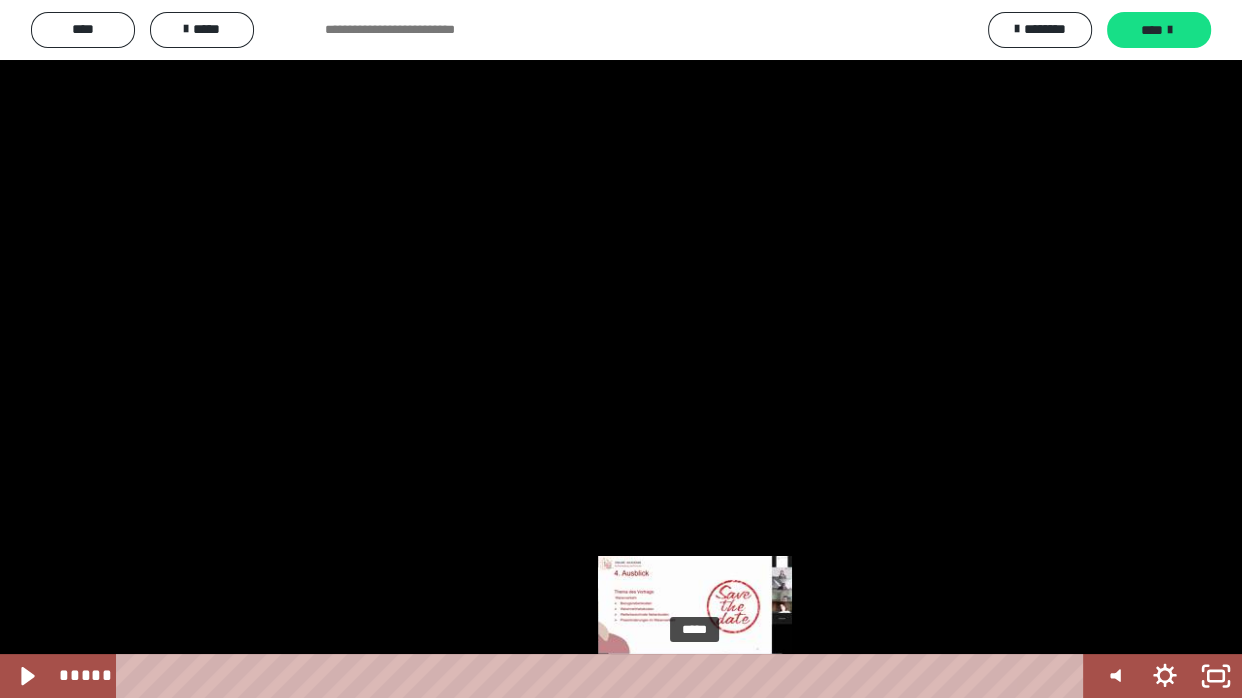 click on "*****" at bounding box center [604, 676] 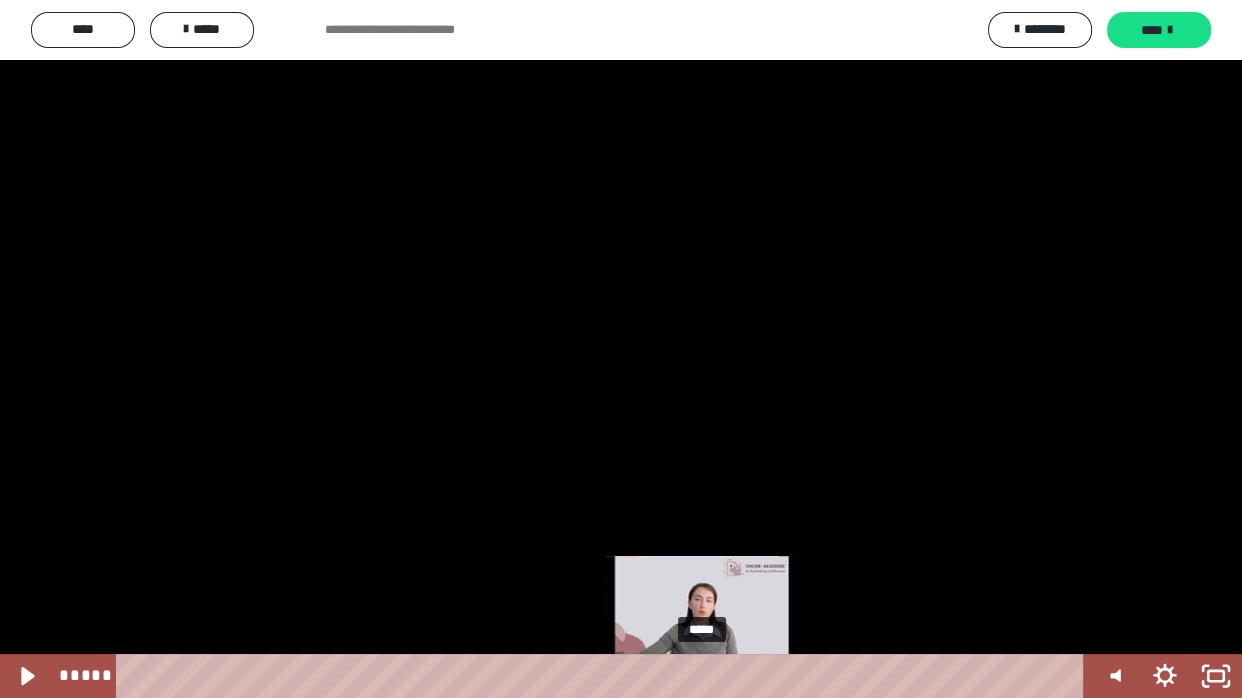 click on "*****" at bounding box center [604, 676] 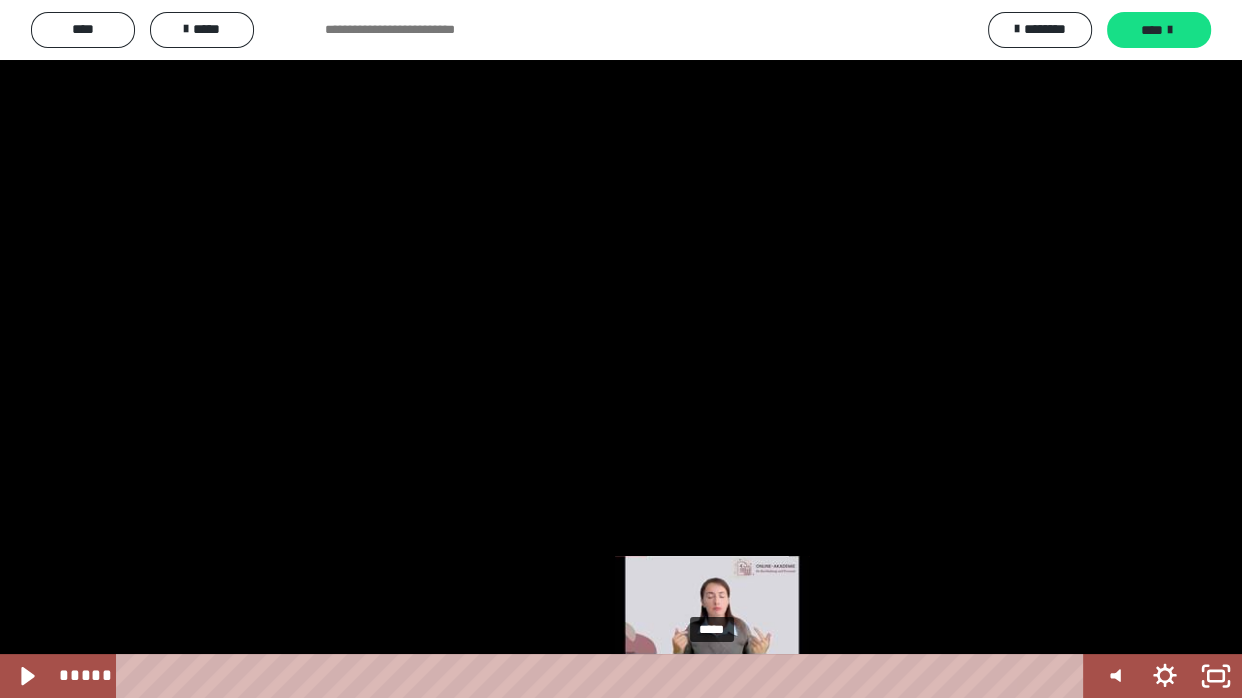 click on "*****" at bounding box center (604, 676) 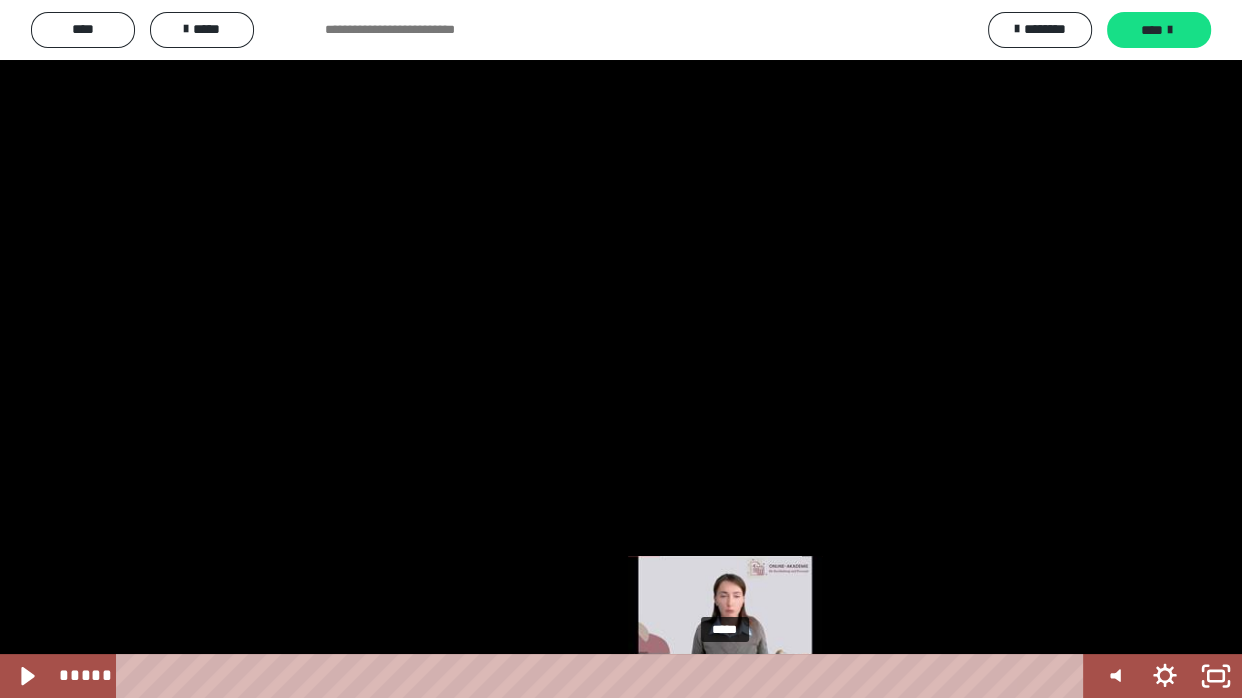 click on "*****" at bounding box center (604, 676) 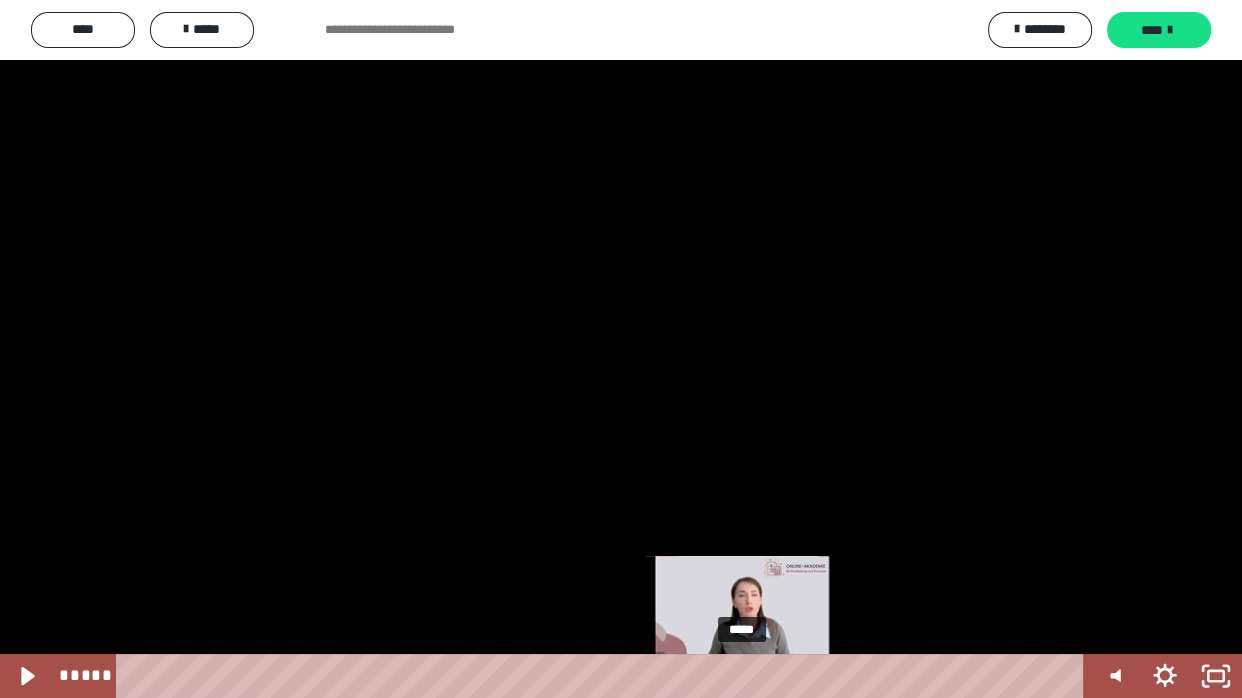 click on "*****" at bounding box center [604, 676] 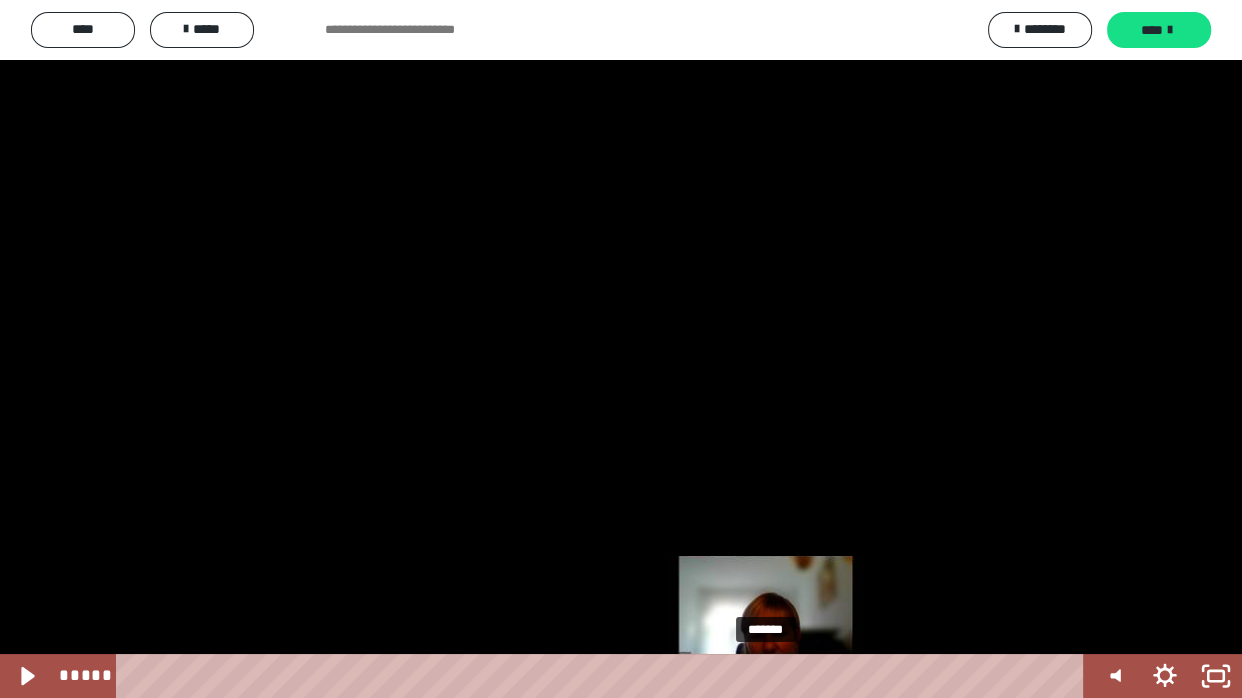 click on "*******" at bounding box center [604, 676] 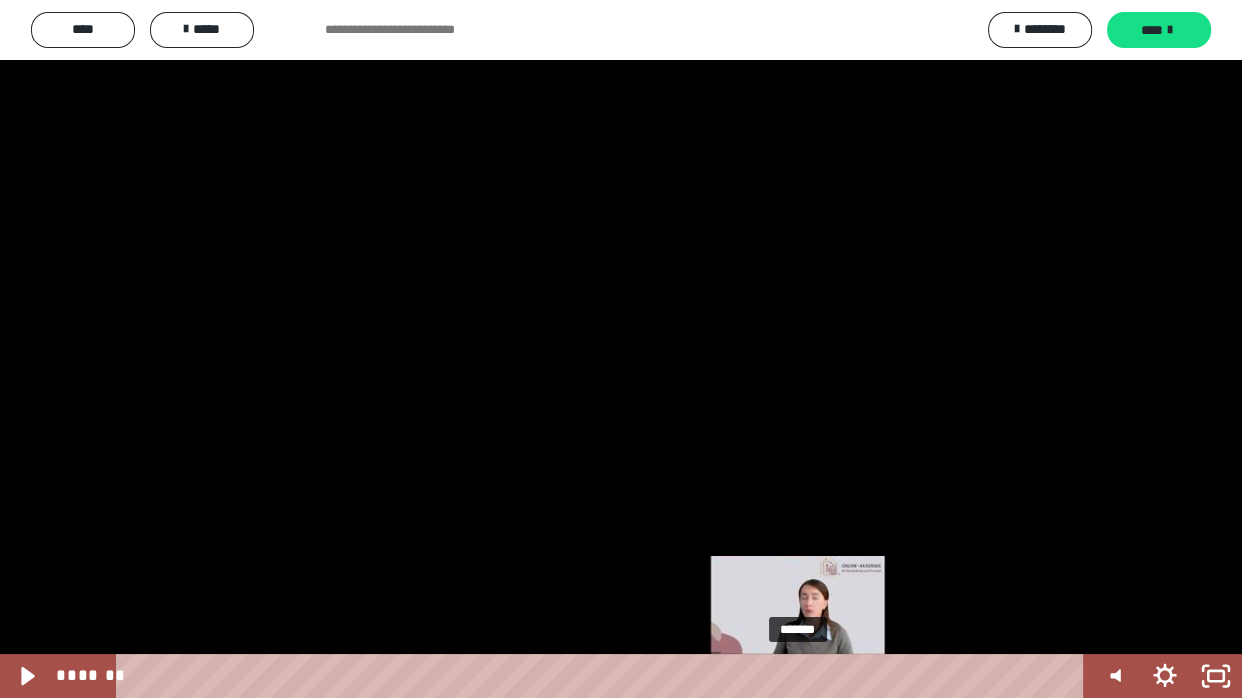 click on "*******" at bounding box center (604, 676) 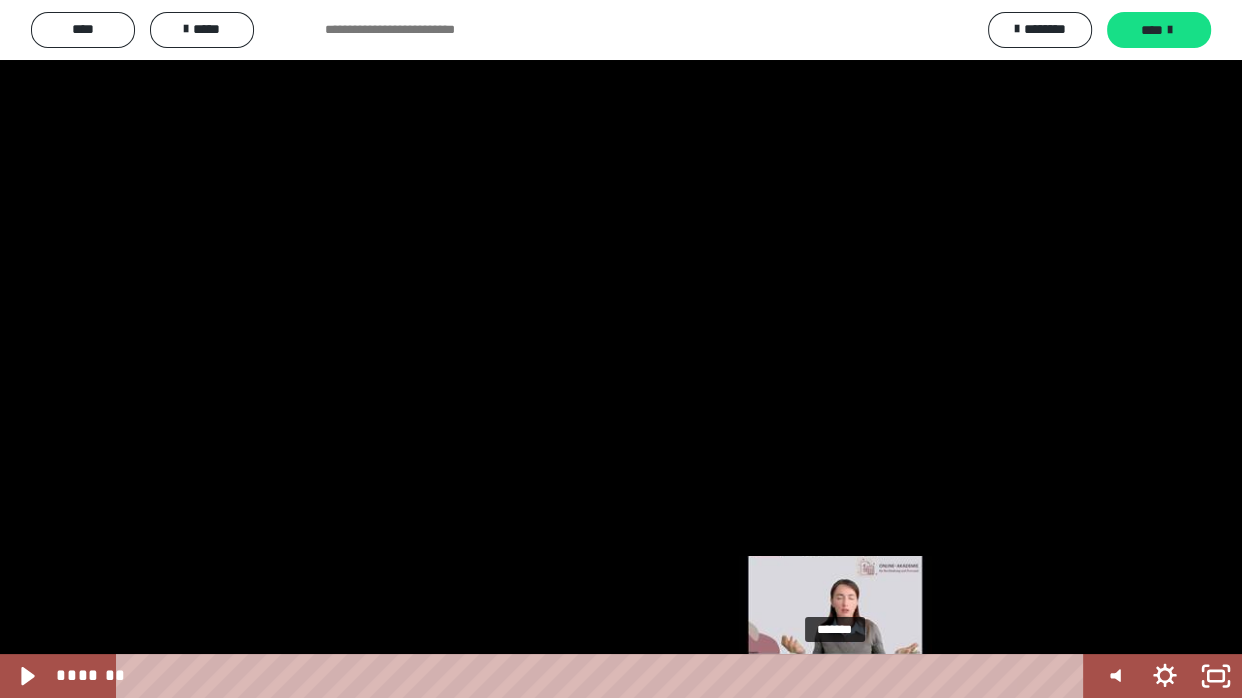 click on "*******" at bounding box center [604, 676] 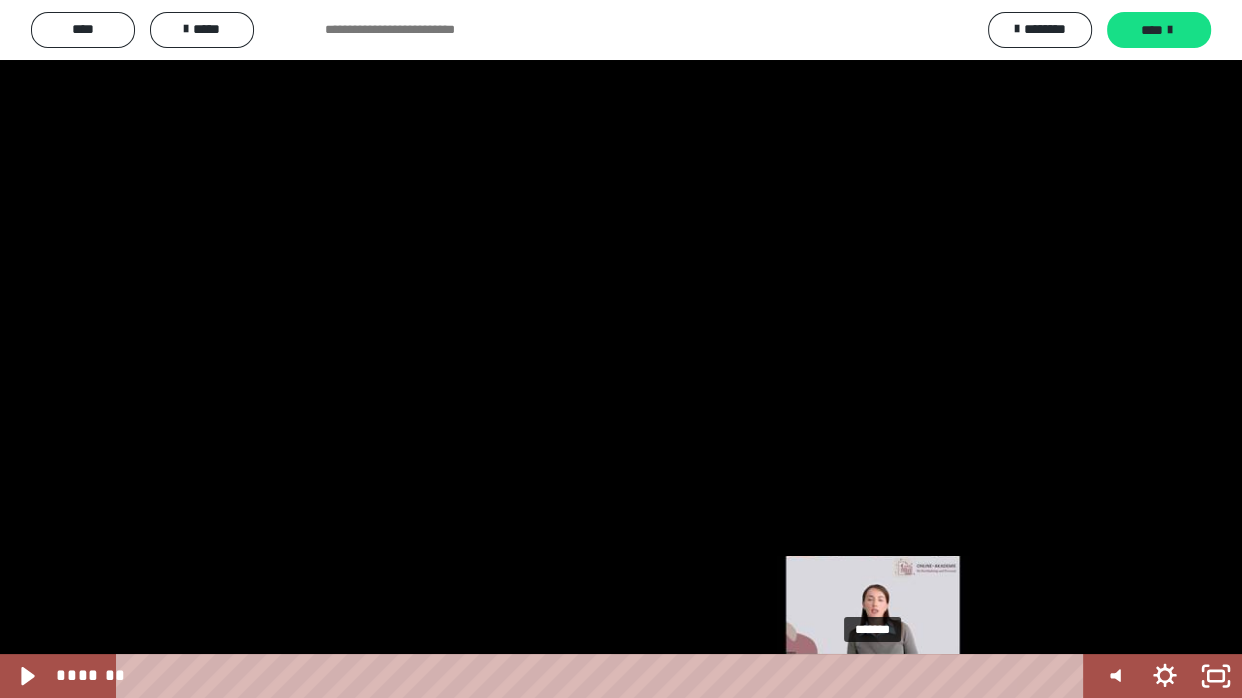 click on "*******" at bounding box center [604, 676] 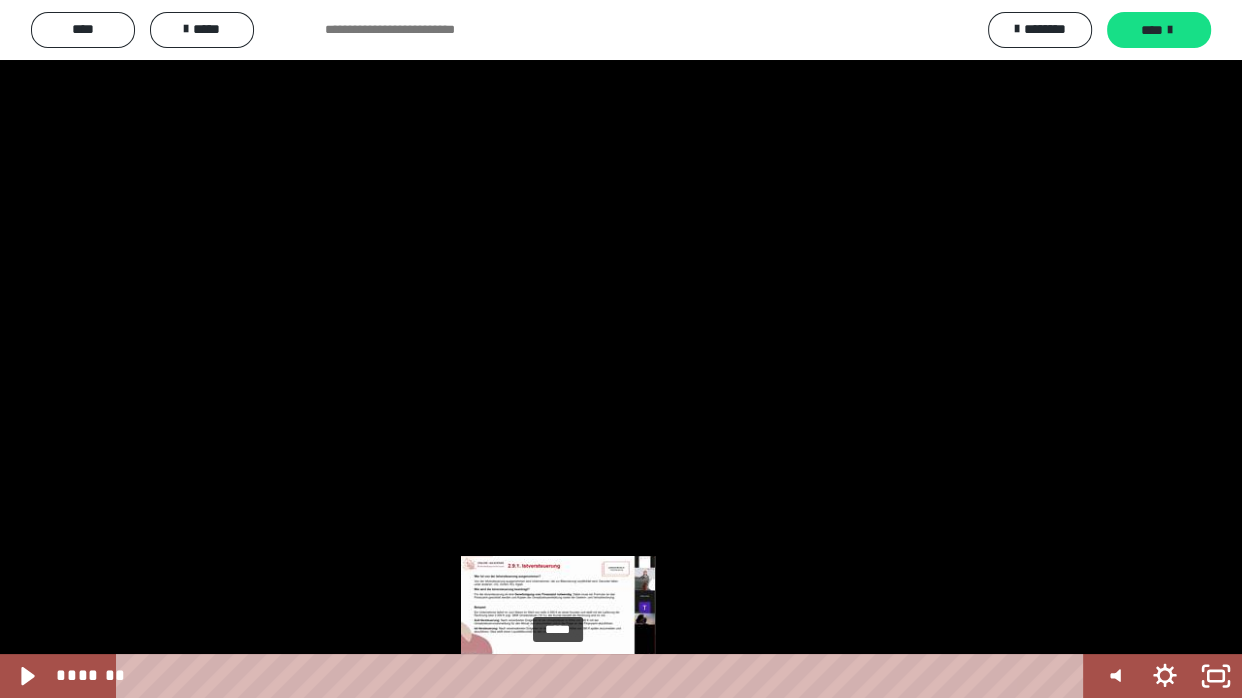 click on "*****" at bounding box center [604, 676] 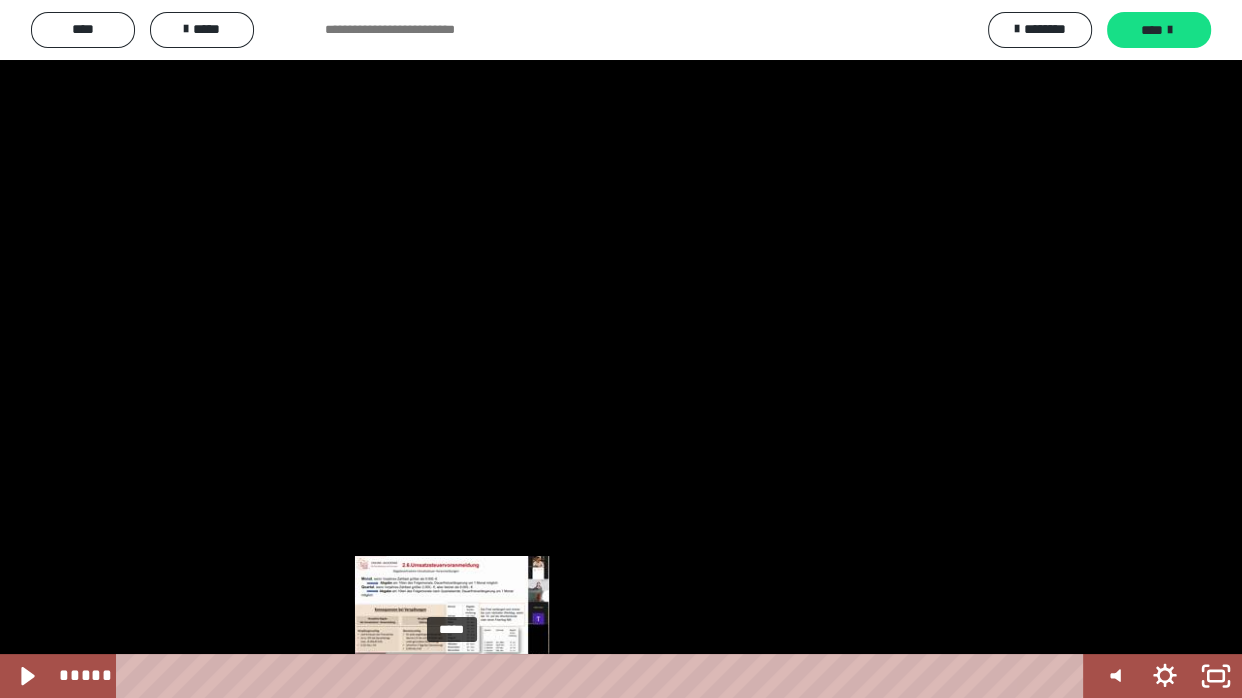 click on "*****" at bounding box center (604, 676) 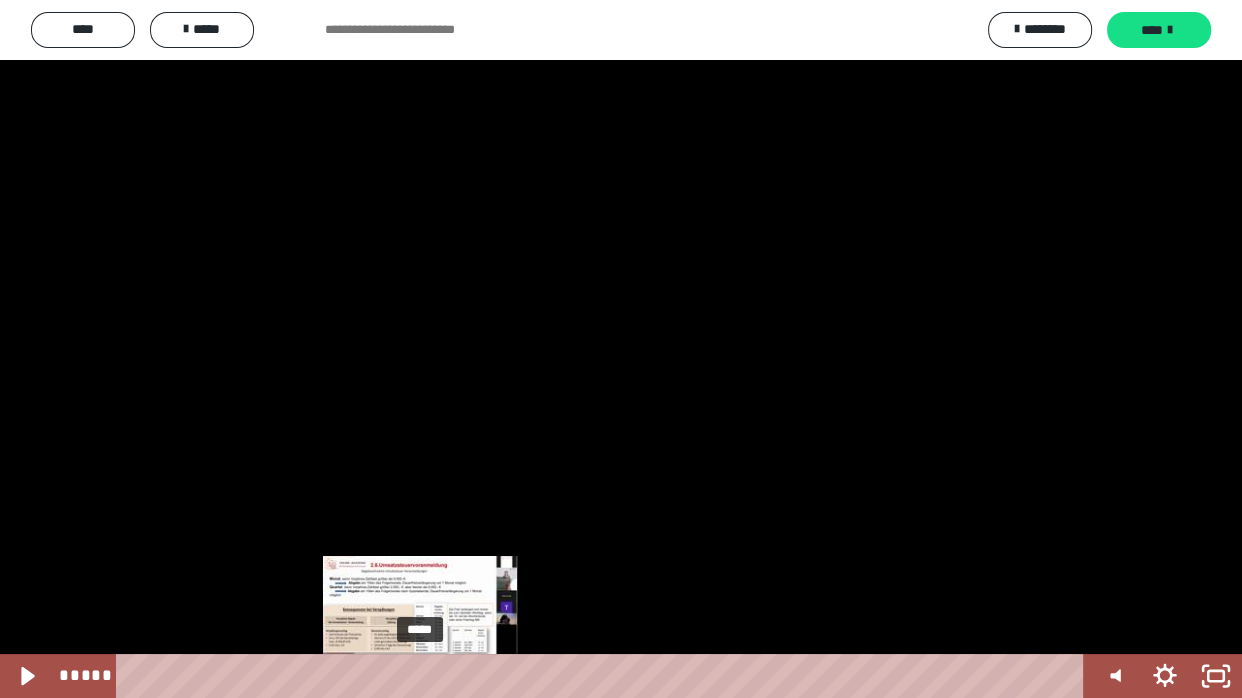 click on "*****" at bounding box center [604, 676] 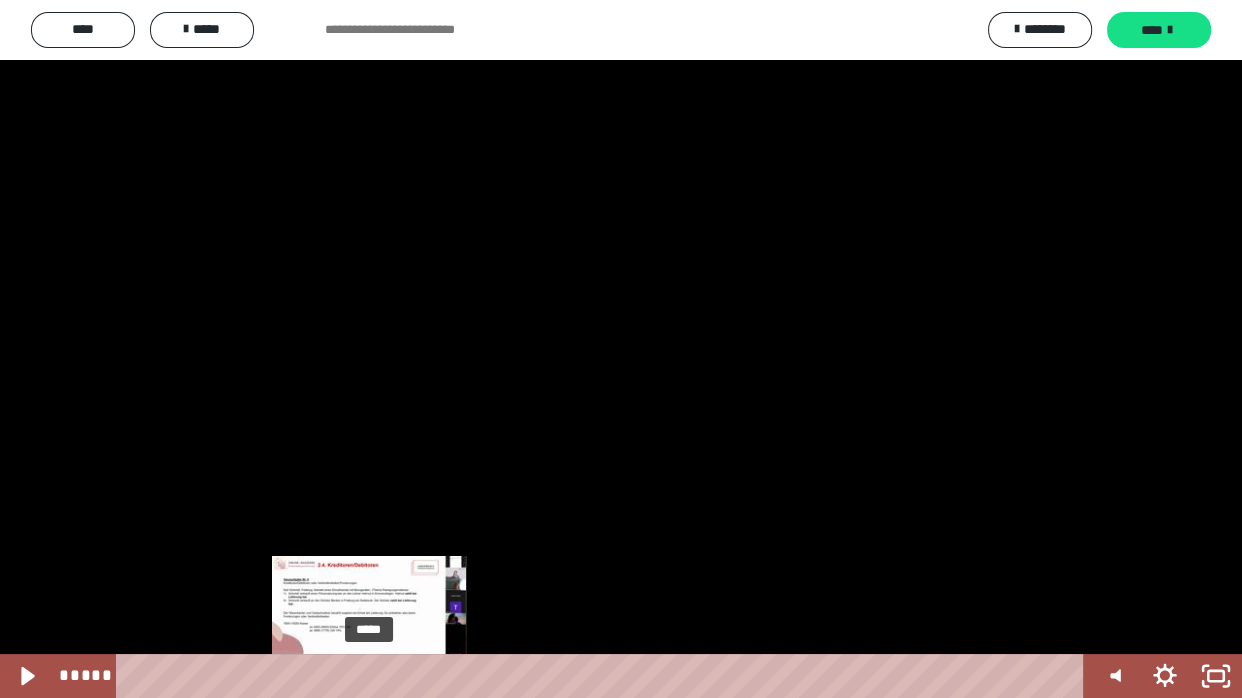 click on "*****" at bounding box center (604, 676) 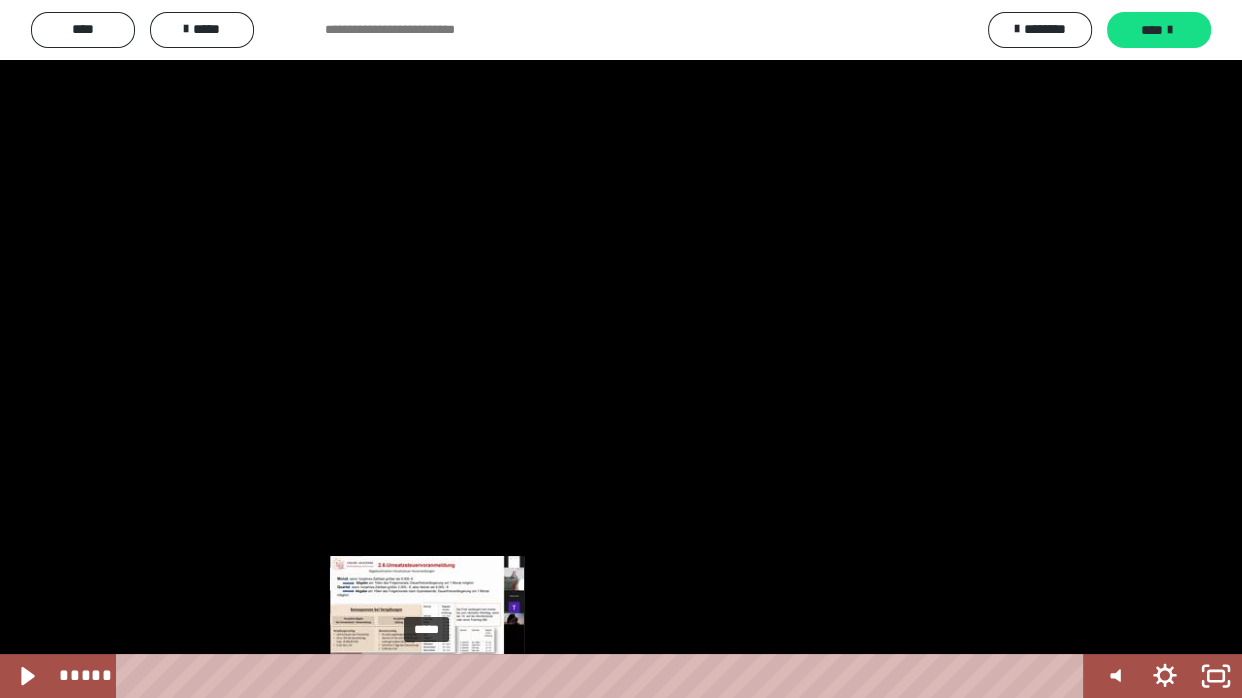 click on "*****" at bounding box center [604, 676] 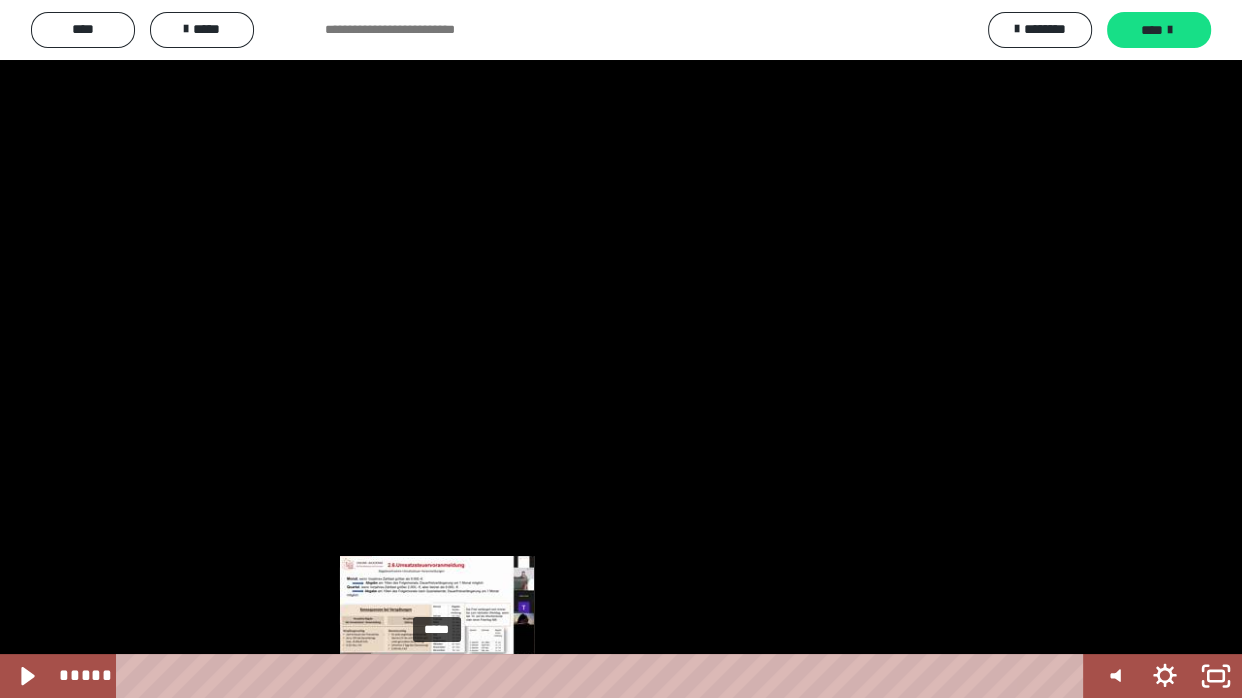 click on "*****" at bounding box center [604, 676] 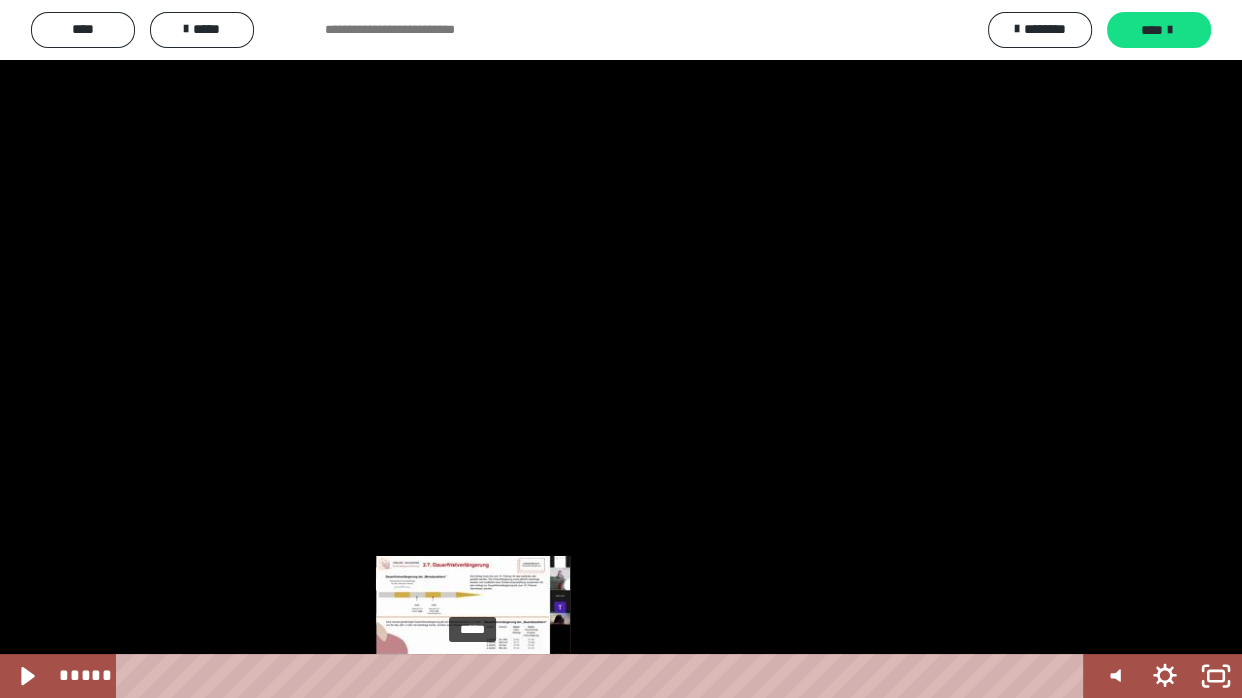 click on "*****" at bounding box center [604, 676] 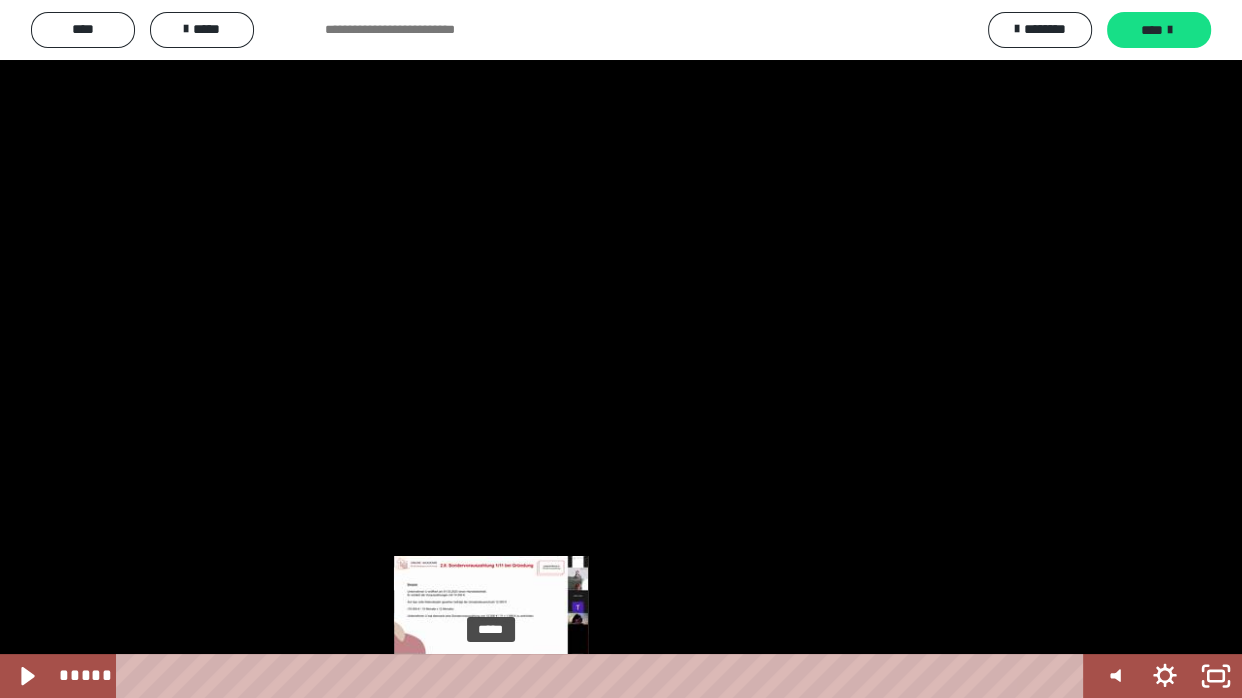click on "*****" at bounding box center [604, 676] 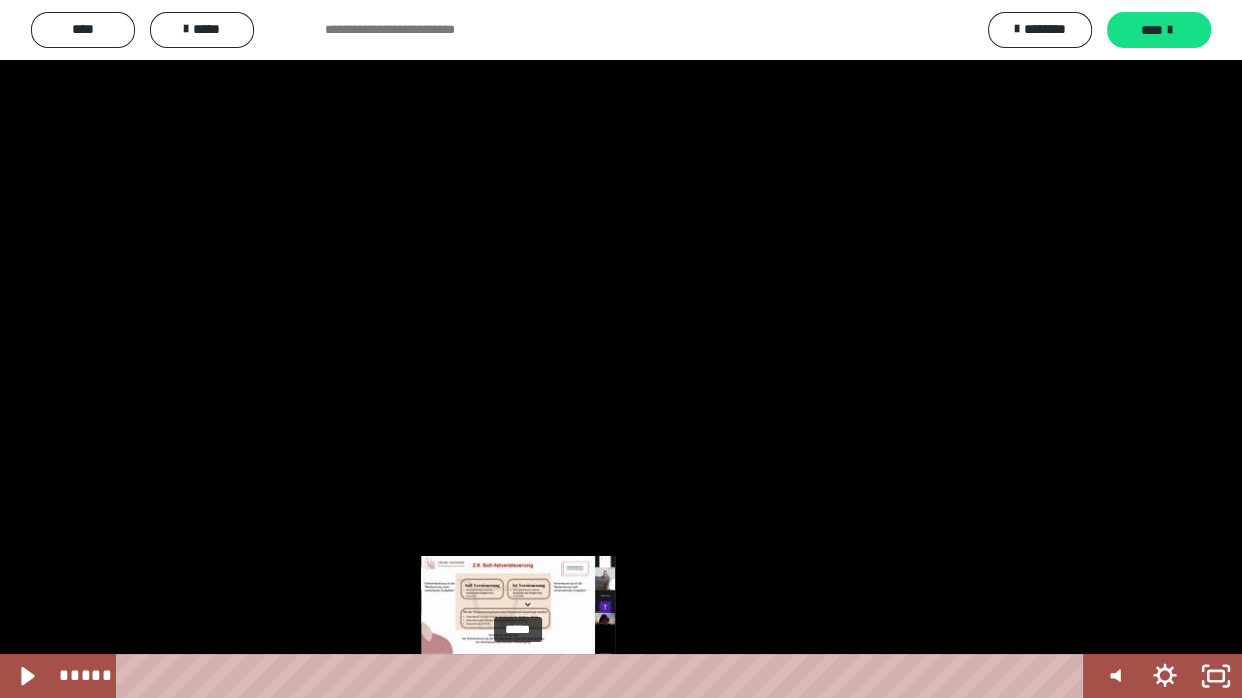 click on "*****" at bounding box center (604, 676) 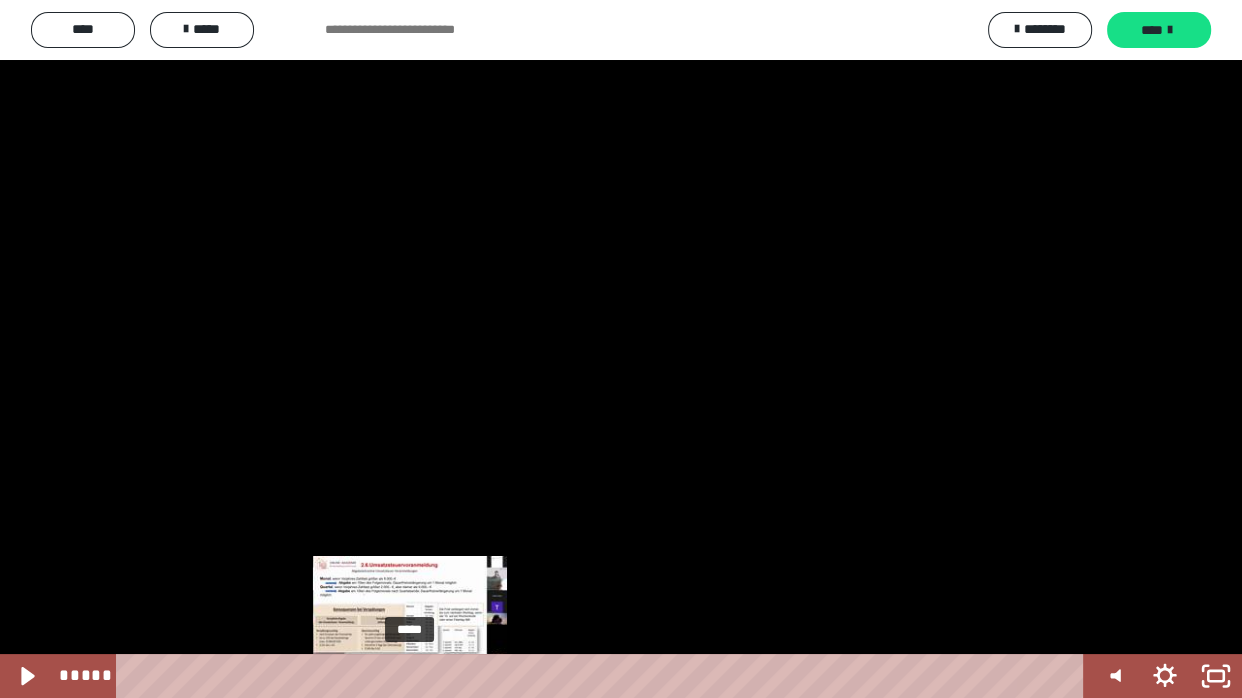 click on "*****" at bounding box center (604, 676) 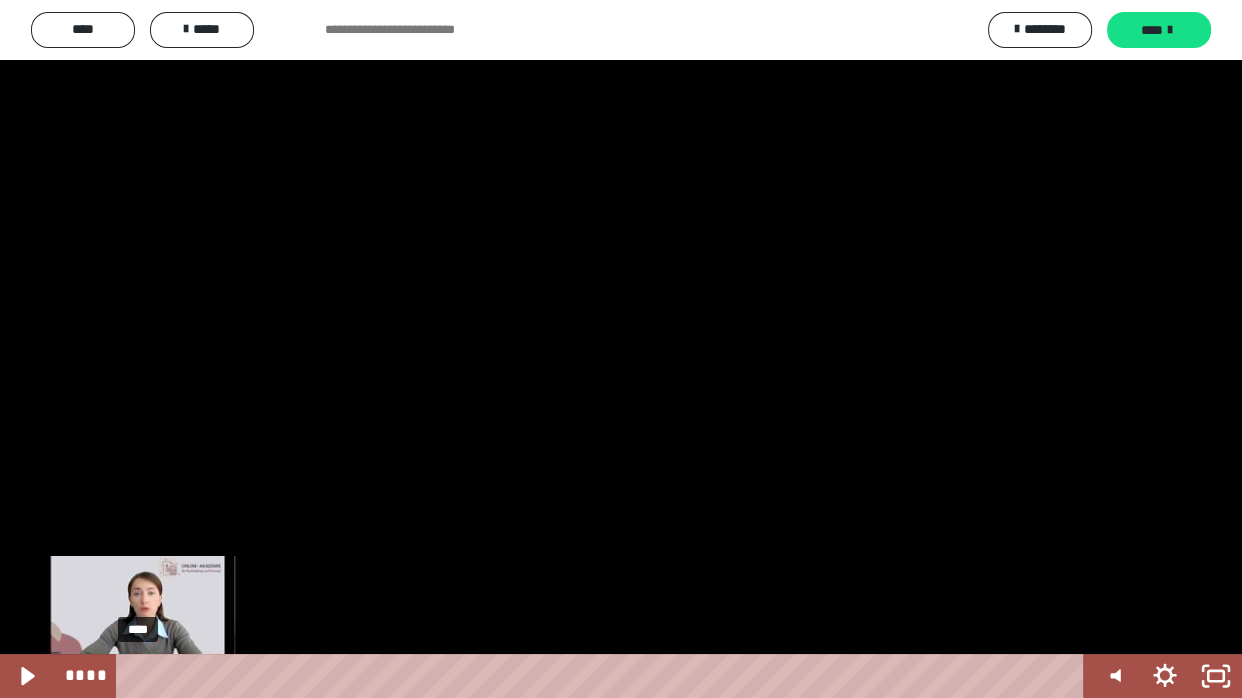click on "****" at bounding box center (604, 676) 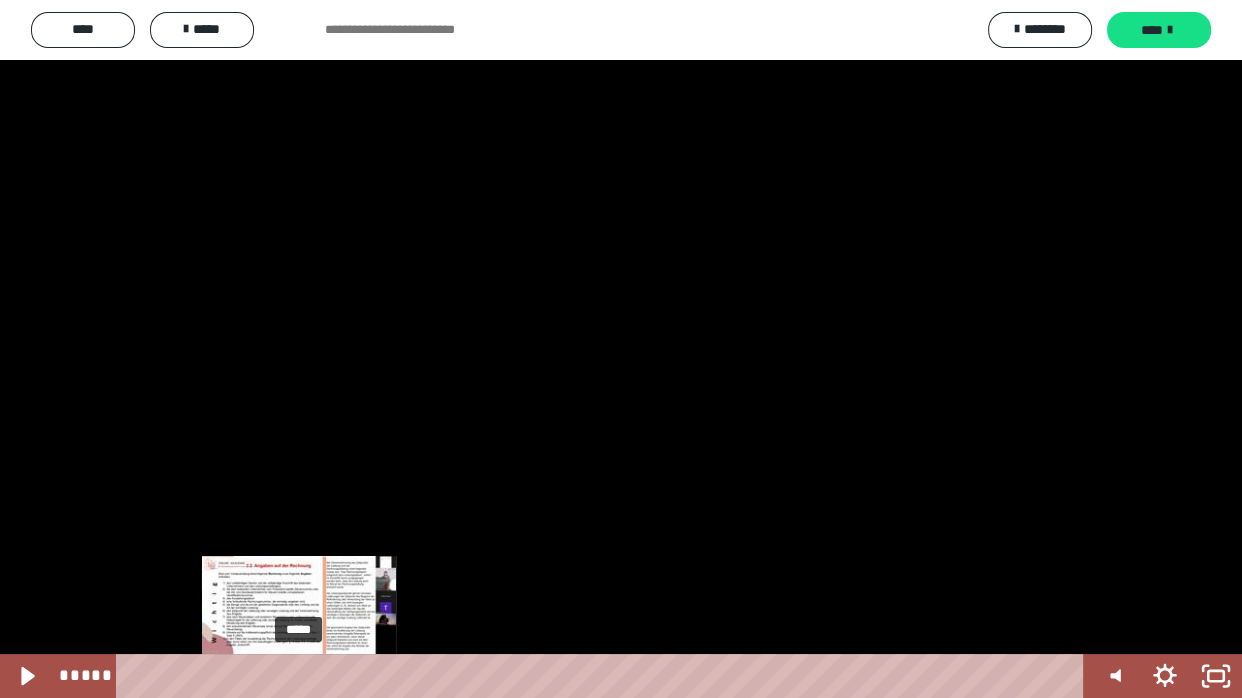 click on "*****" at bounding box center (604, 676) 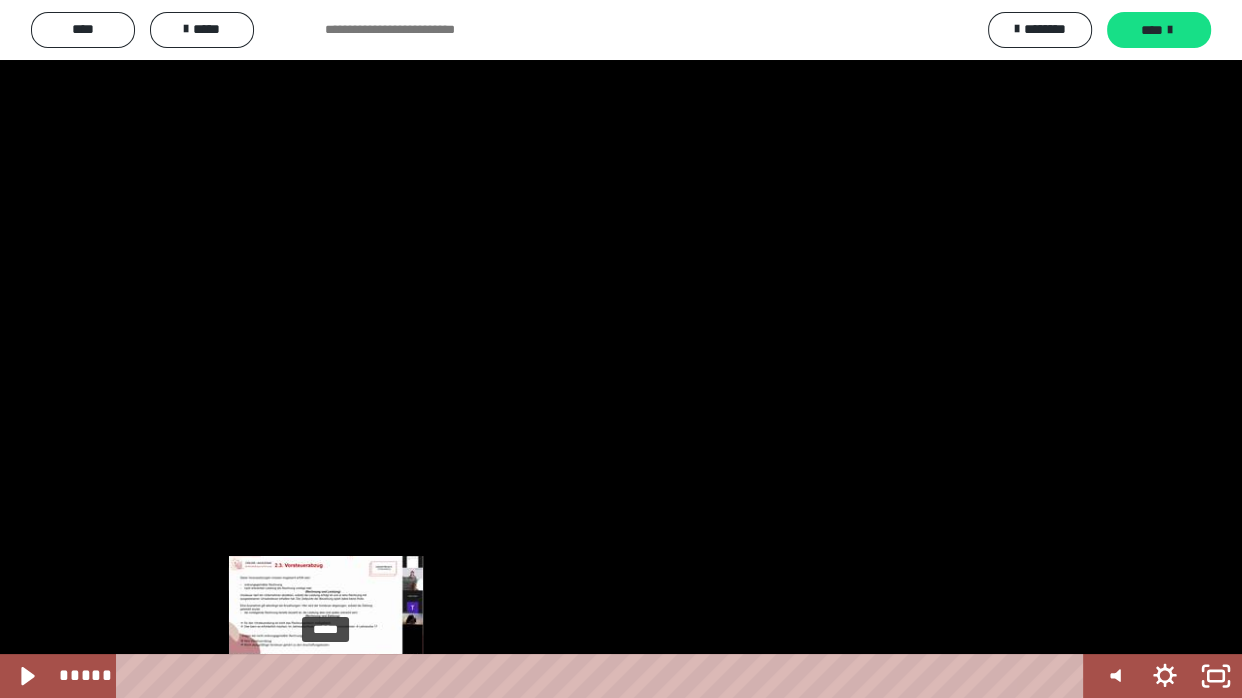 click on "*****" at bounding box center (604, 676) 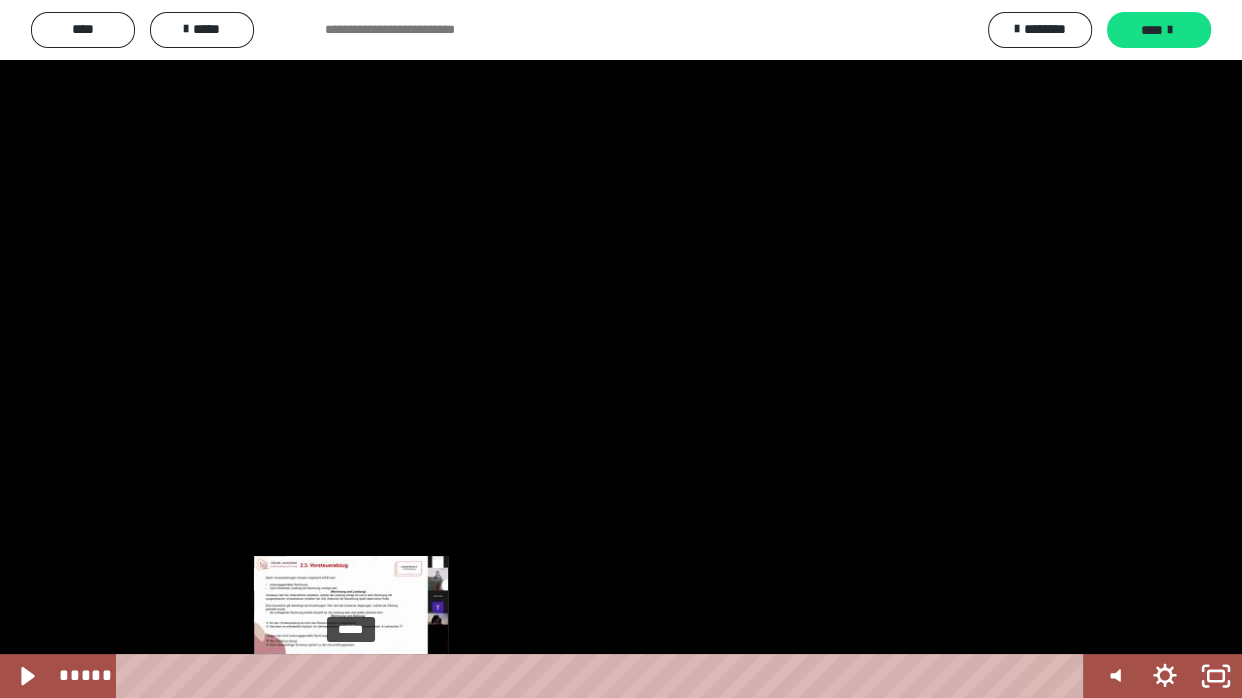 click on "*****" at bounding box center (604, 676) 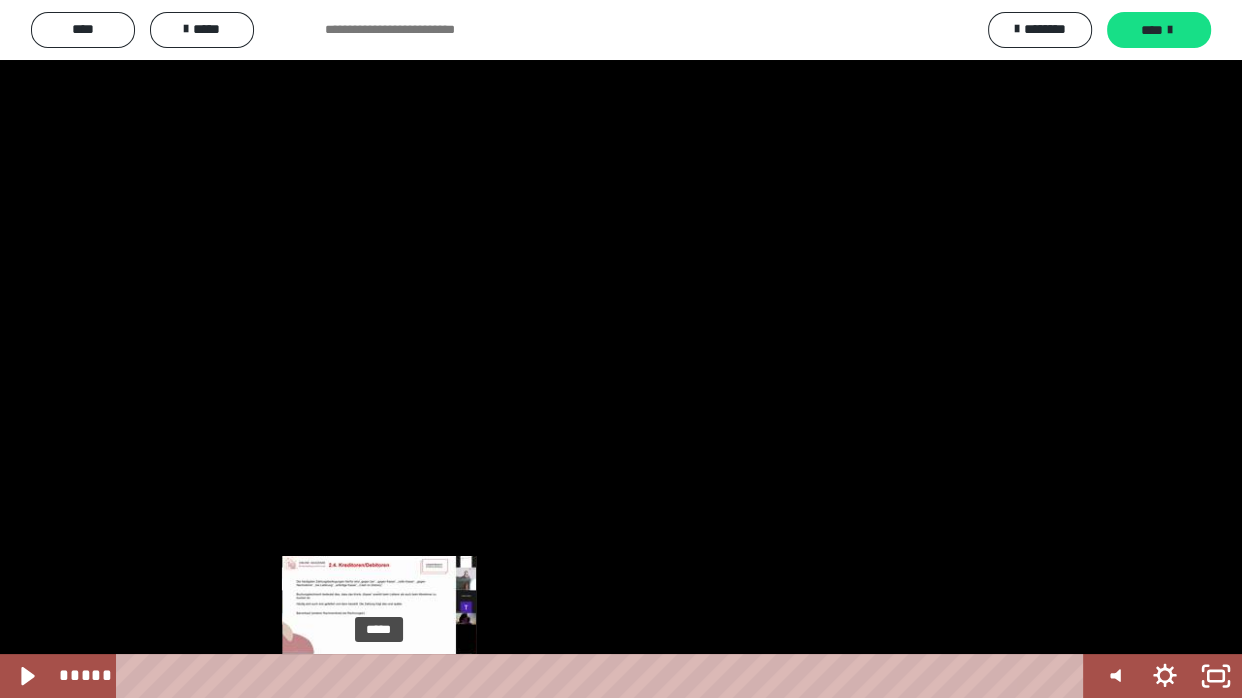 click on "*****" at bounding box center [604, 676] 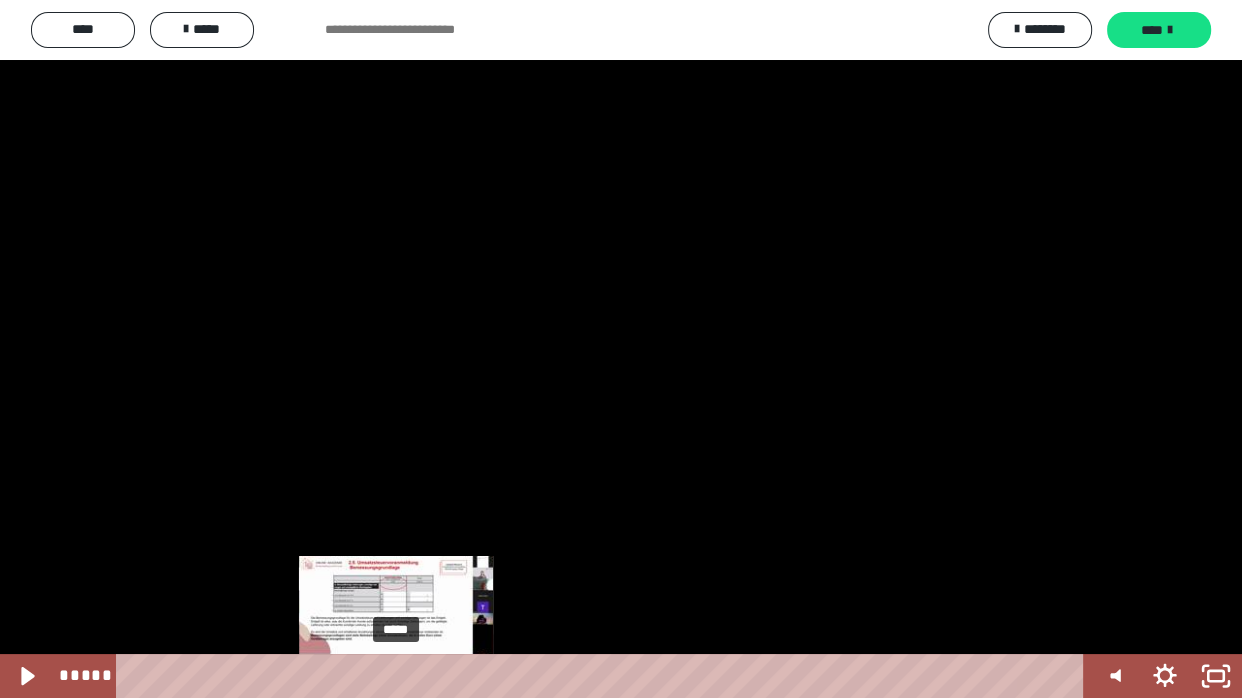 click on "*****" at bounding box center [604, 676] 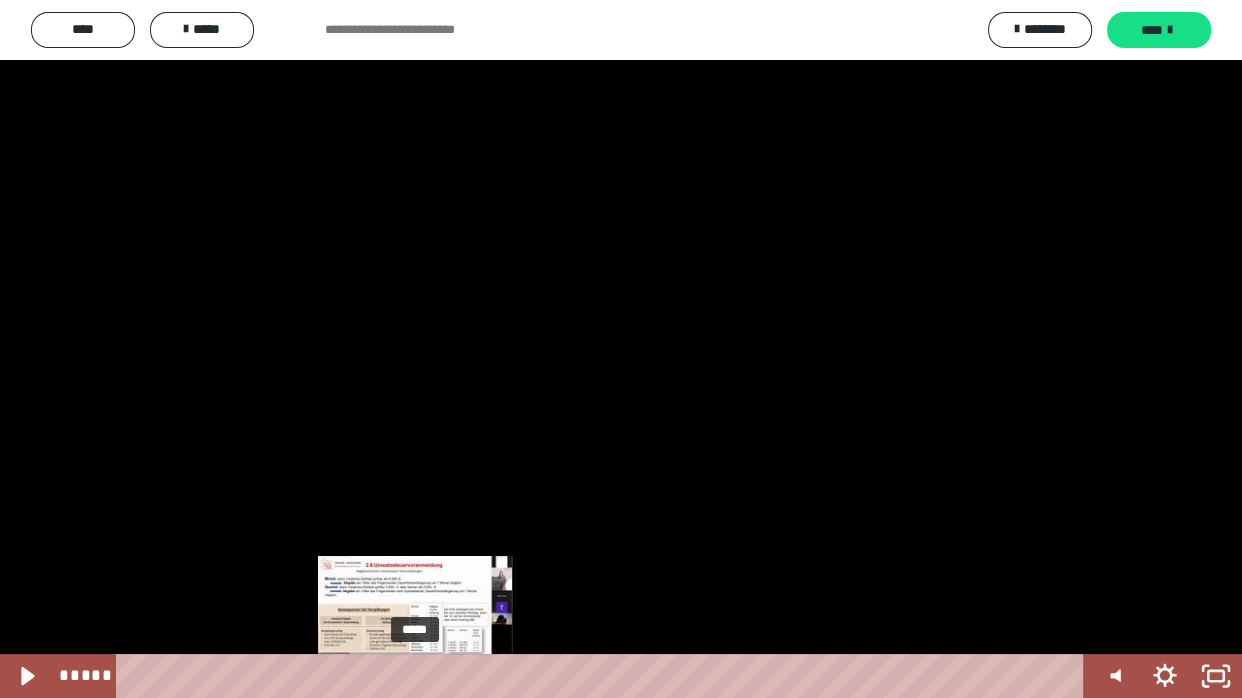 click on "*****" at bounding box center [604, 676] 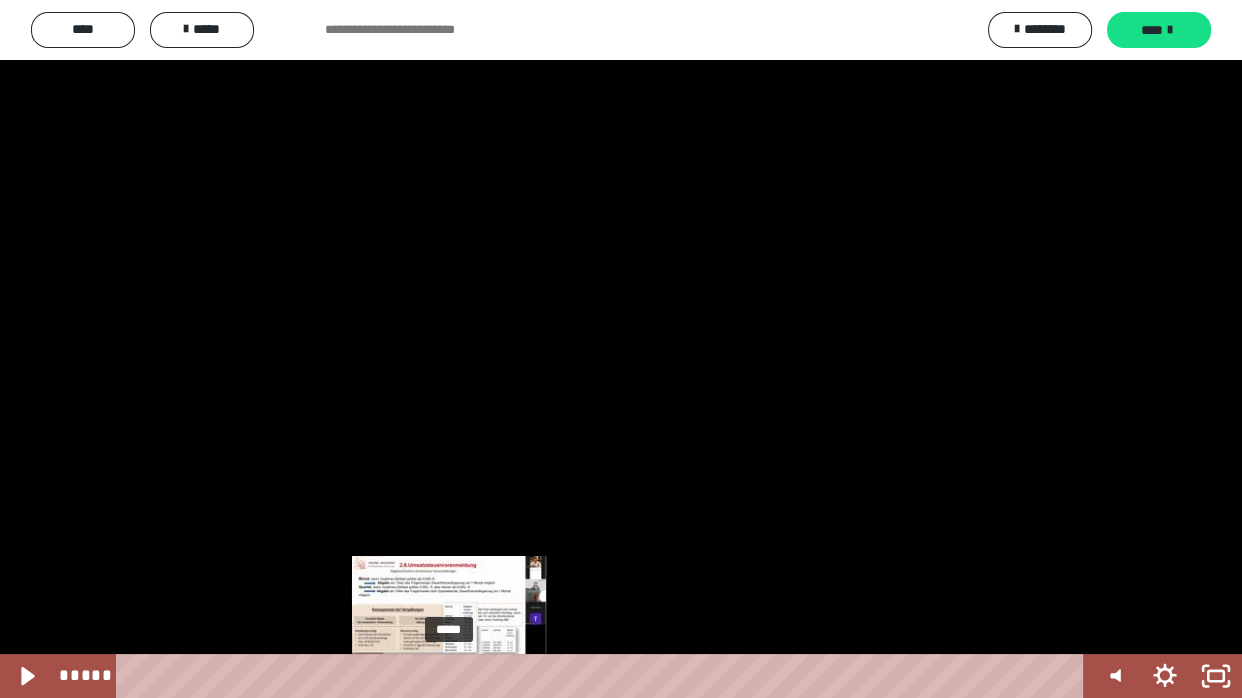 click on "*****" at bounding box center (604, 676) 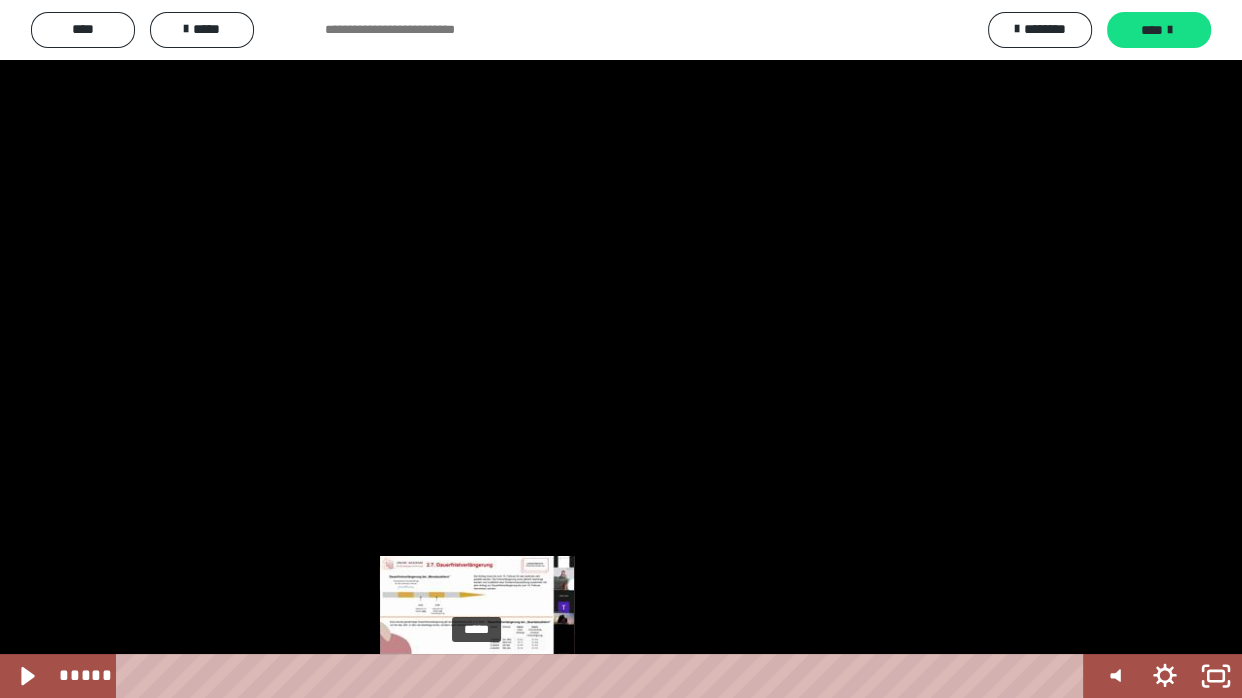 click on "*****" at bounding box center (604, 676) 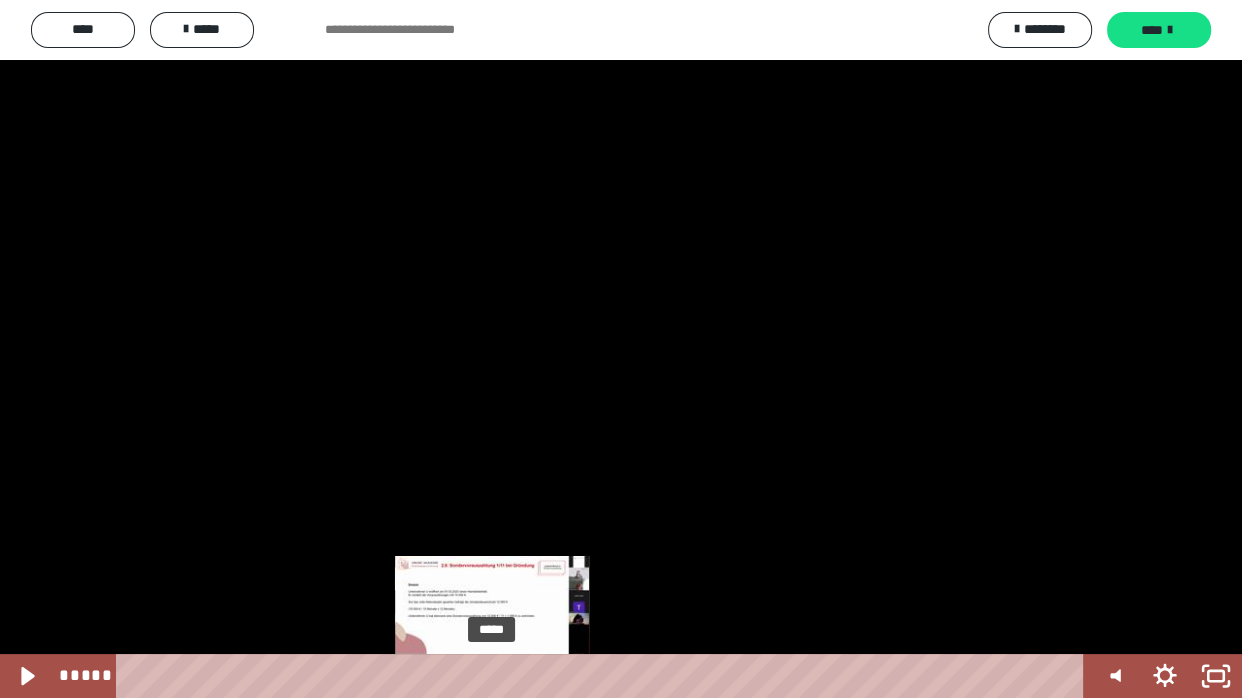 click on "*****" at bounding box center (604, 676) 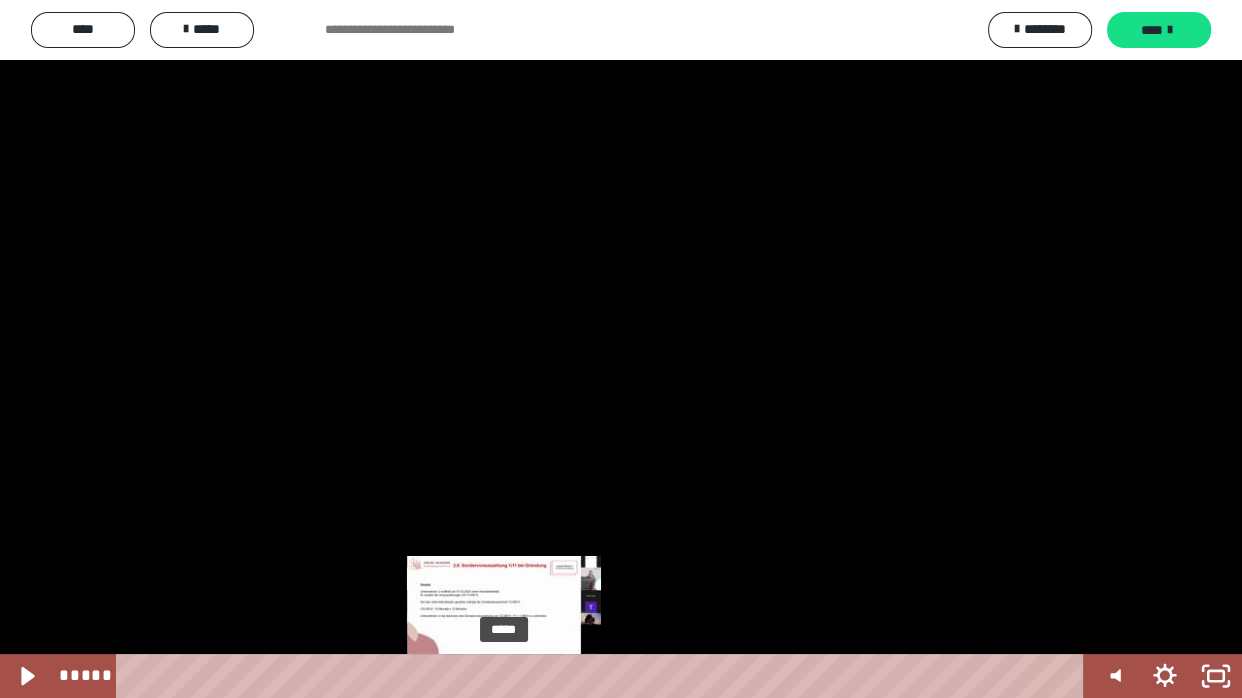click on "*****" at bounding box center [604, 676] 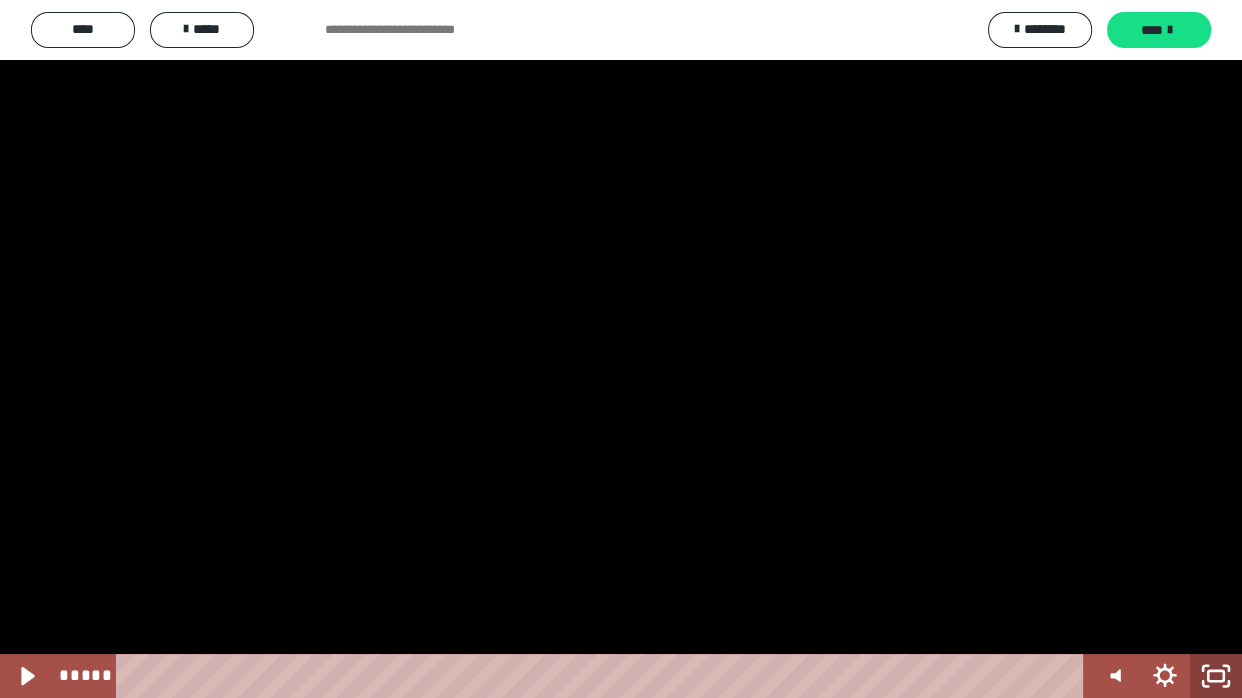 click 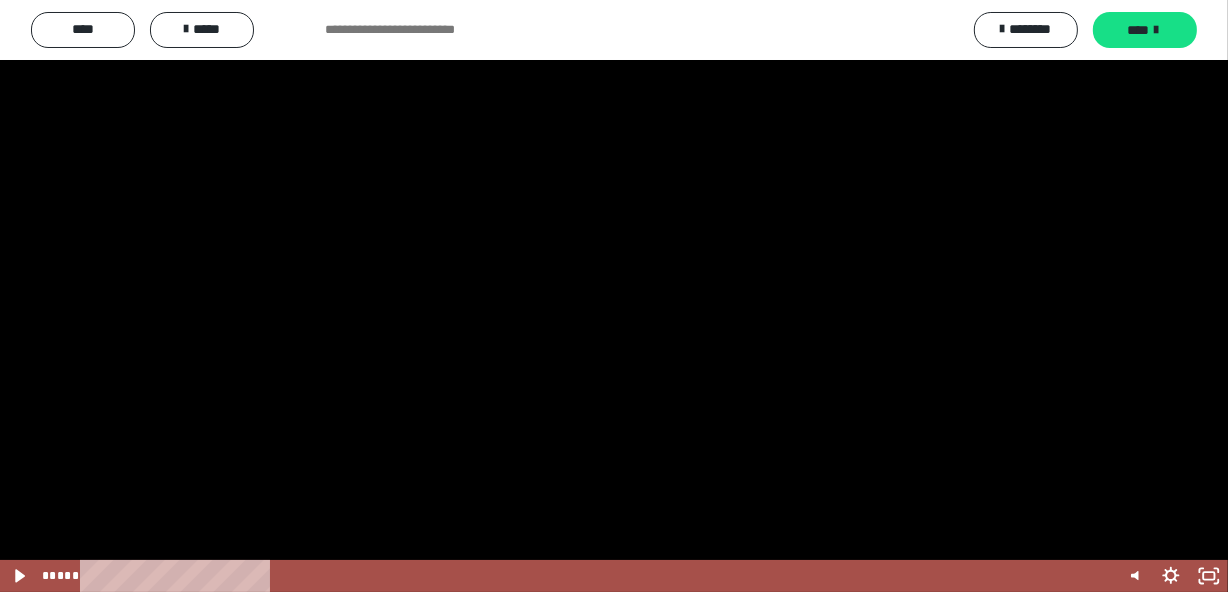 click at bounding box center [968, 381] 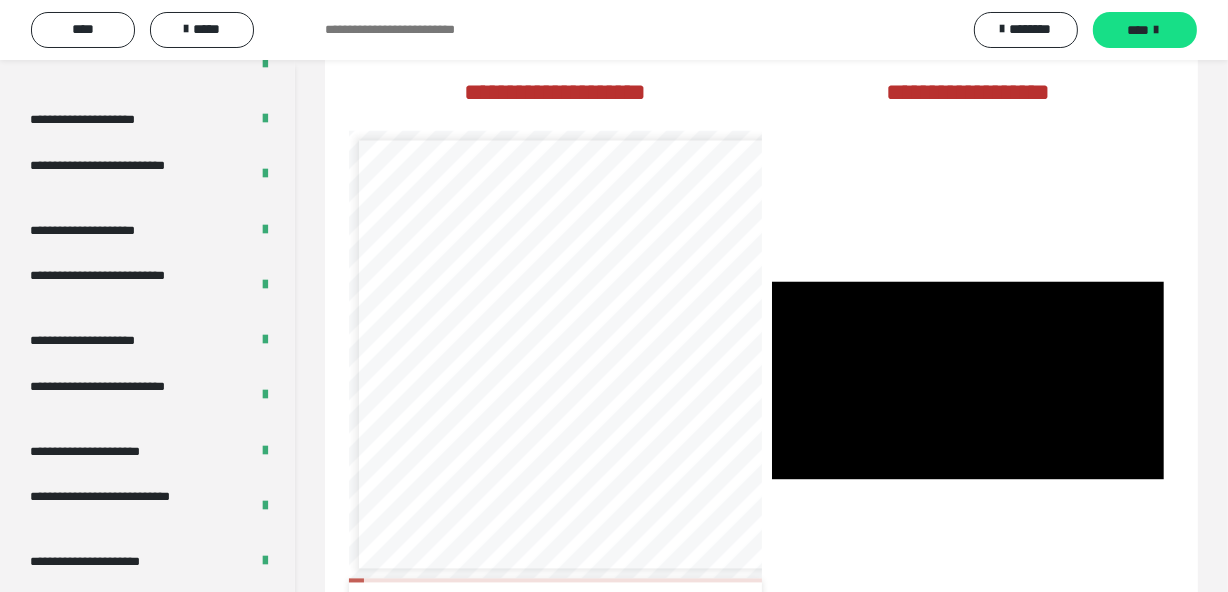 scroll, scrollTop: 4139, scrollLeft: 0, axis: vertical 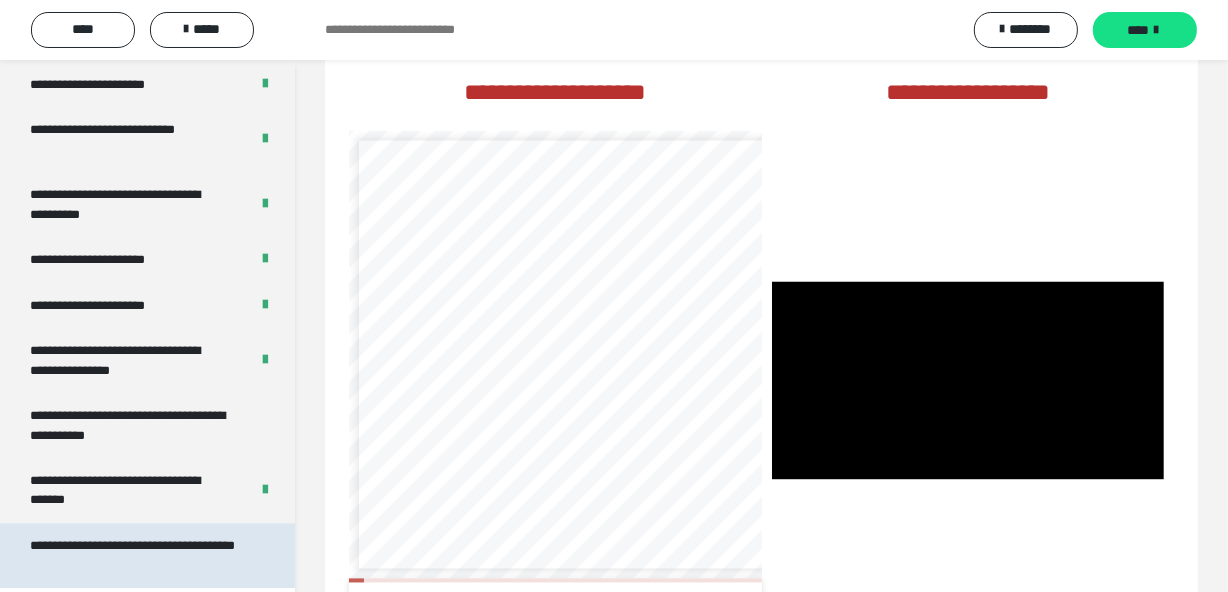 click on "**********" at bounding box center (132, 555) 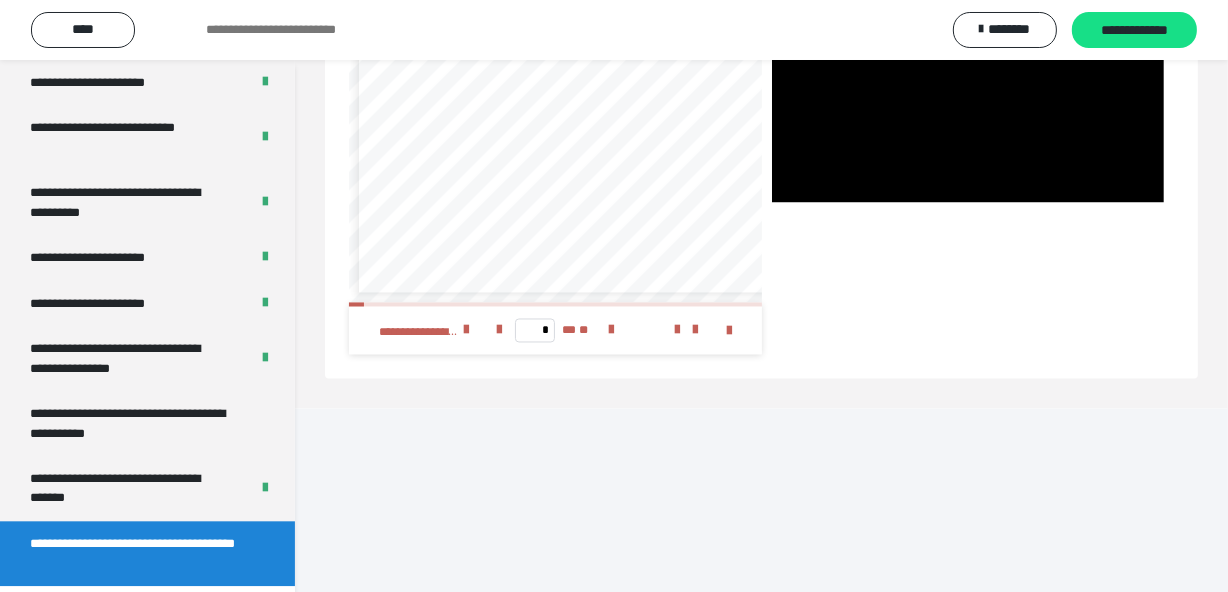 scroll, scrollTop: 2940, scrollLeft: 0, axis: vertical 